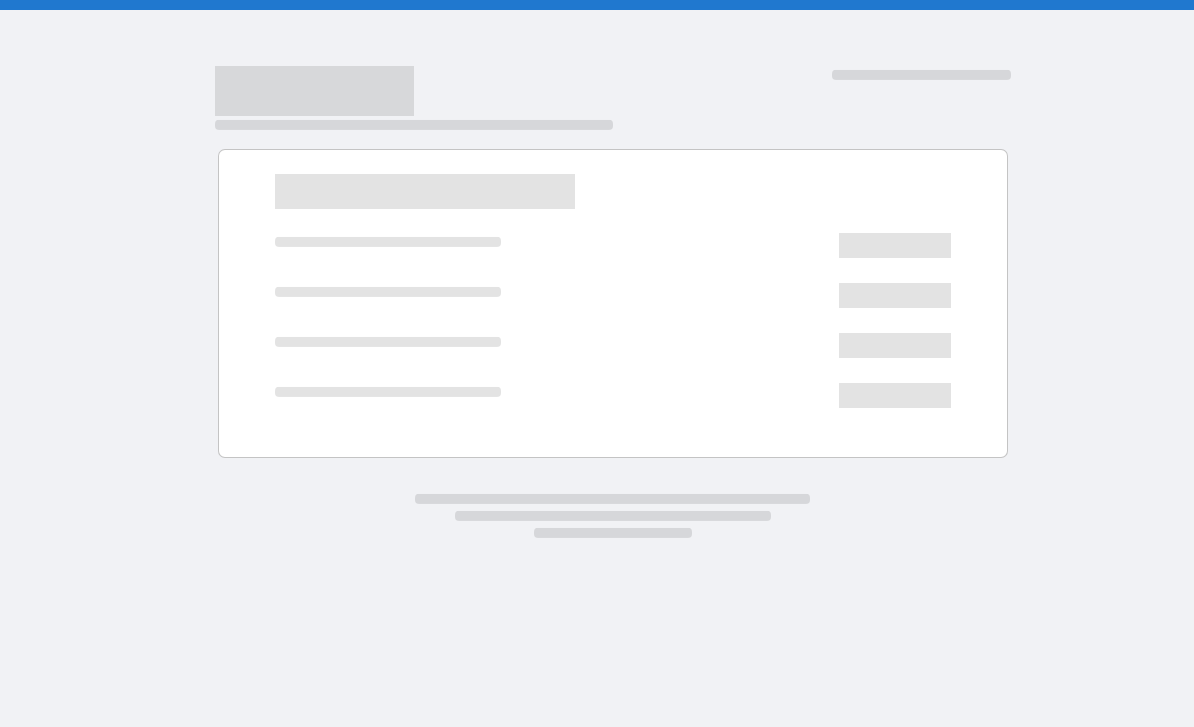 scroll, scrollTop: 0, scrollLeft: 0, axis: both 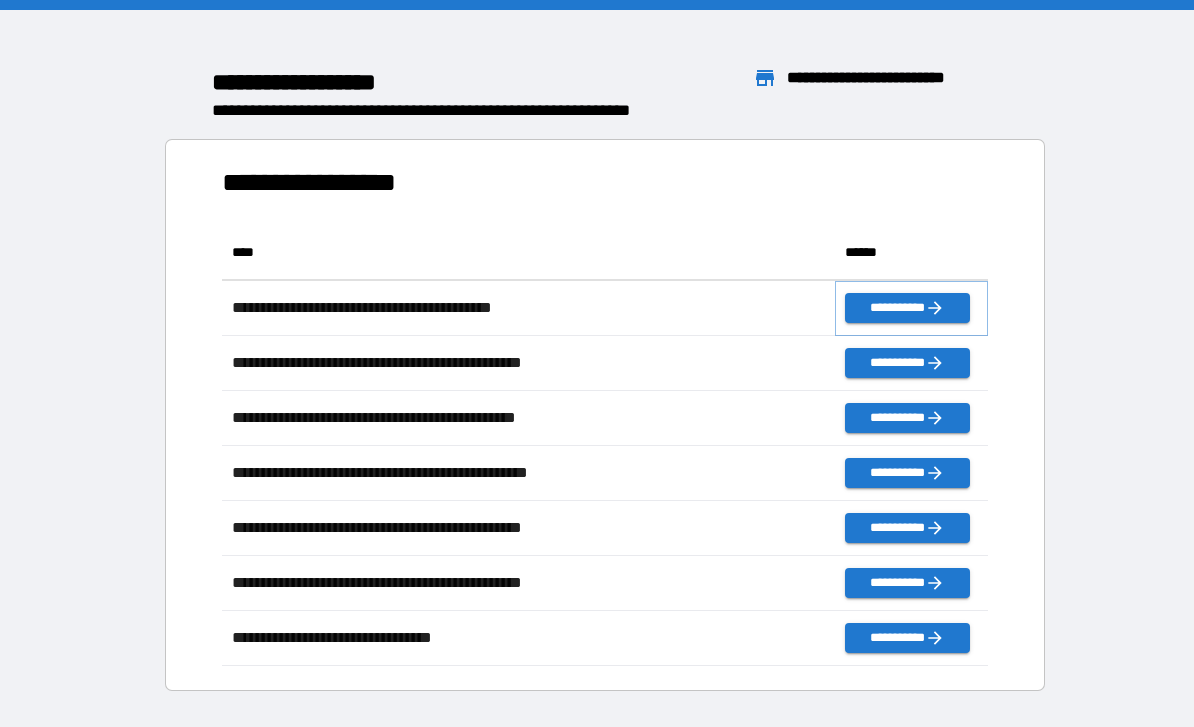 click on "**********" at bounding box center [907, 308] 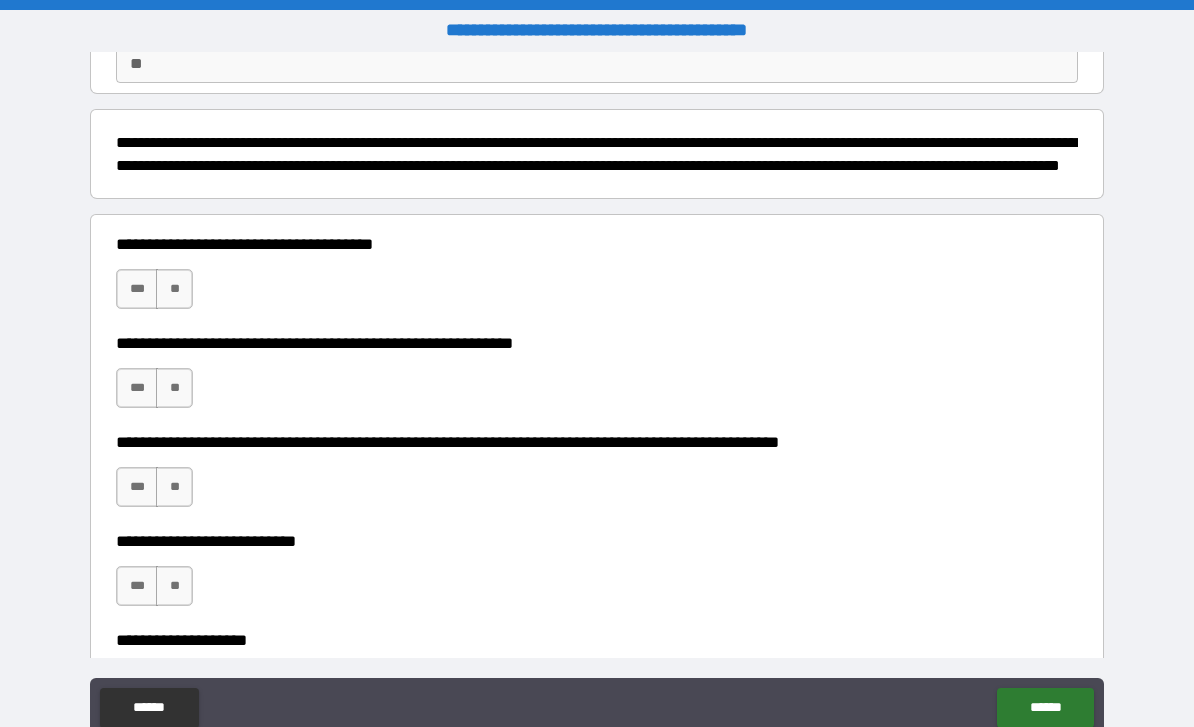 scroll, scrollTop: 205, scrollLeft: 0, axis: vertical 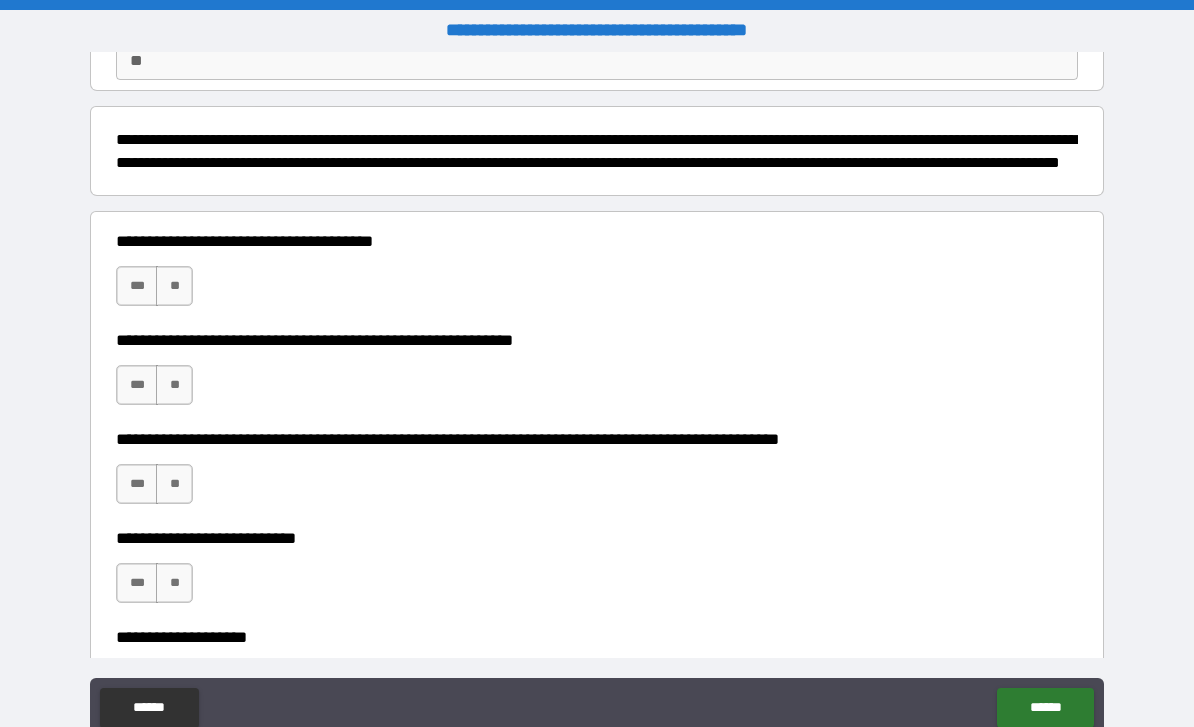 click on "***" at bounding box center (137, 286) 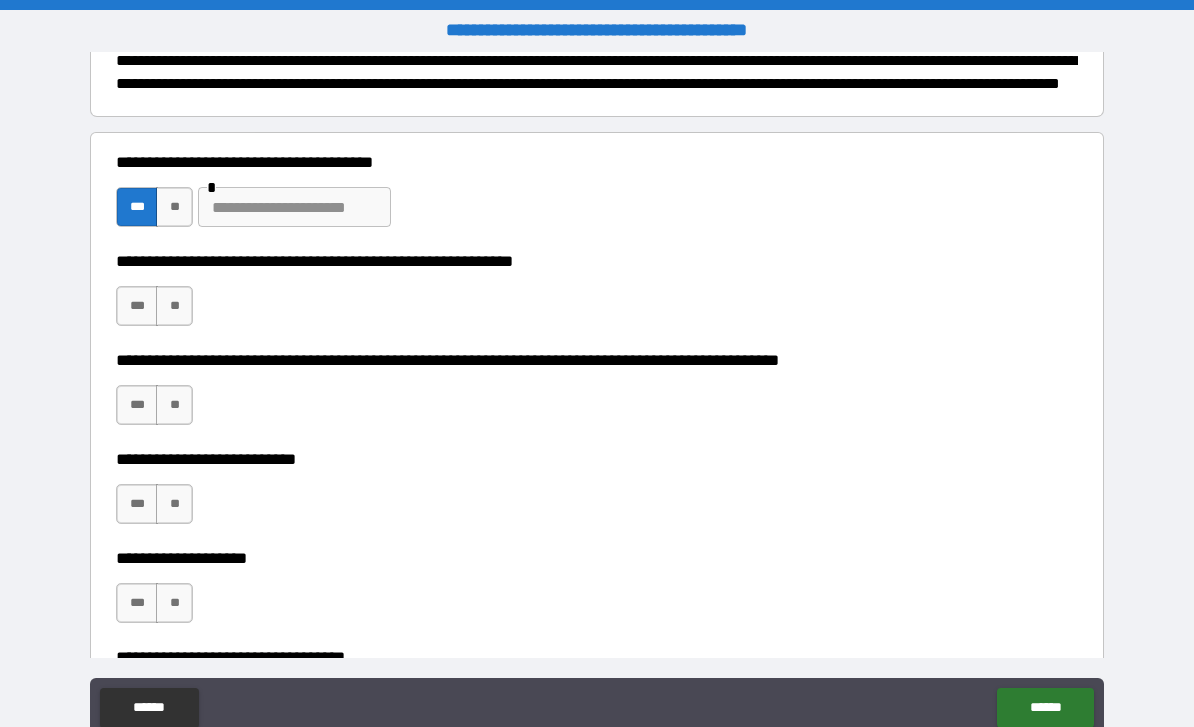 click on "**" at bounding box center [174, 306] 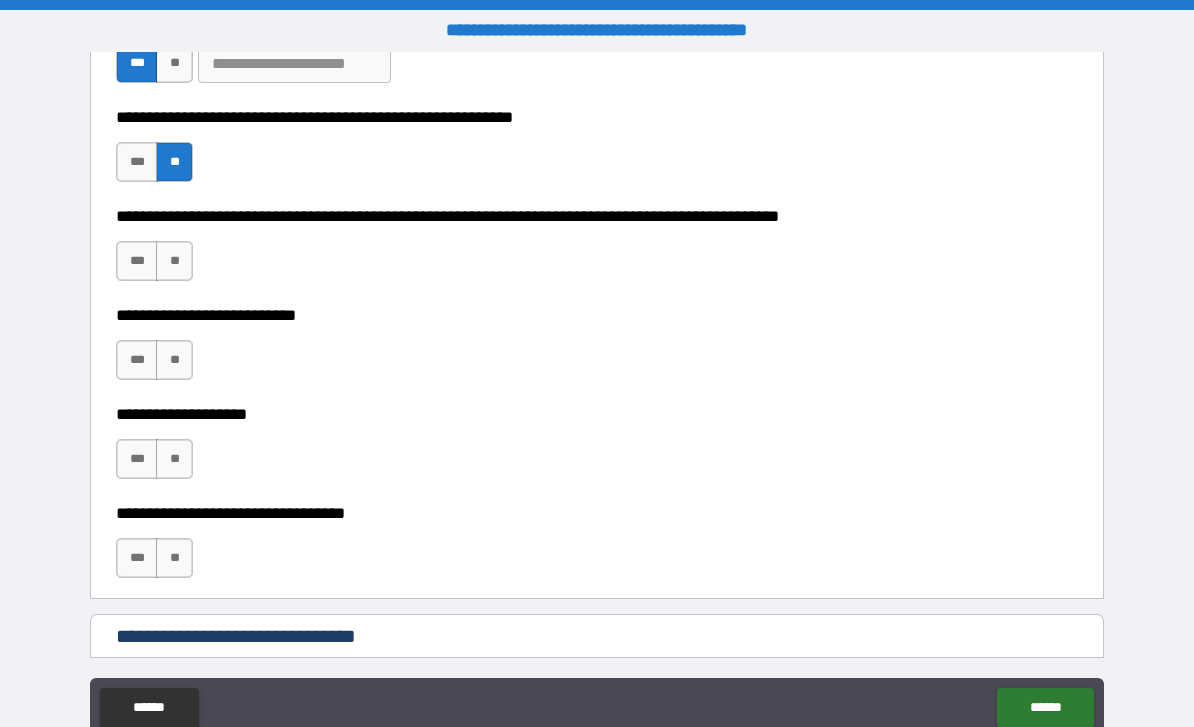 scroll, scrollTop: 430, scrollLeft: 0, axis: vertical 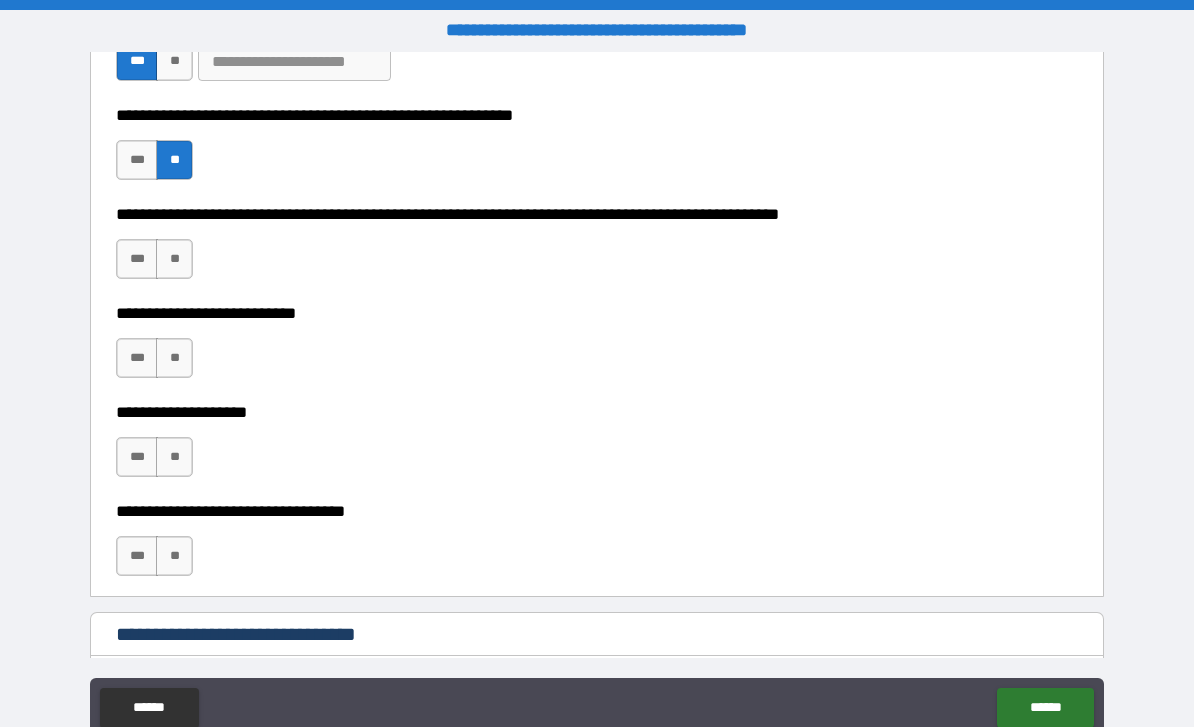 click on "**" at bounding box center (174, 259) 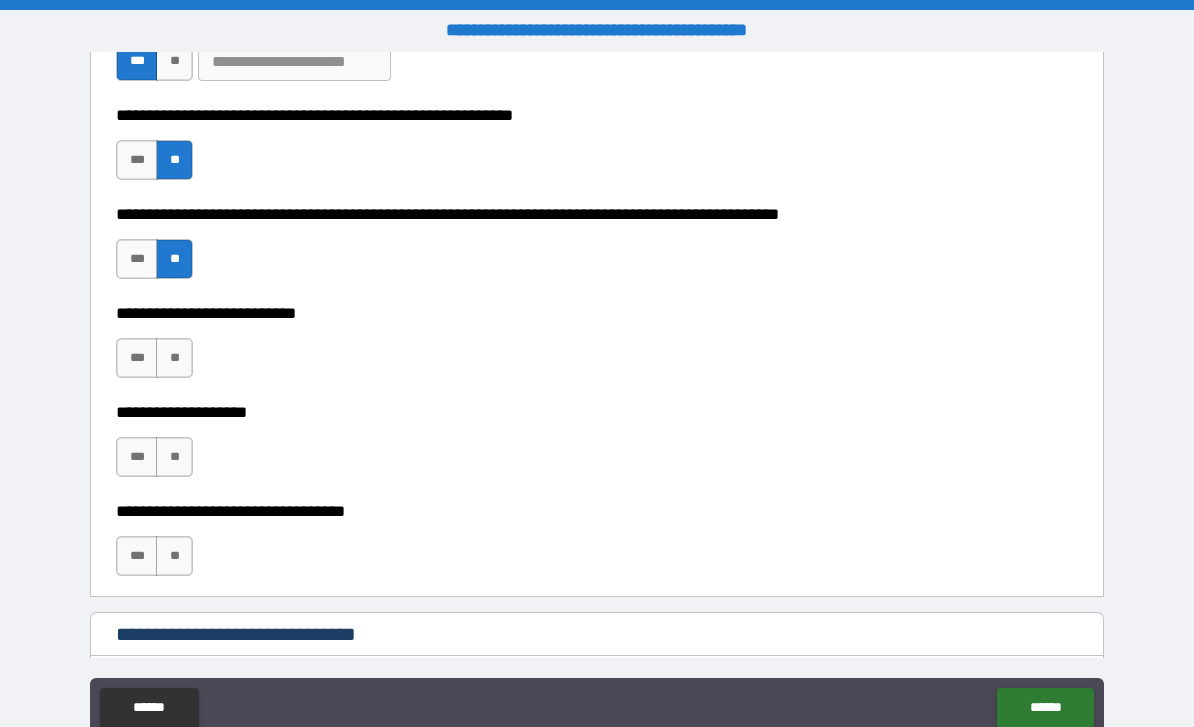 click on "**" at bounding box center (174, 358) 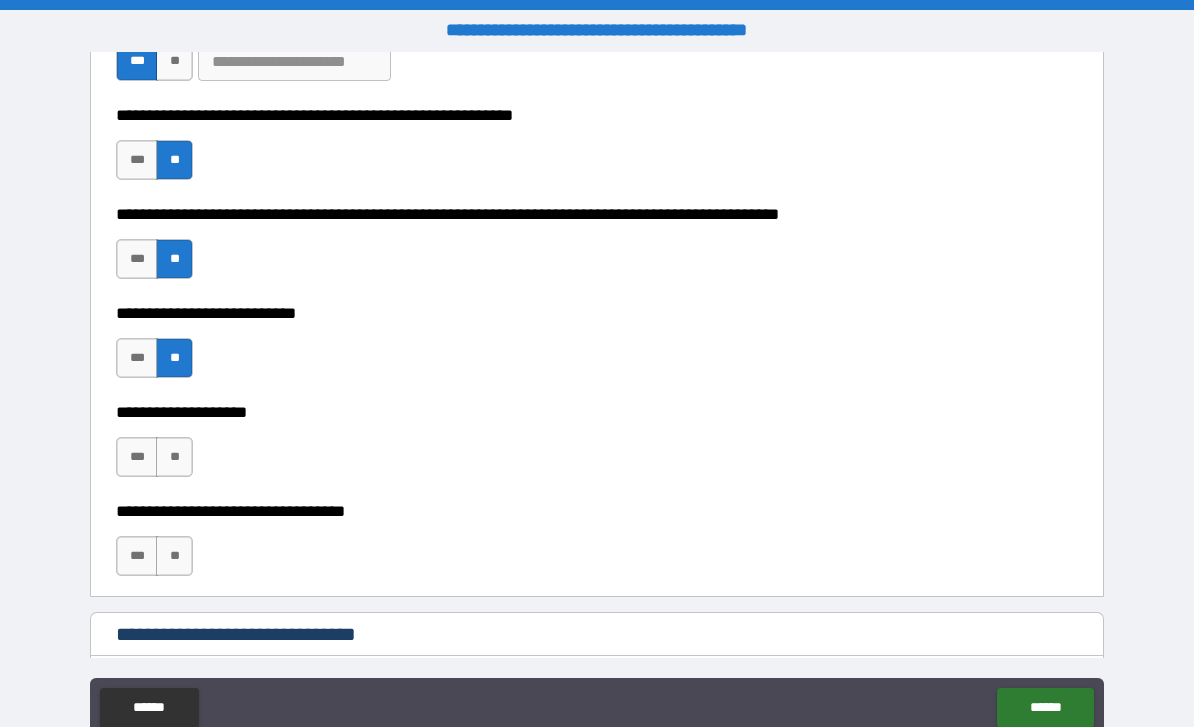 click on "**" at bounding box center [174, 457] 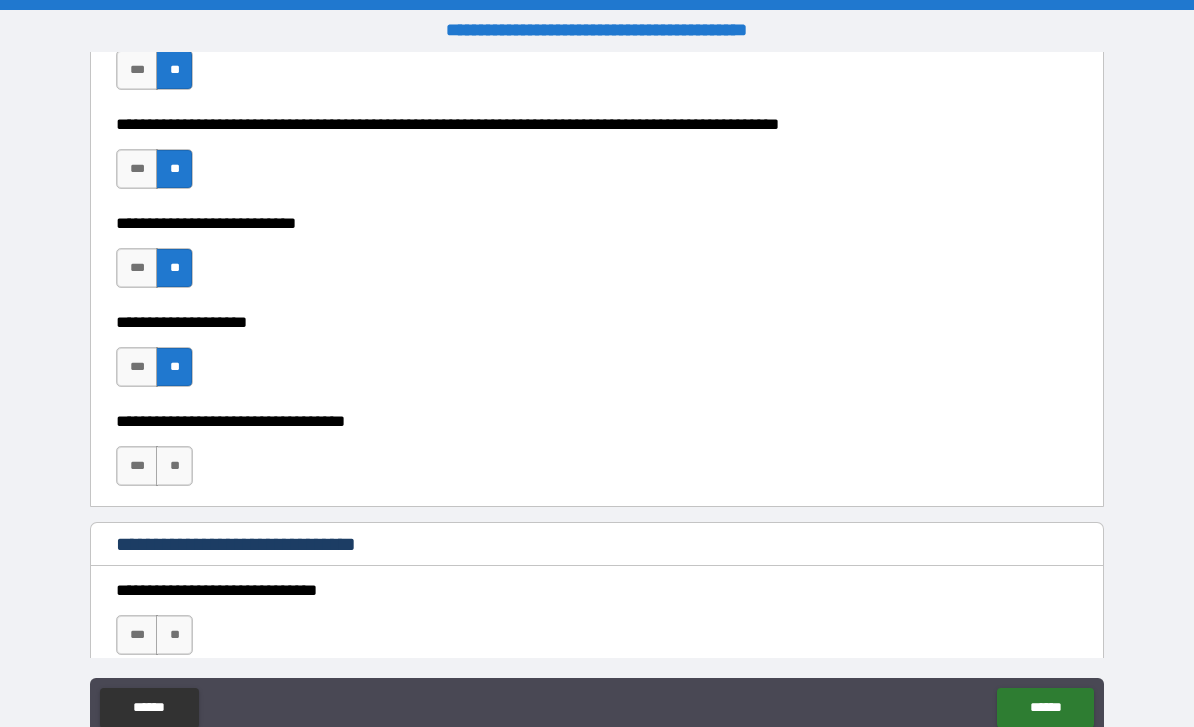 click on "**" at bounding box center [174, 466] 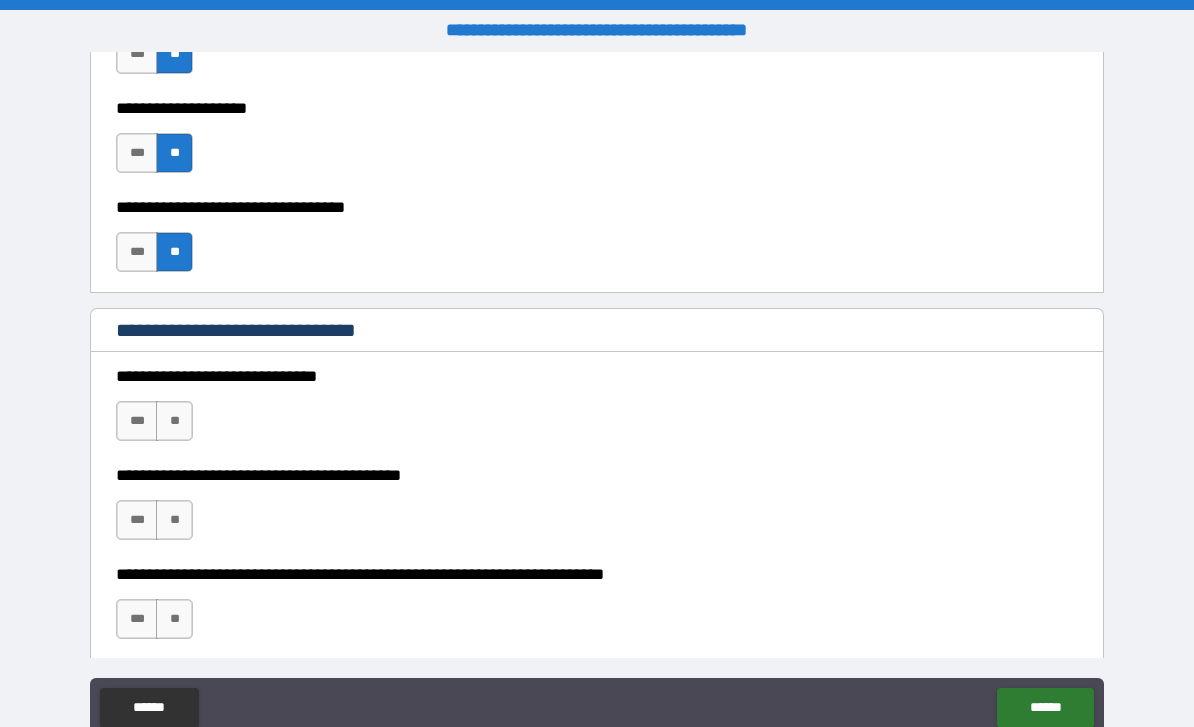 scroll, scrollTop: 744, scrollLeft: 0, axis: vertical 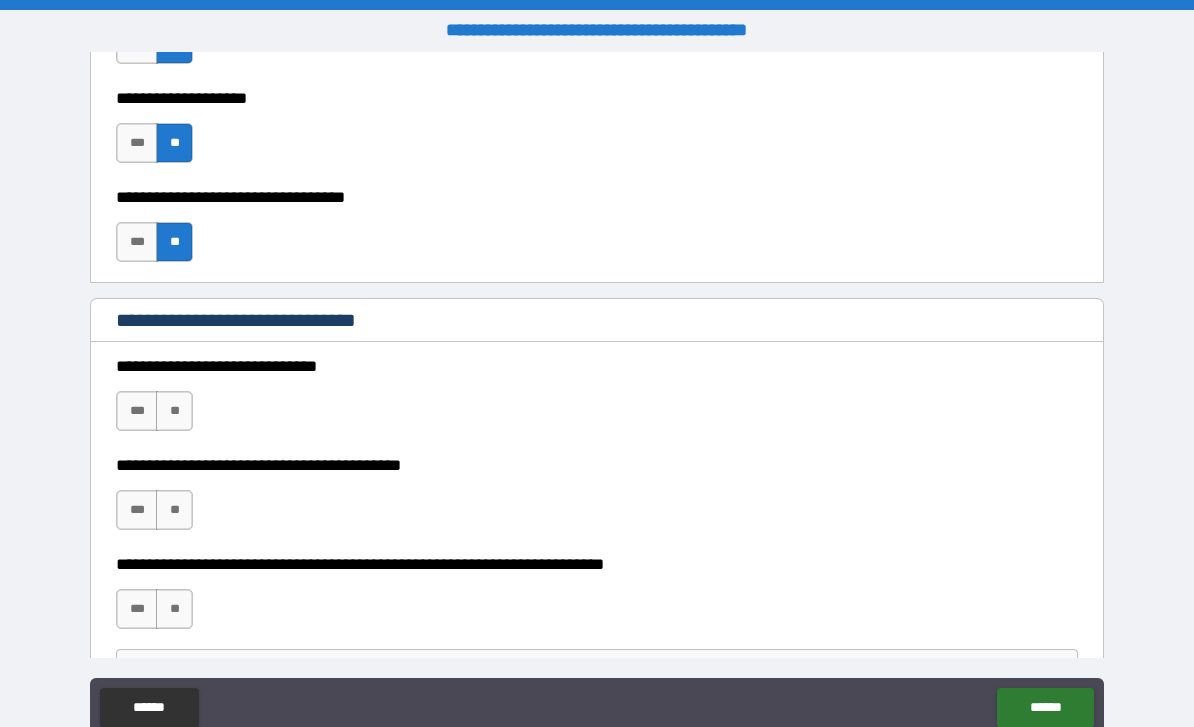 click on "***" at bounding box center [137, 411] 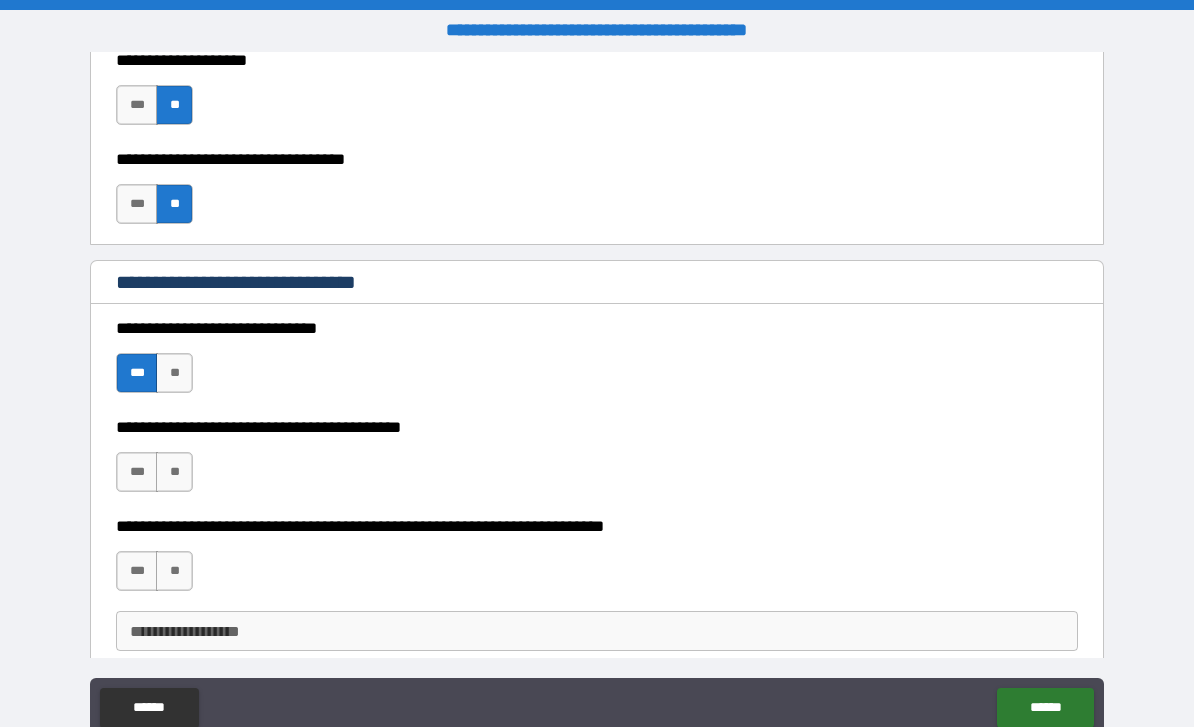 scroll, scrollTop: 807, scrollLeft: 0, axis: vertical 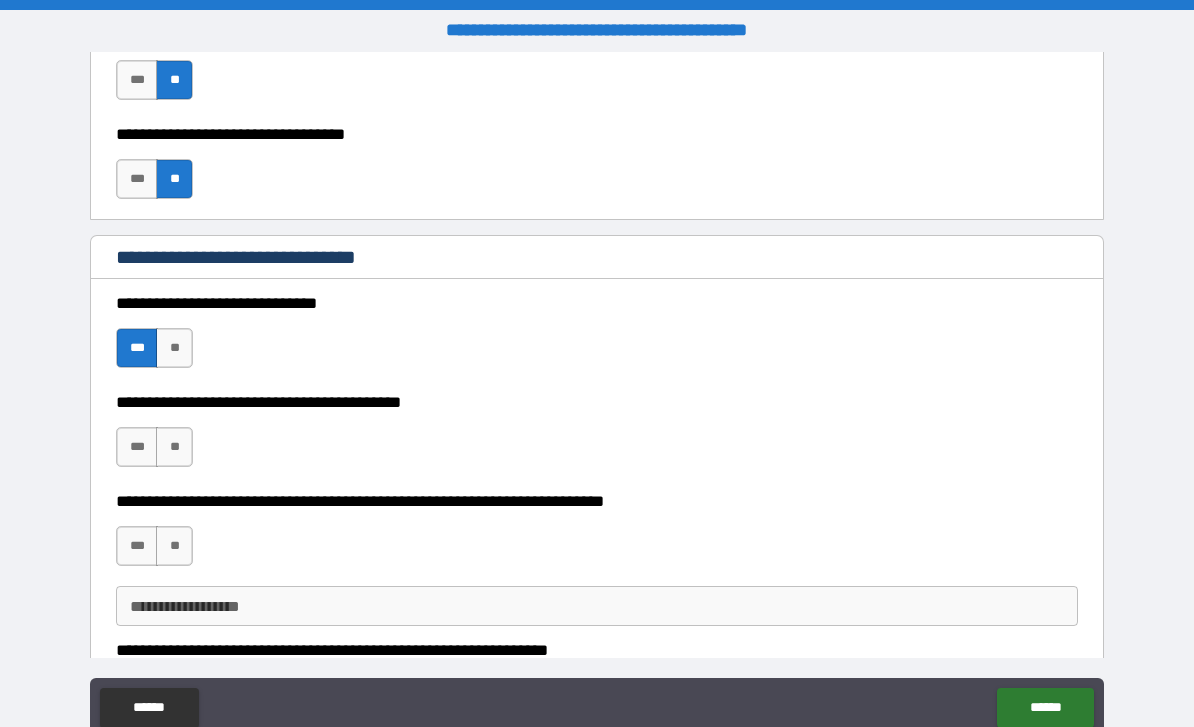 click on "**" at bounding box center [174, 447] 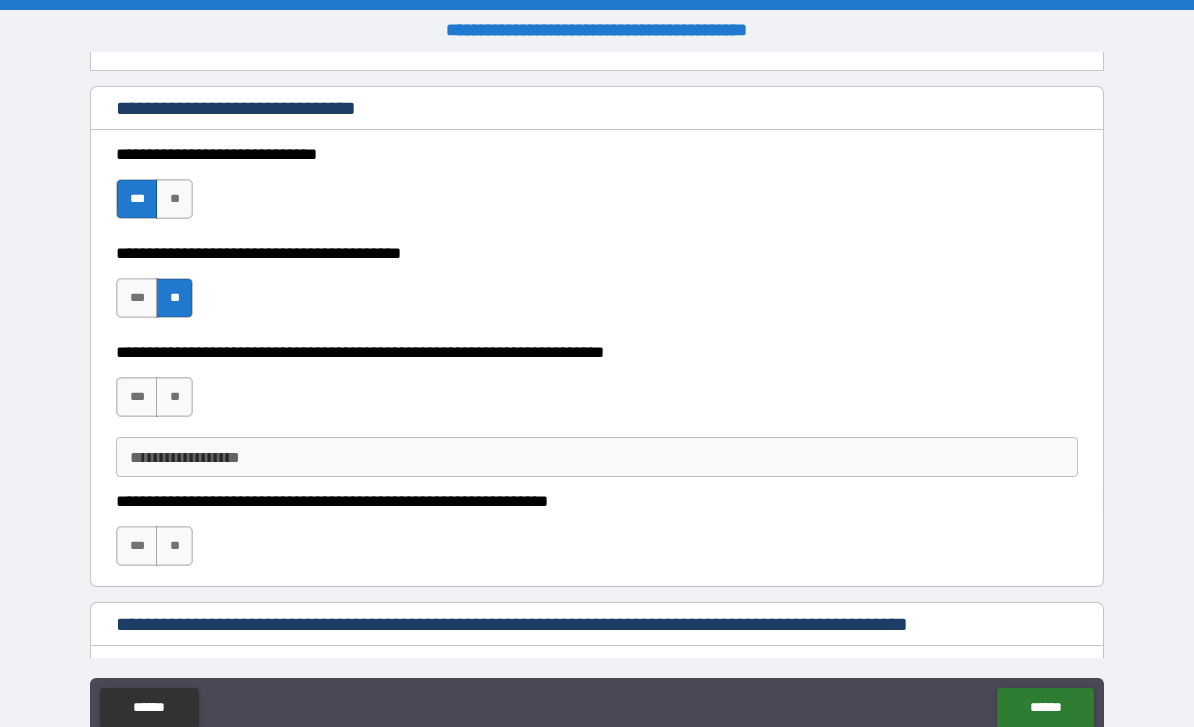 scroll, scrollTop: 958, scrollLeft: 0, axis: vertical 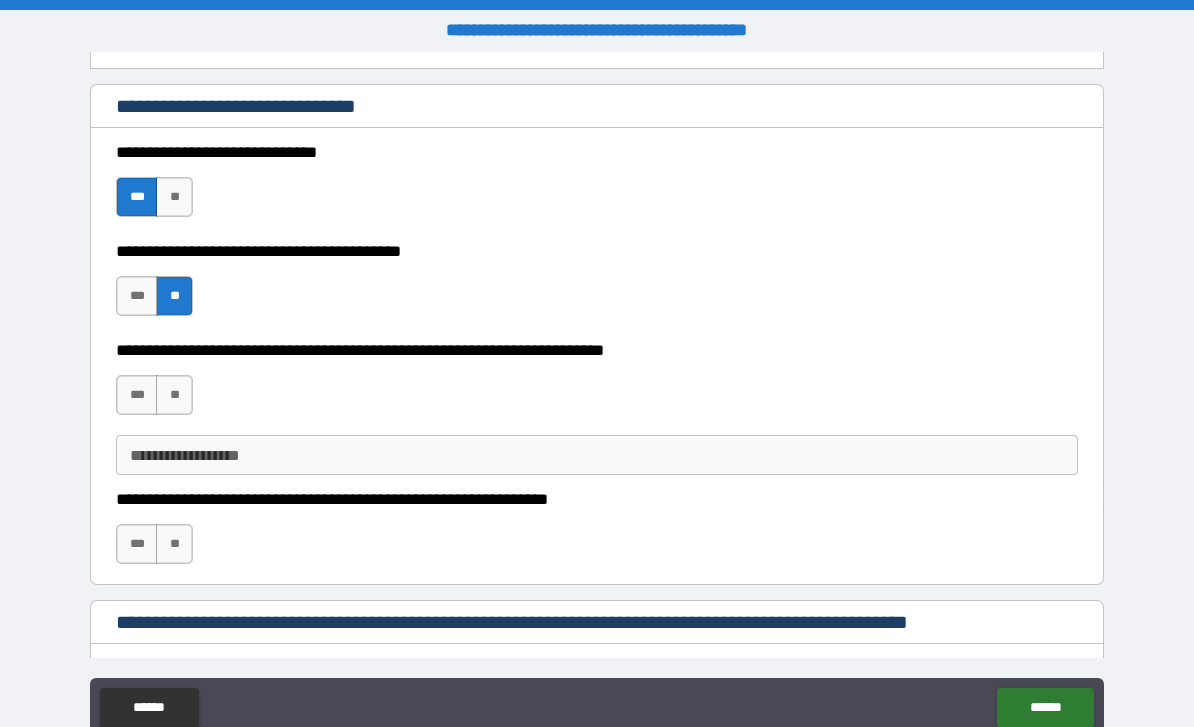 click on "**" at bounding box center (174, 395) 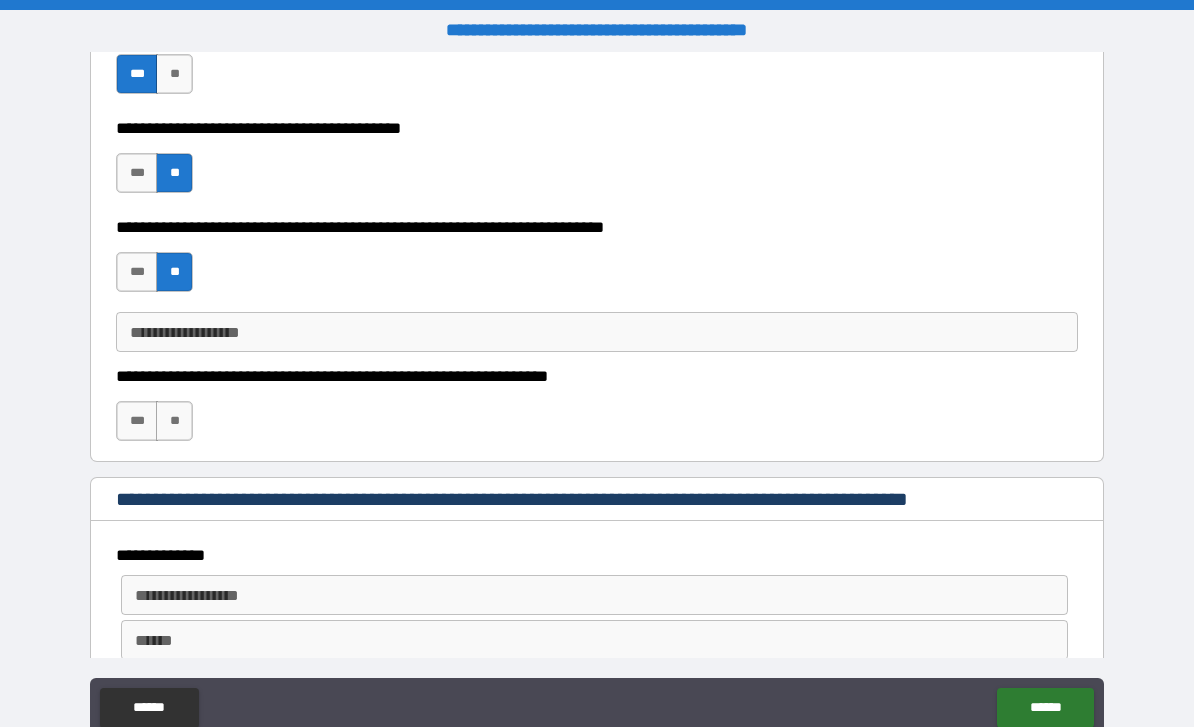scroll, scrollTop: 1082, scrollLeft: 0, axis: vertical 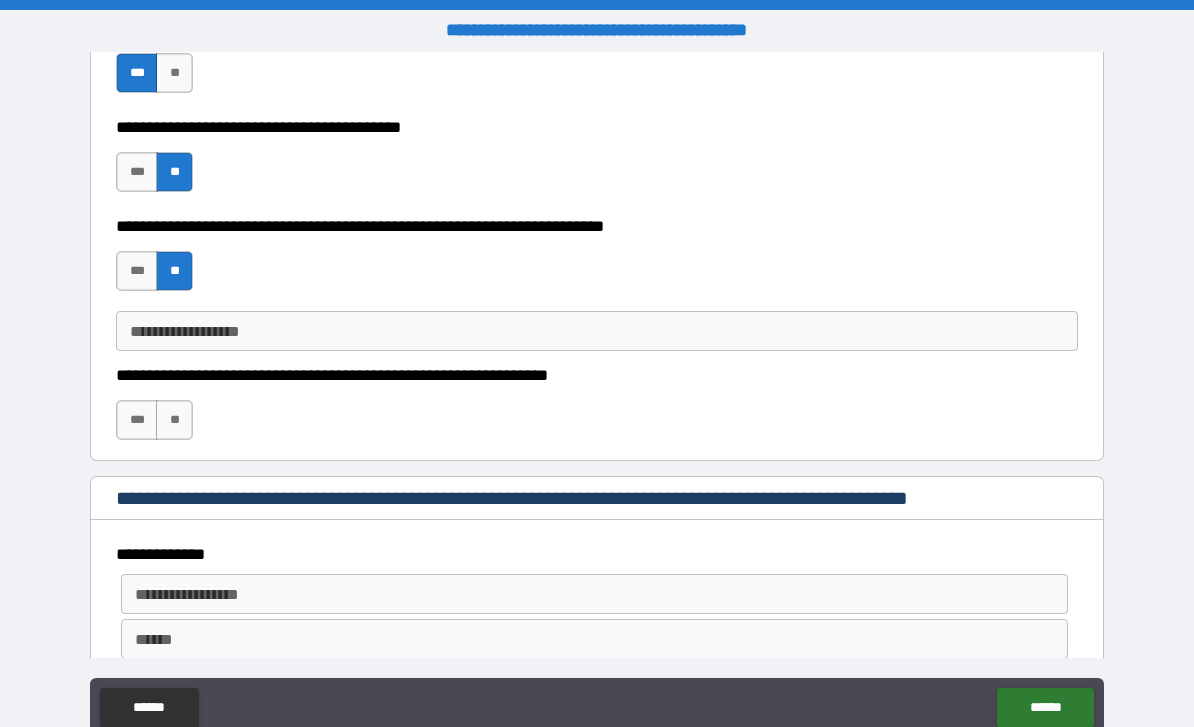 click on "**" at bounding box center [174, 420] 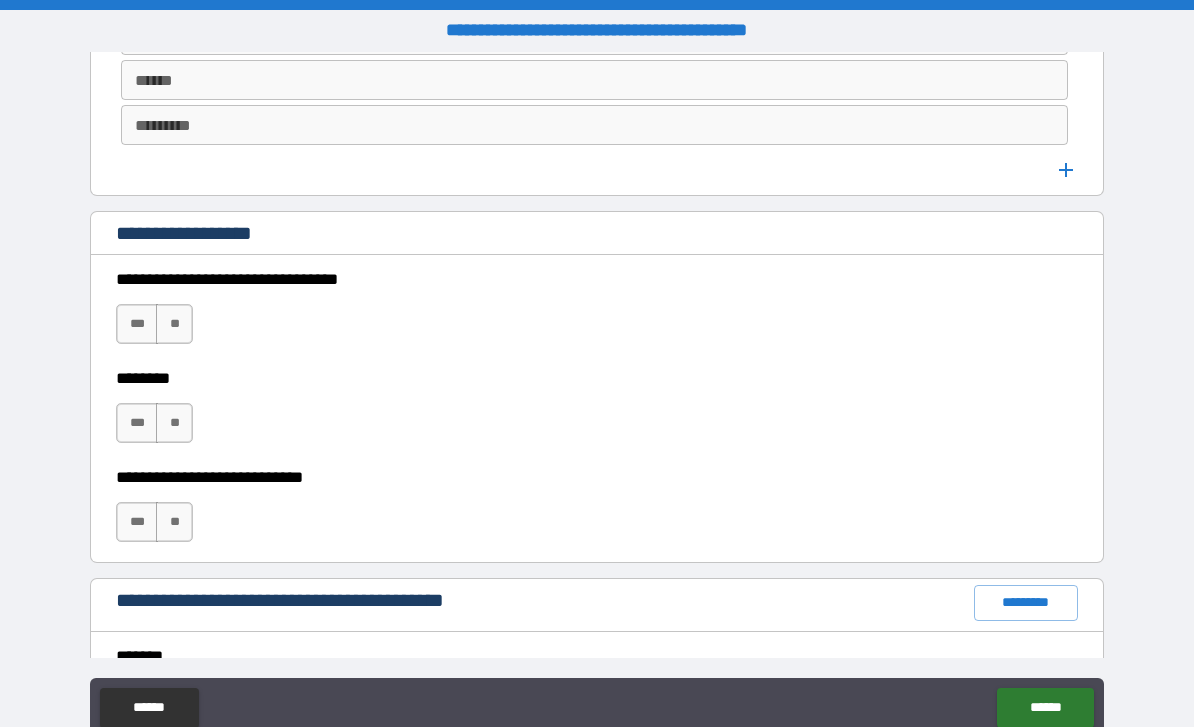scroll, scrollTop: 1643, scrollLeft: 0, axis: vertical 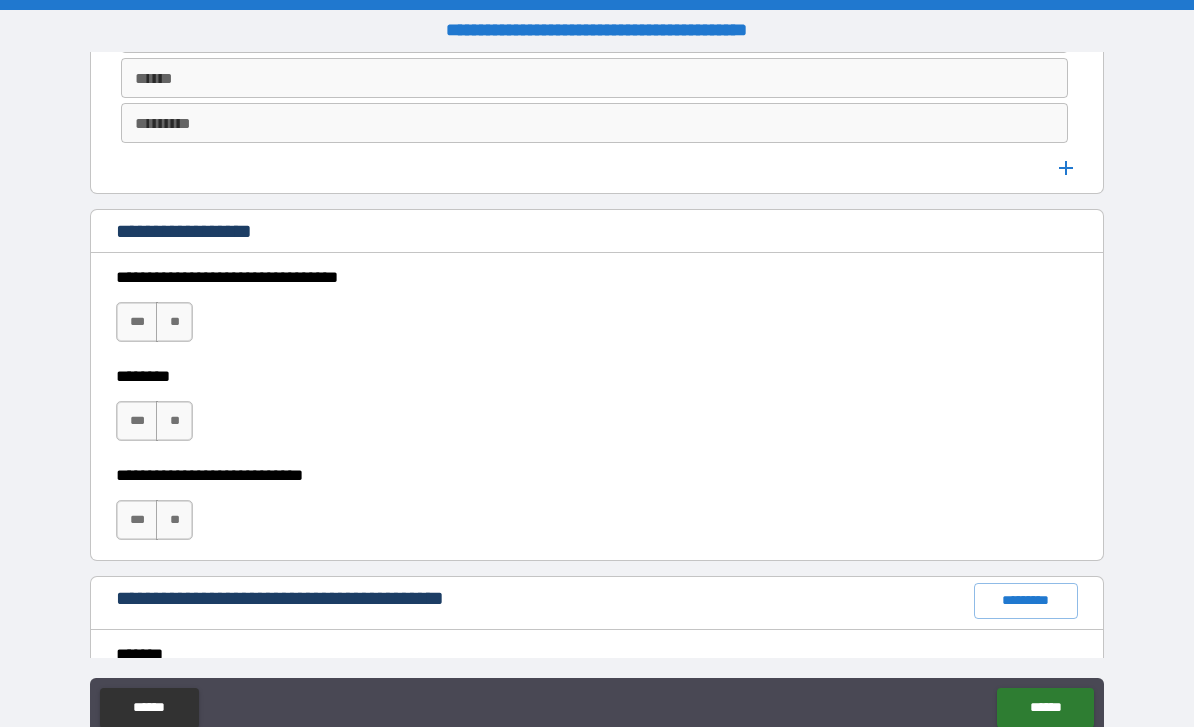 click on "**" at bounding box center [174, 322] 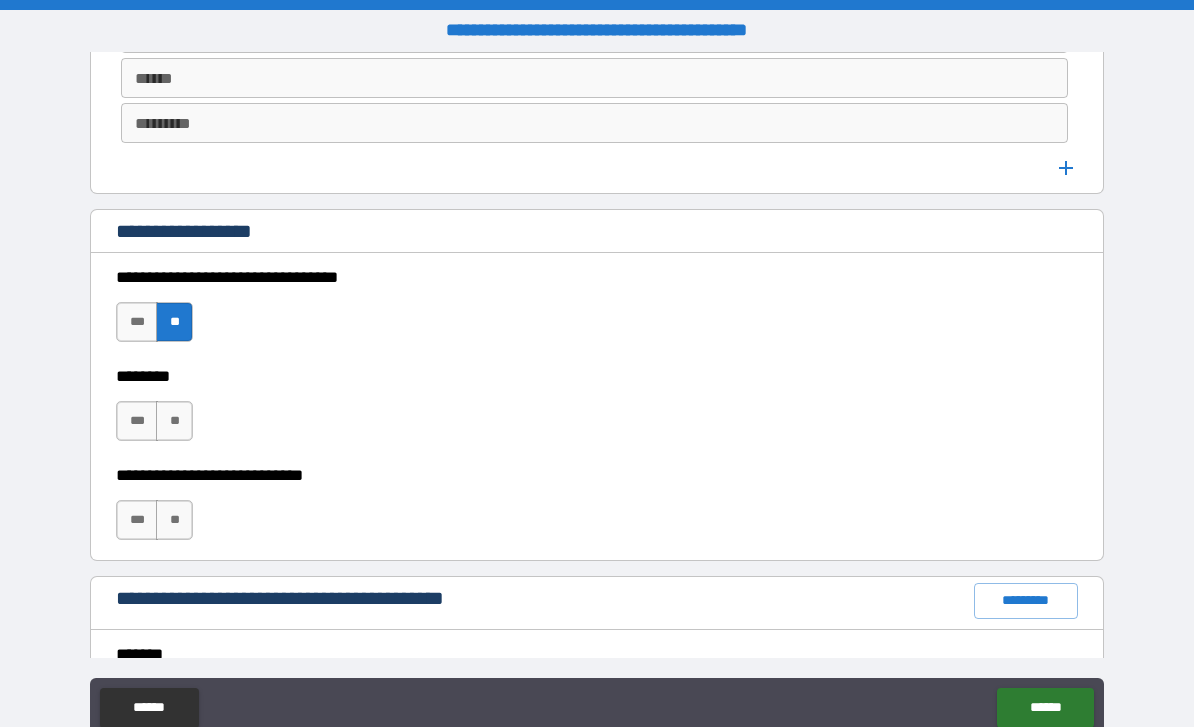 click on "**" at bounding box center [174, 421] 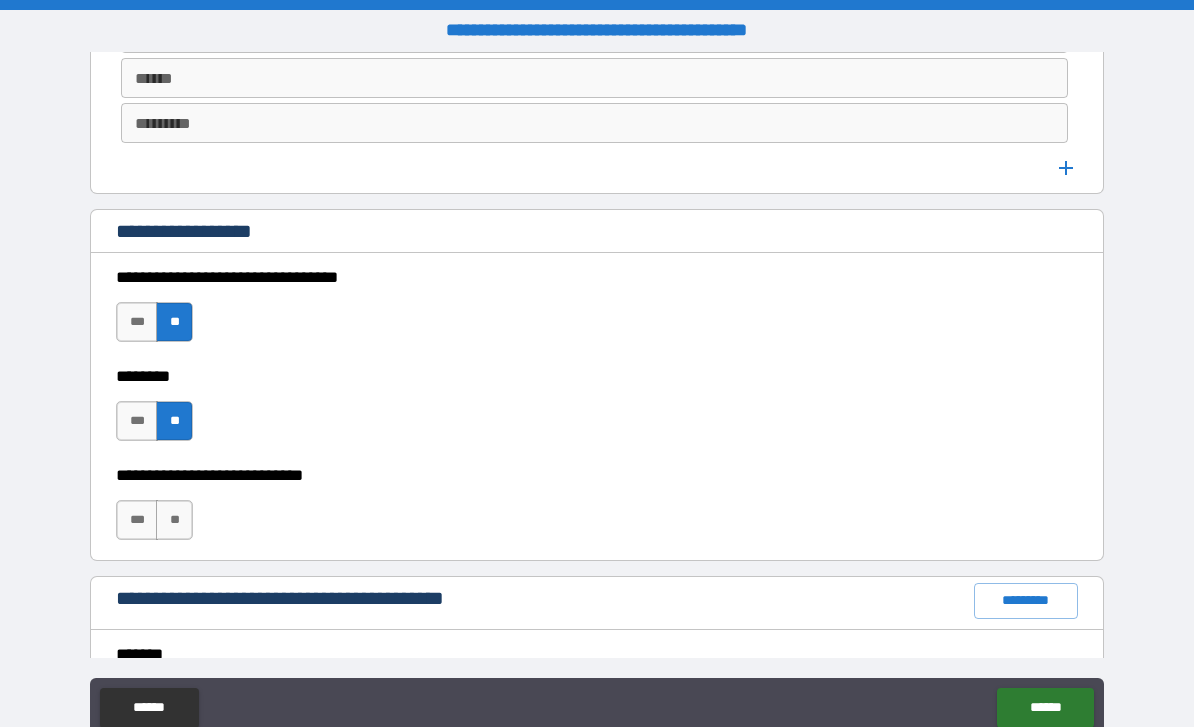 click on "**" at bounding box center (174, 520) 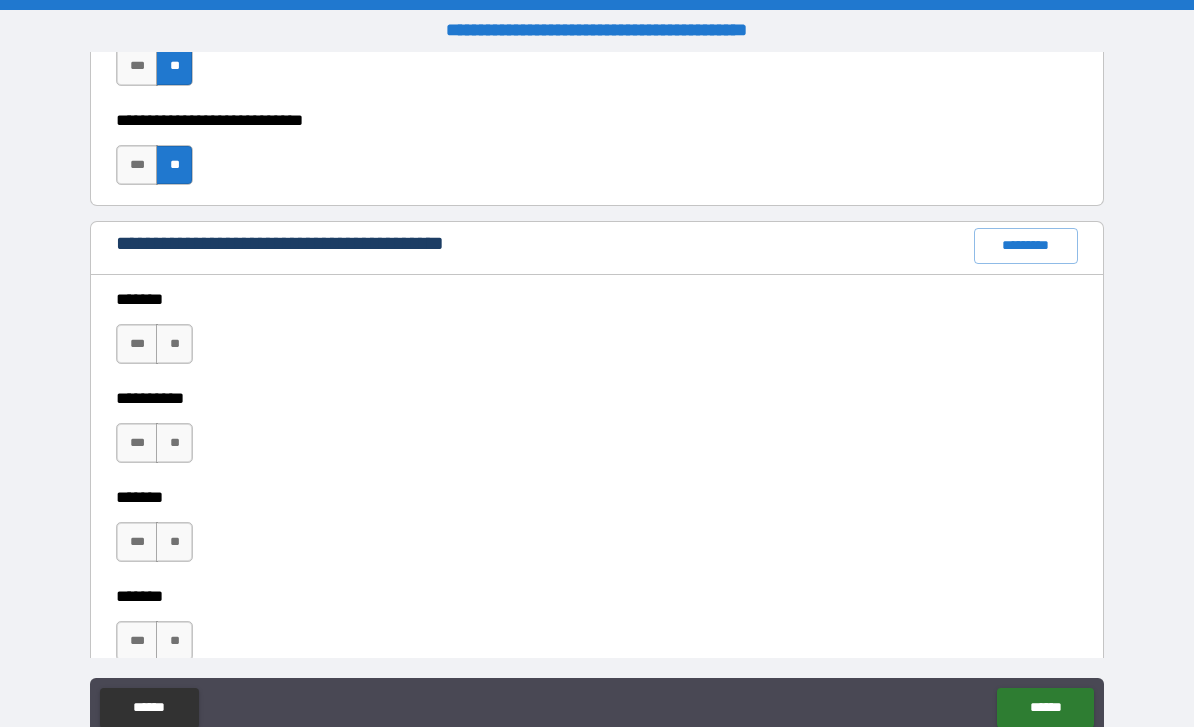 scroll, scrollTop: 1996, scrollLeft: 0, axis: vertical 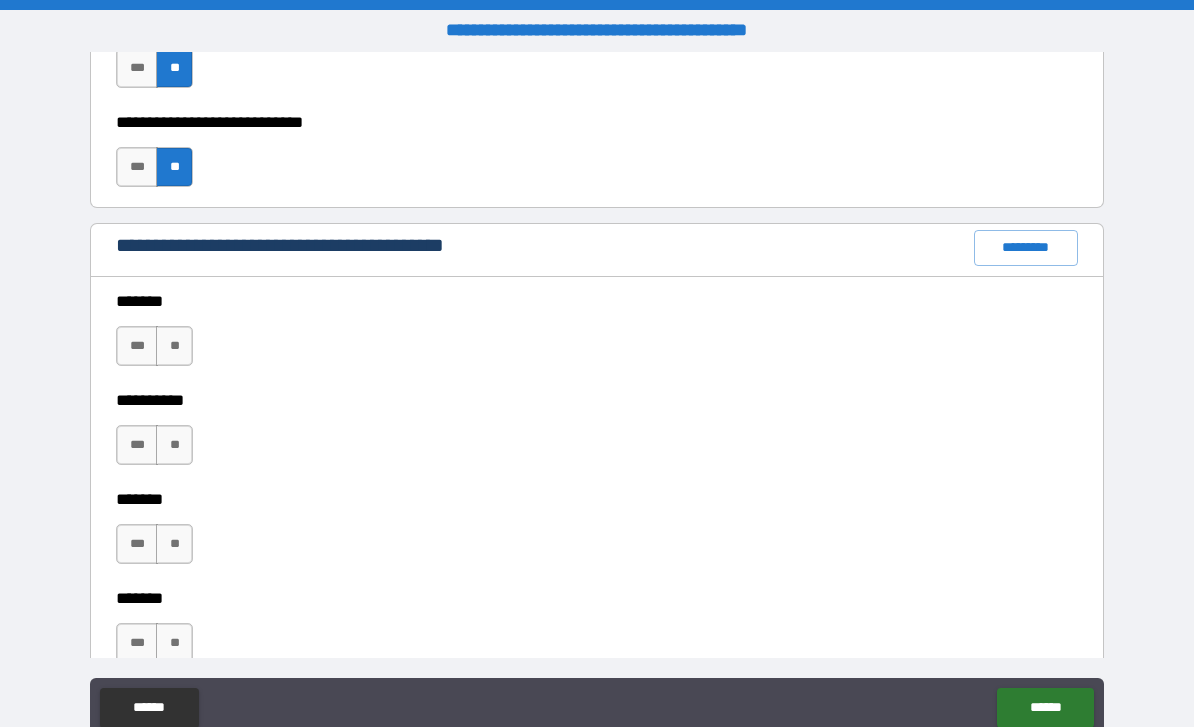 click on "**" at bounding box center (174, 346) 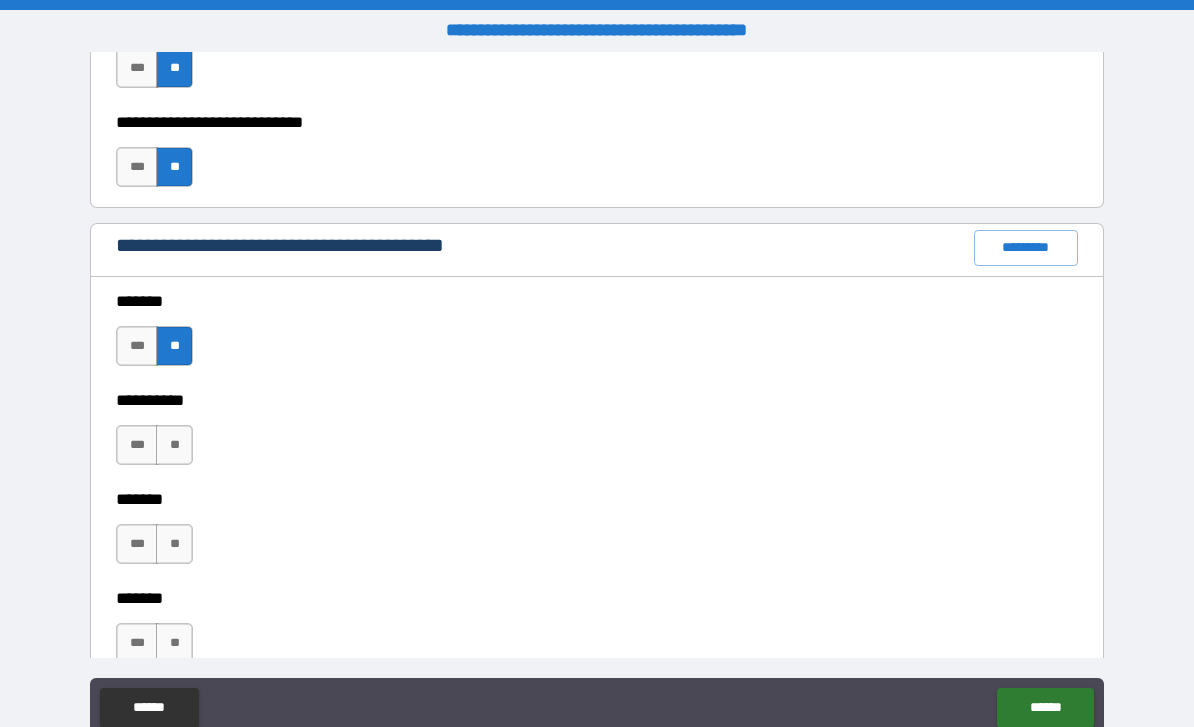 click on "**" at bounding box center [174, 445] 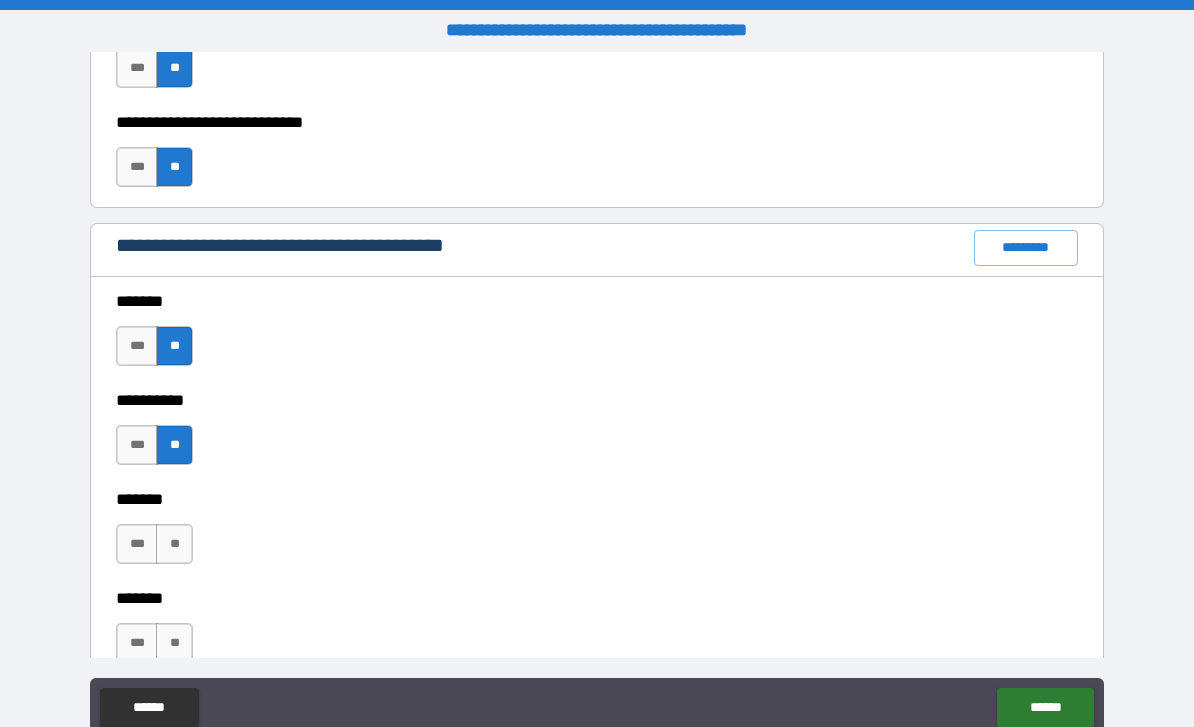 click on "**" at bounding box center [174, 544] 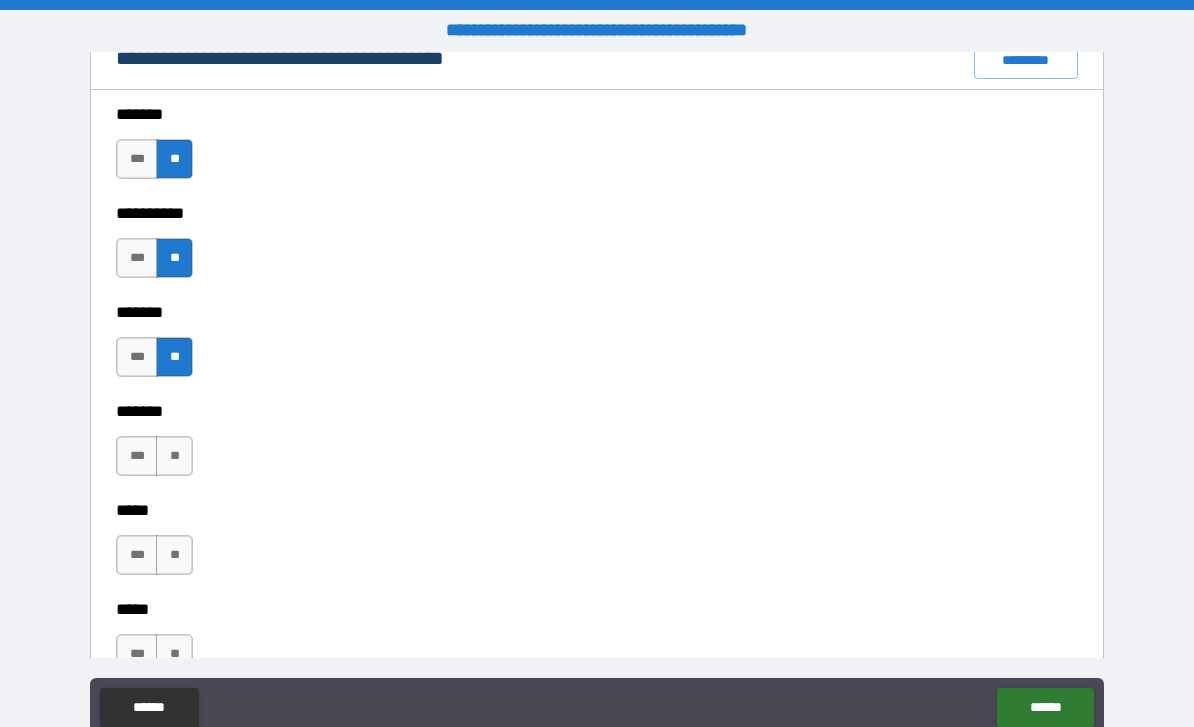 scroll, scrollTop: 2181, scrollLeft: 0, axis: vertical 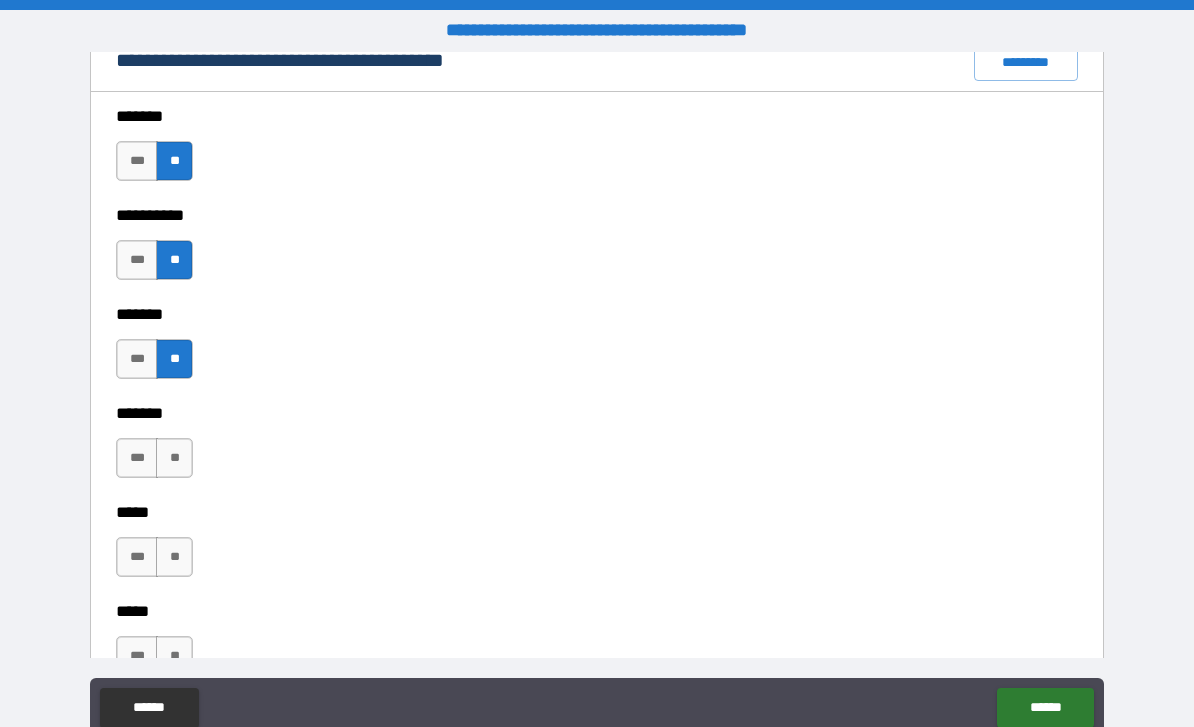 click on "**" at bounding box center (174, 458) 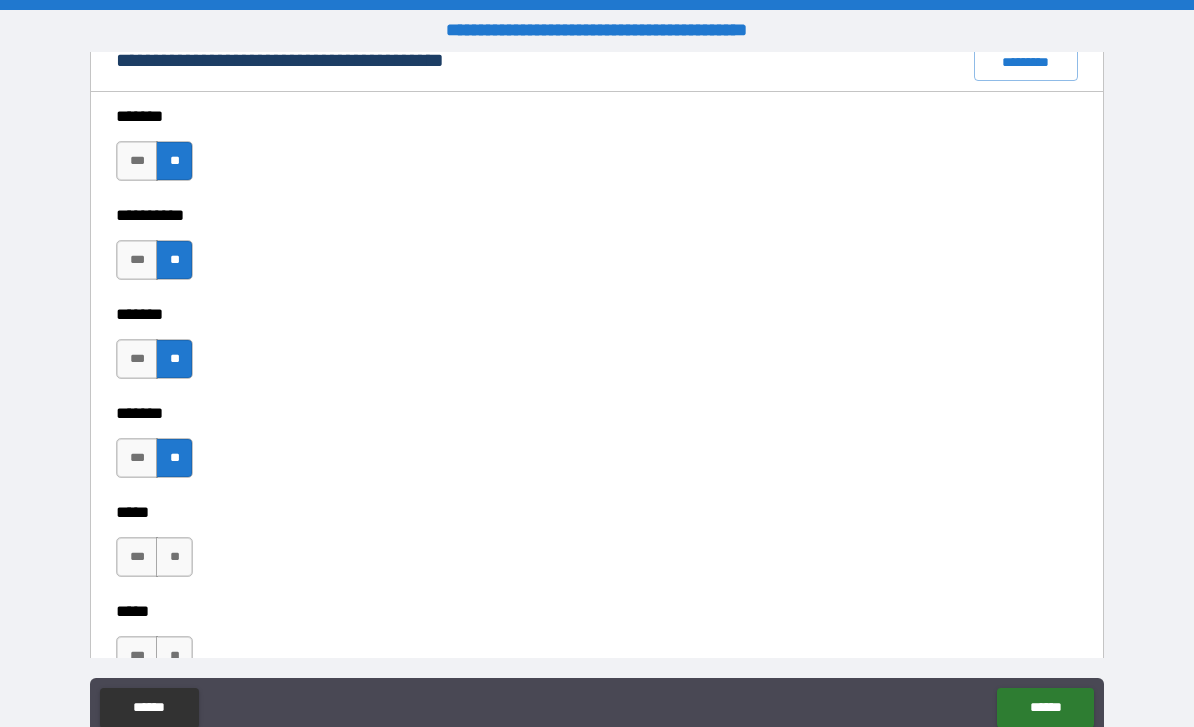 click on "**" at bounding box center [174, 557] 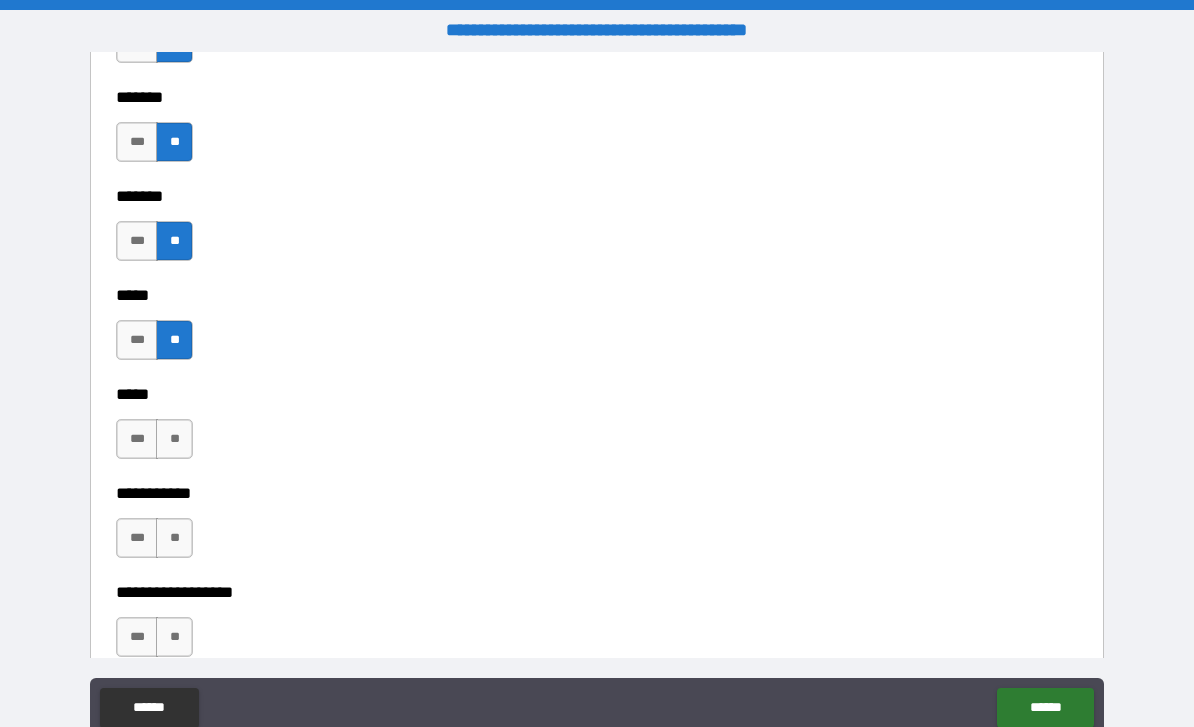 scroll, scrollTop: 2399, scrollLeft: 0, axis: vertical 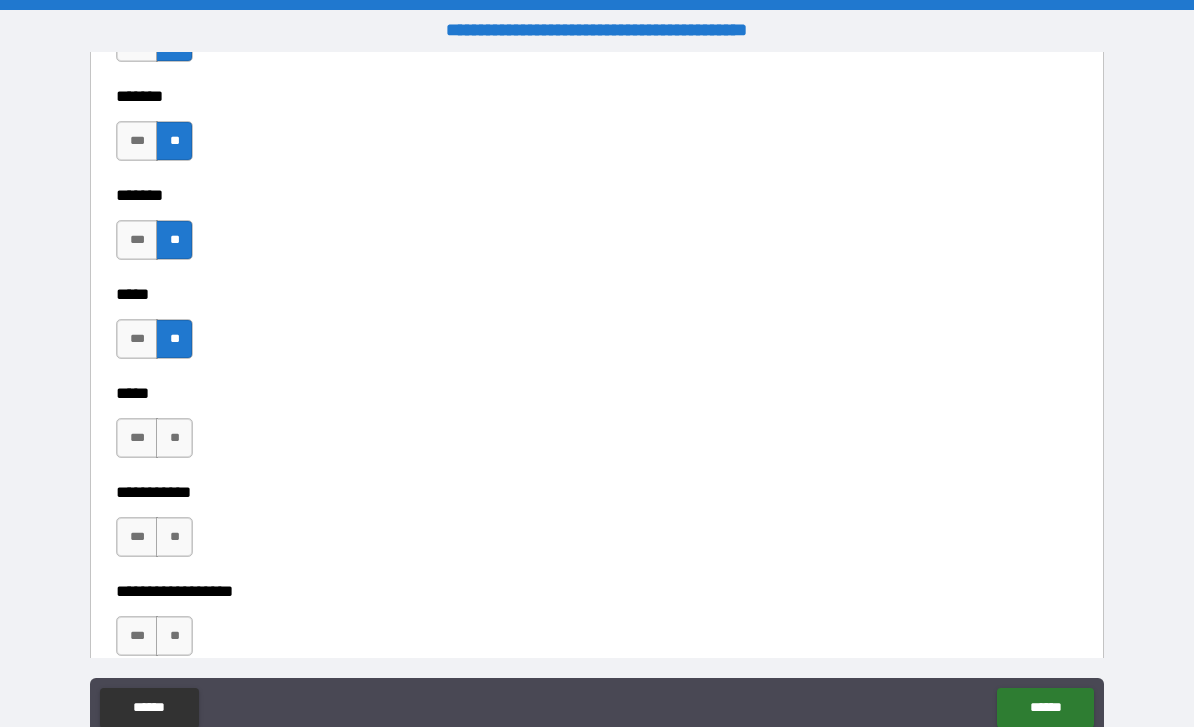 click on "**" at bounding box center [174, 438] 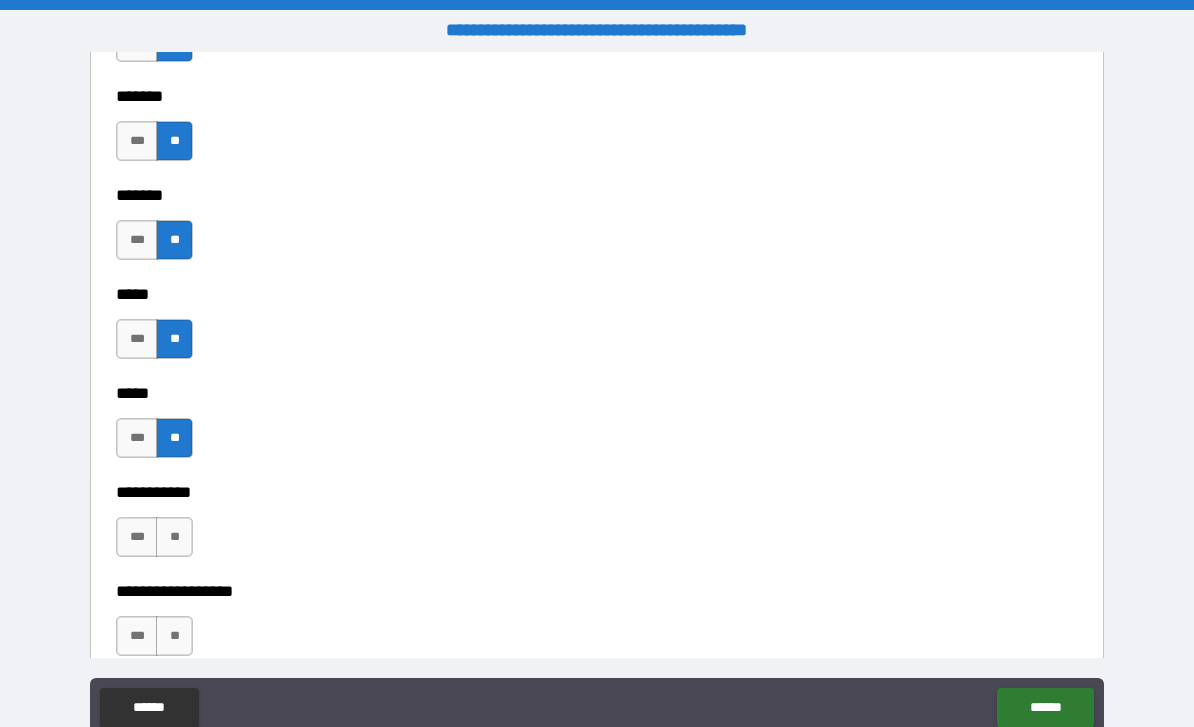 click on "**" at bounding box center (174, 537) 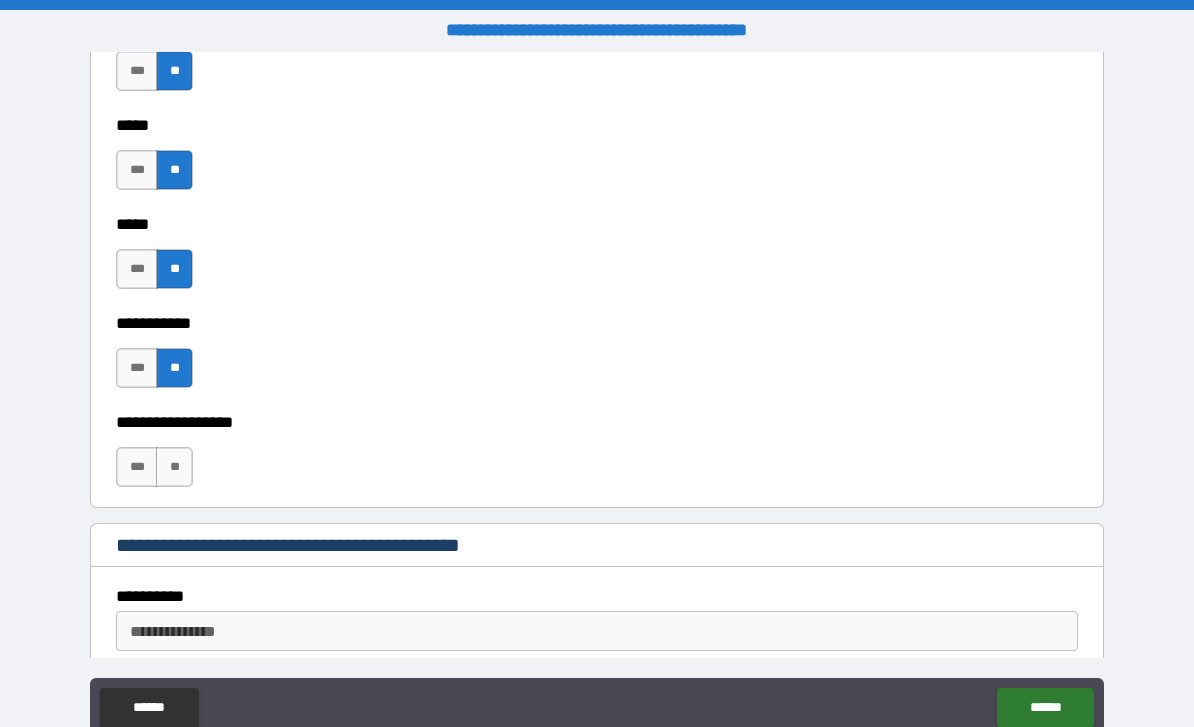 click on "**" at bounding box center [174, 467] 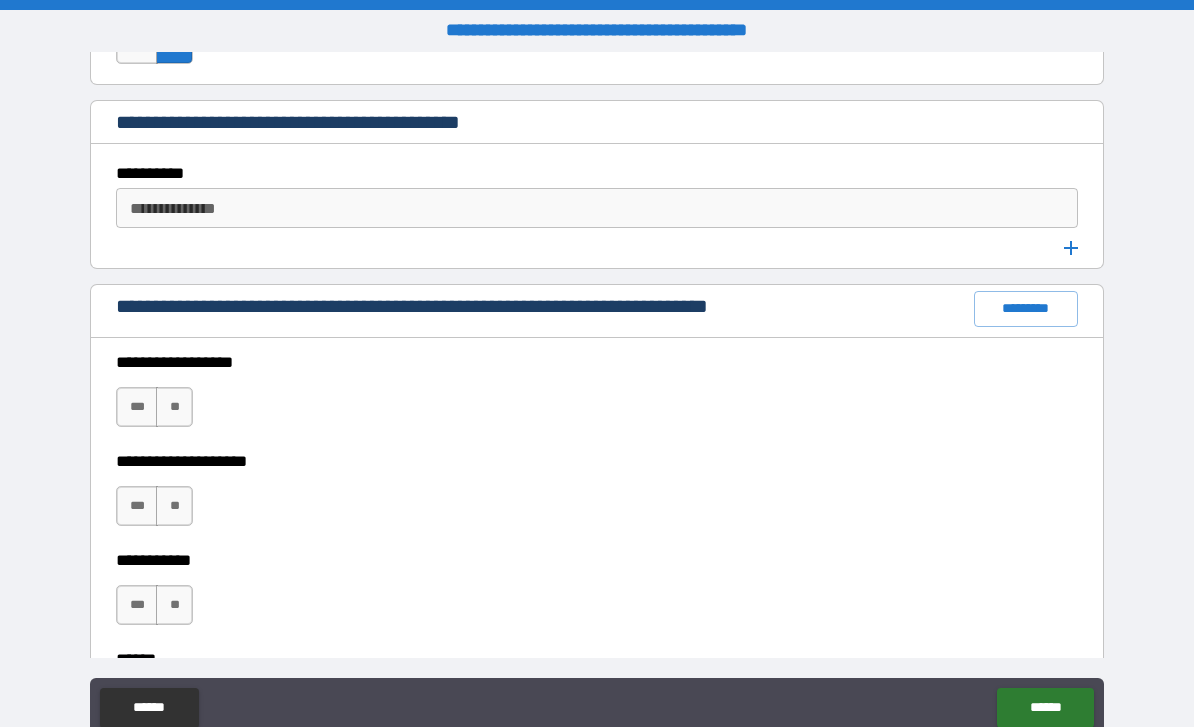 scroll, scrollTop: 3003, scrollLeft: 0, axis: vertical 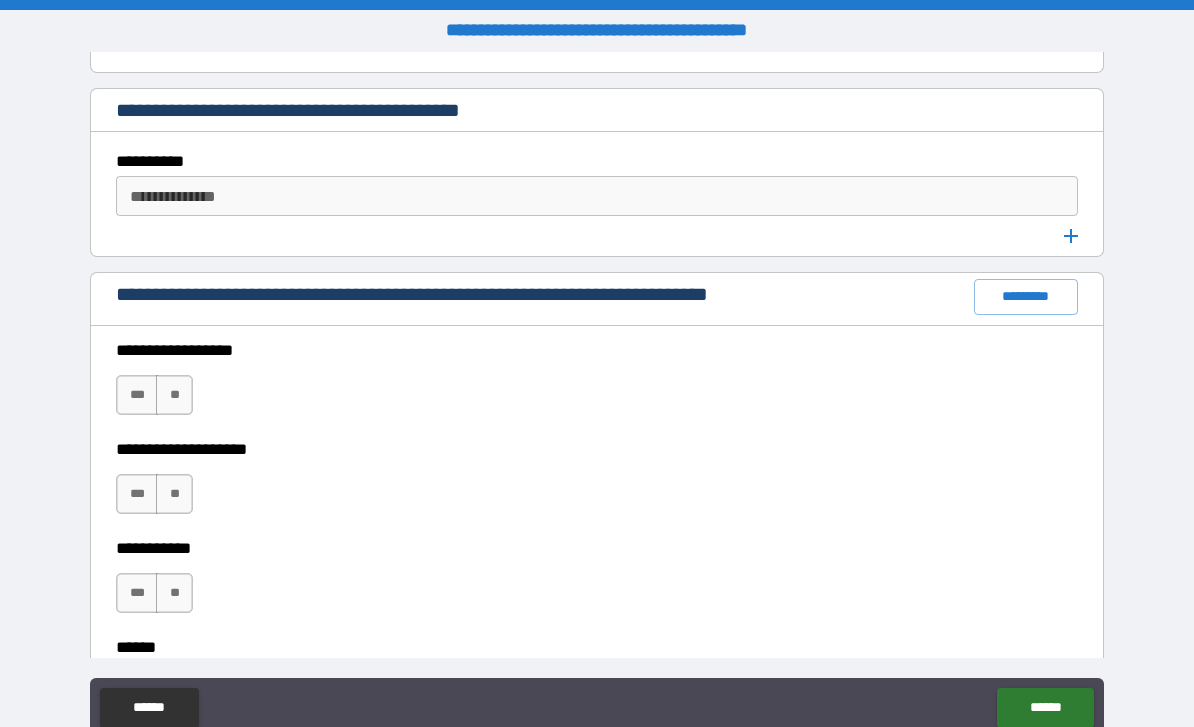click on "**" at bounding box center [174, 395] 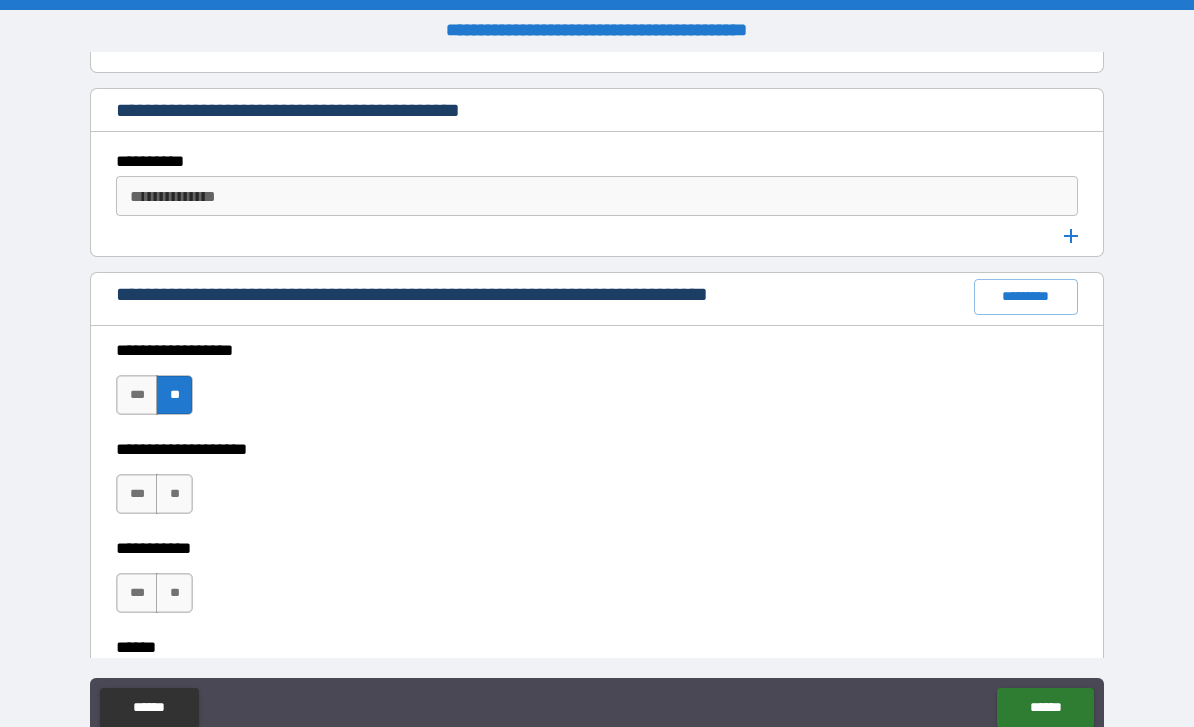 click on "**" at bounding box center [174, 494] 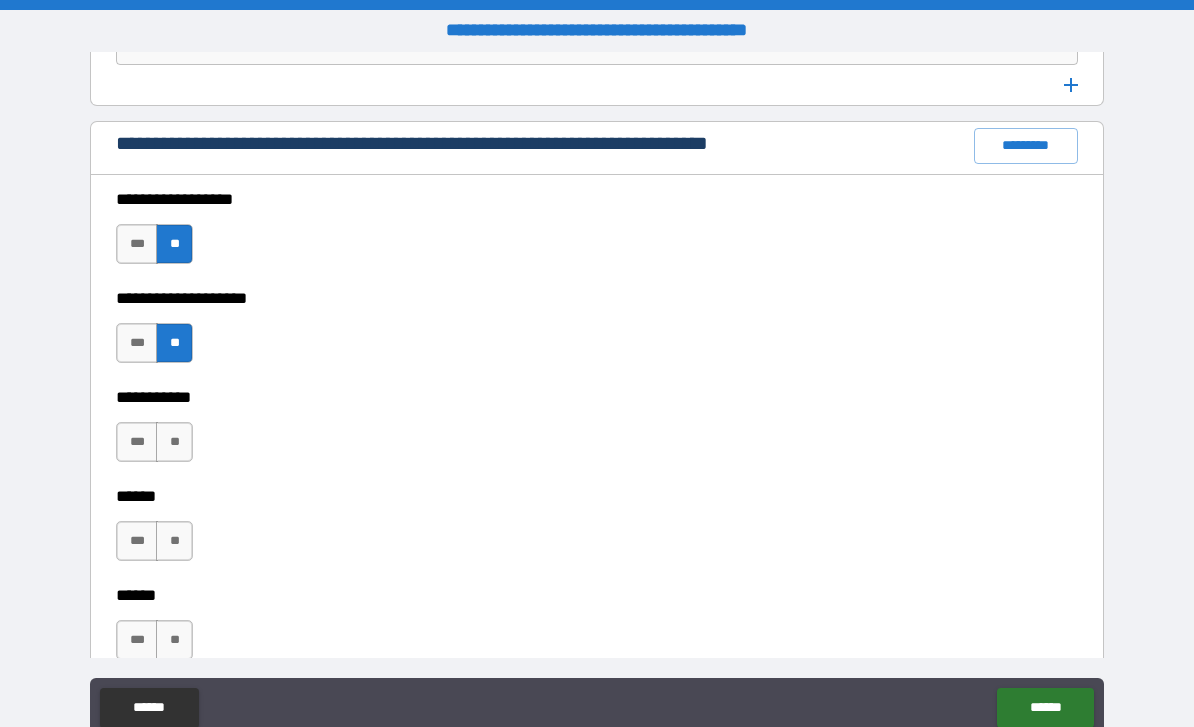 scroll, scrollTop: 3166, scrollLeft: 0, axis: vertical 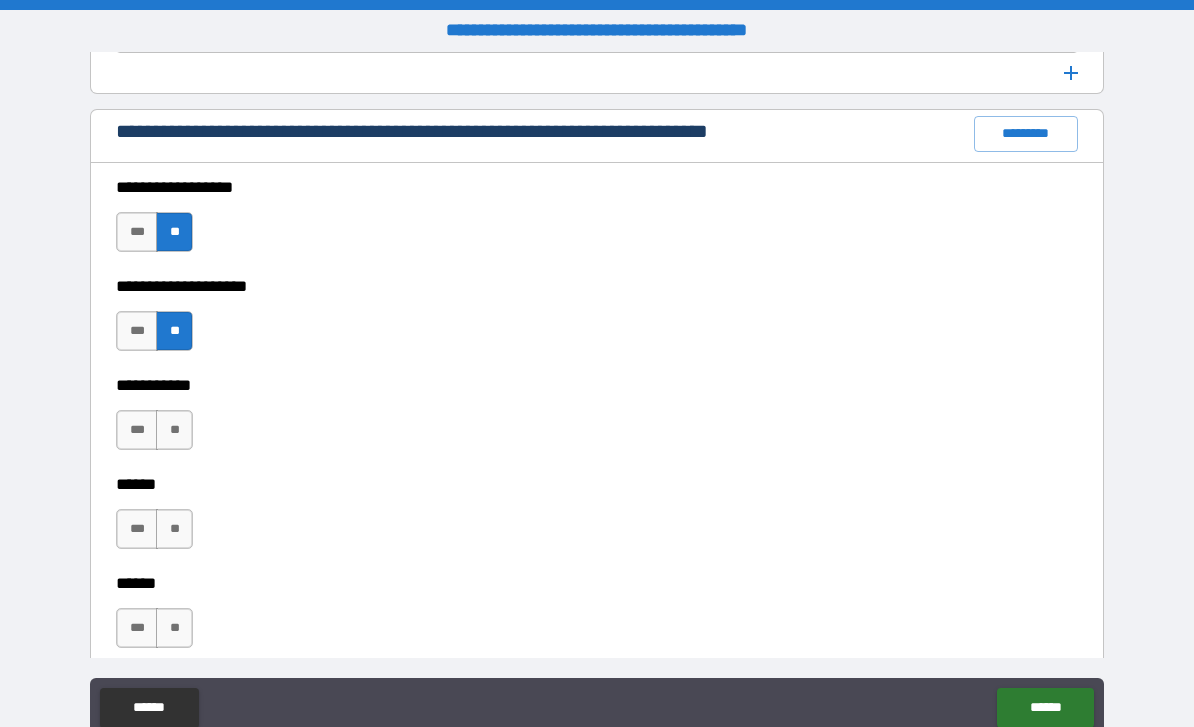 click on "**" at bounding box center [174, 430] 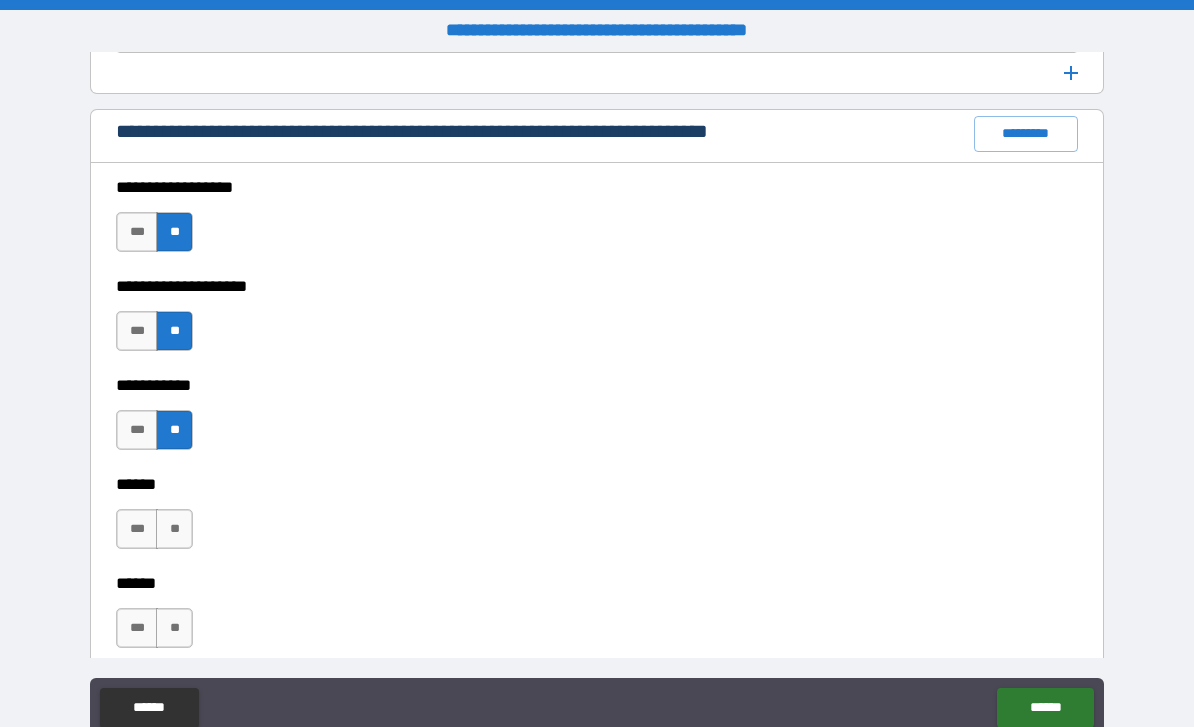 click on "**" at bounding box center (174, 529) 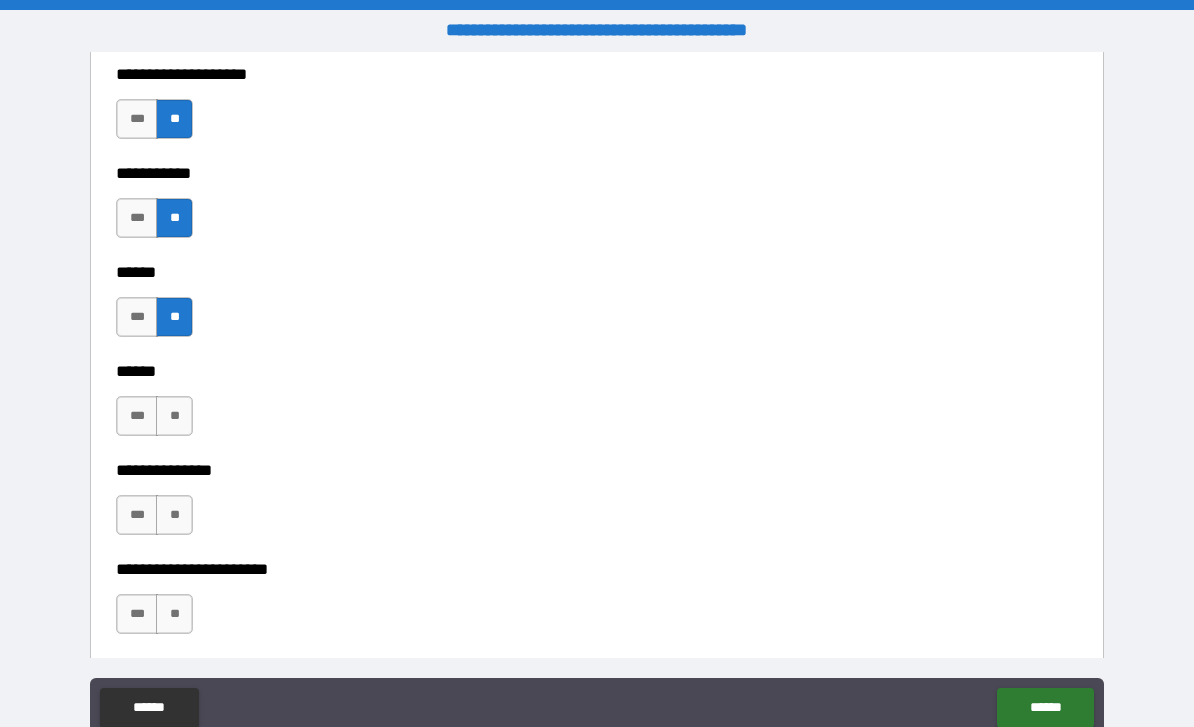 scroll, scrollTop: 3456, scrollLeft: 0, axis: vertical 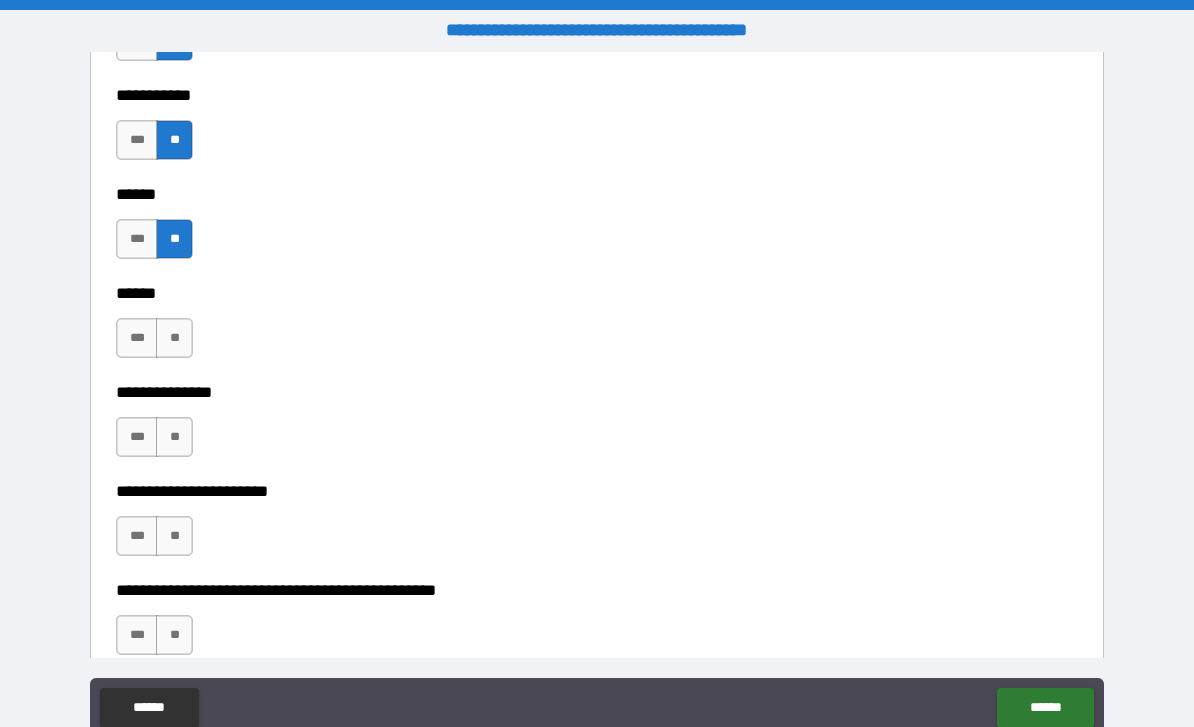 click on "**" at bounding box center (174, 338) 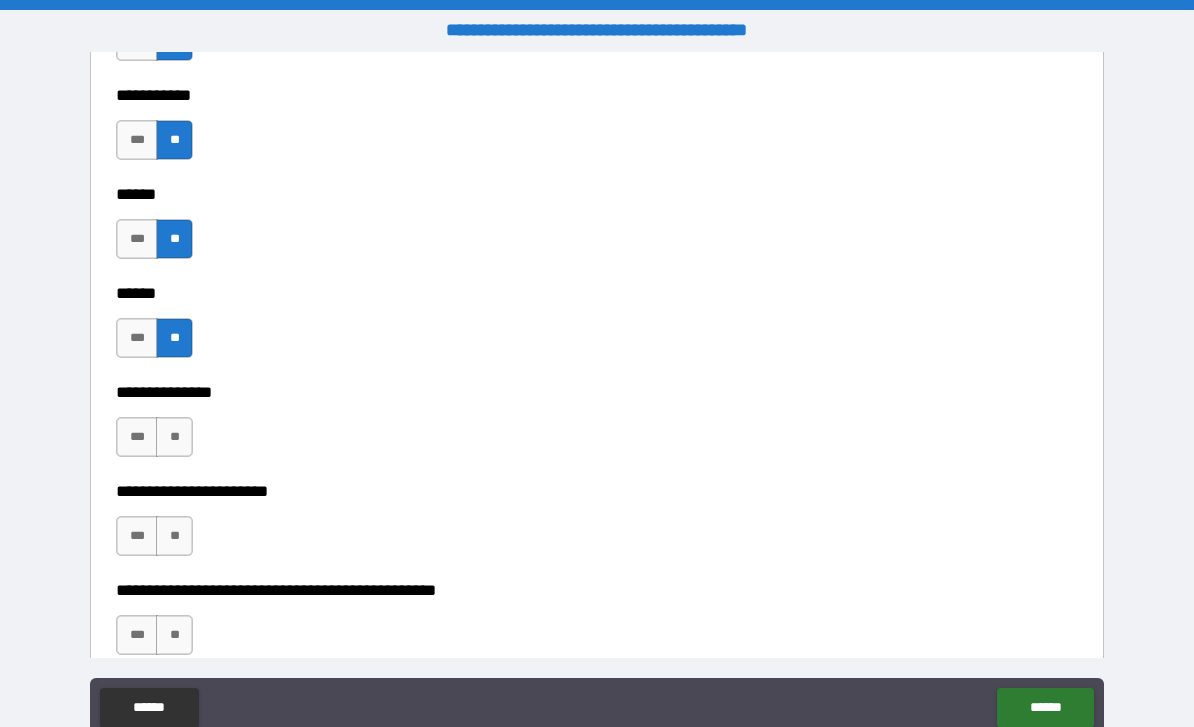 click on "**" at bounding box center [174, 437] 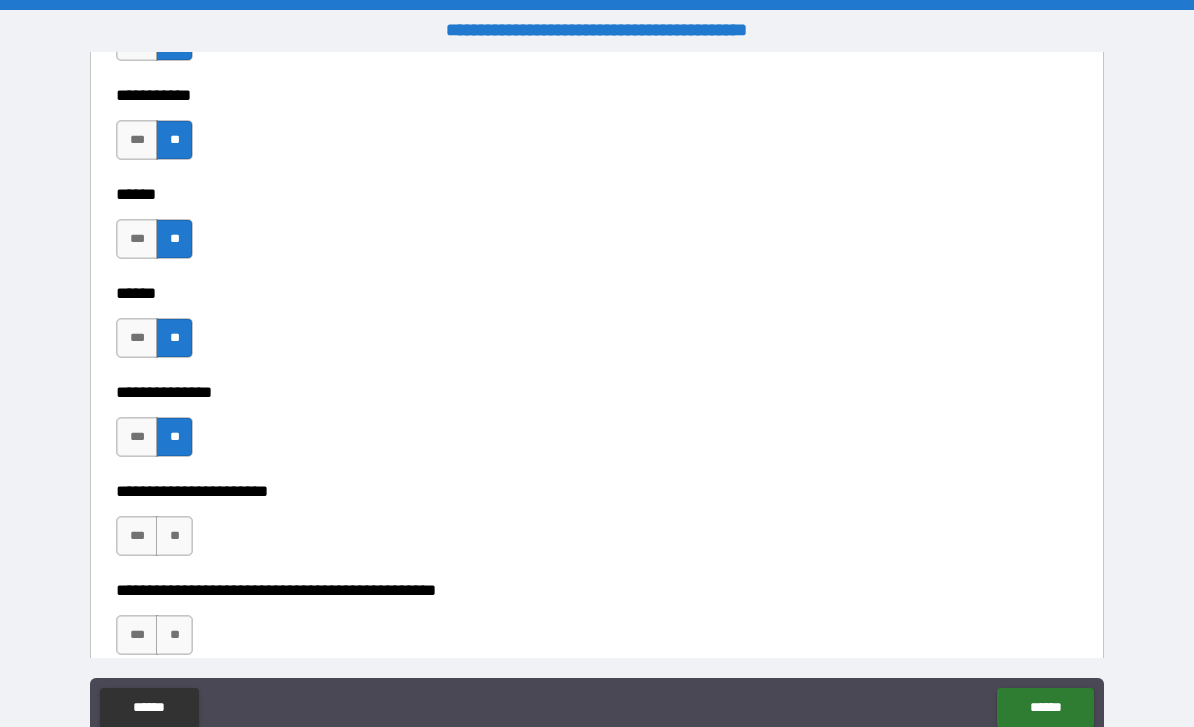 click on "**" at bounding box center [174, 536] 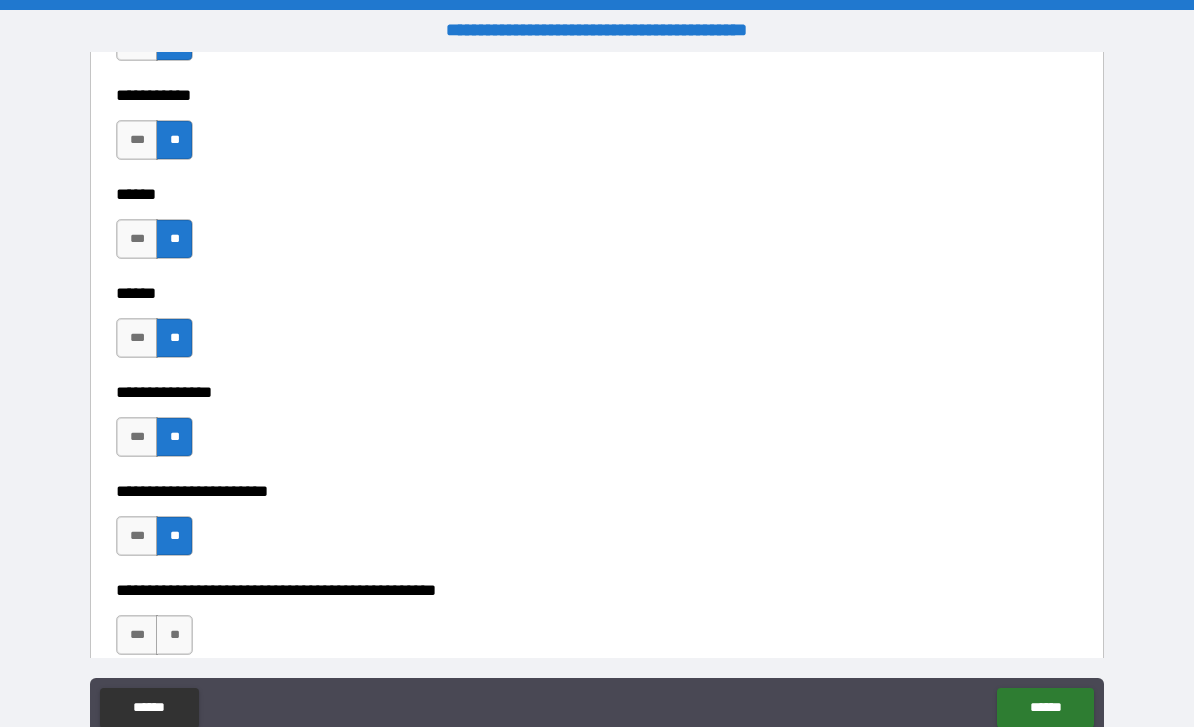 click on "***" at bounding box center [137, 635] 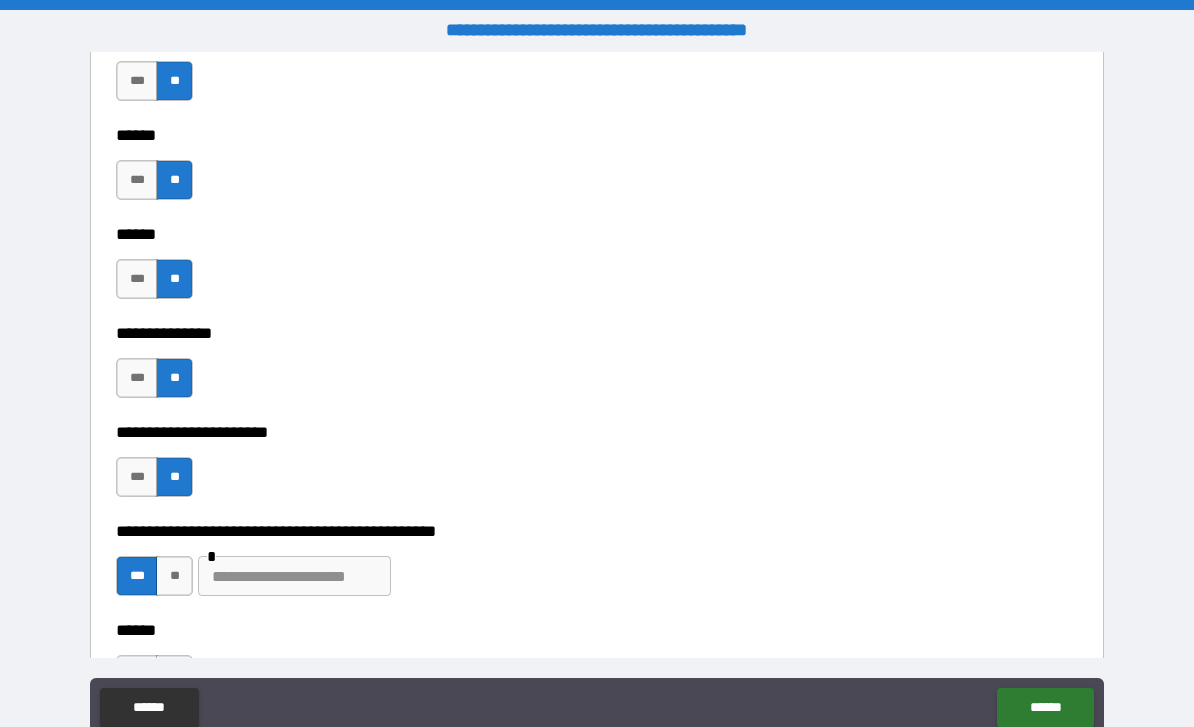 click on "**" at bounding box center [174, 576] 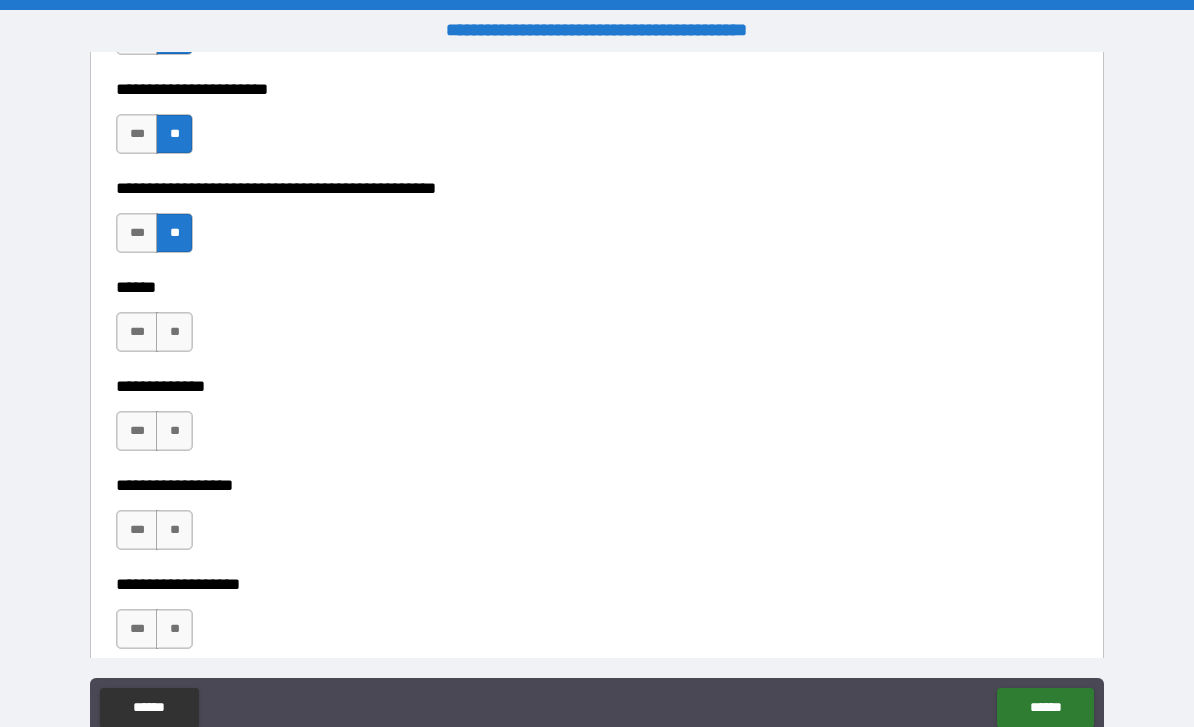 scroll, scrollTop: 3857, scrollLeft: 0, axis: vertical 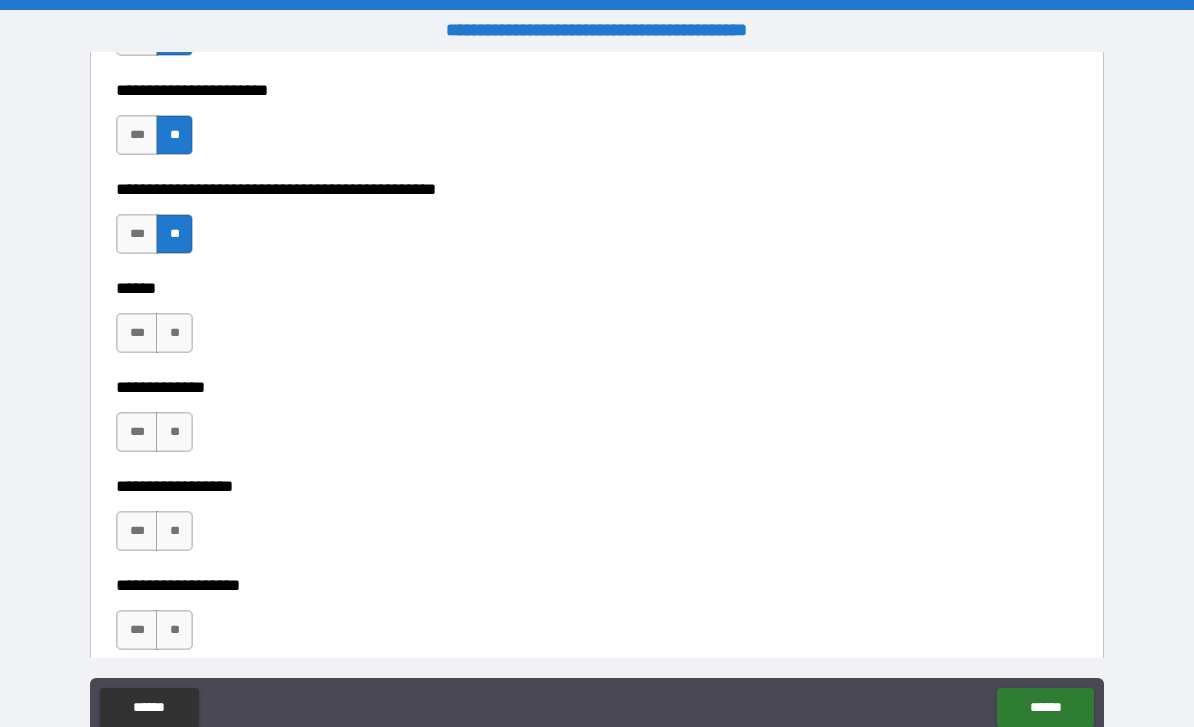 click on "**" at bounding box center (174, 333) 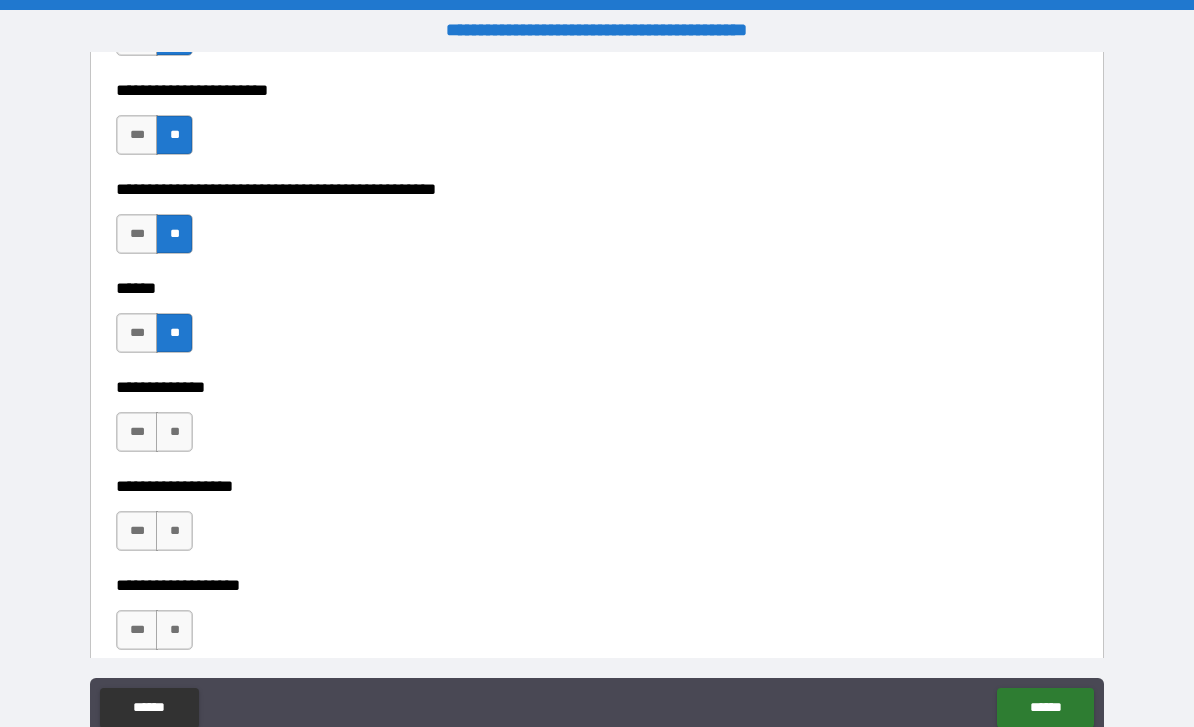 click on "**" at bounding box center (174, 432) 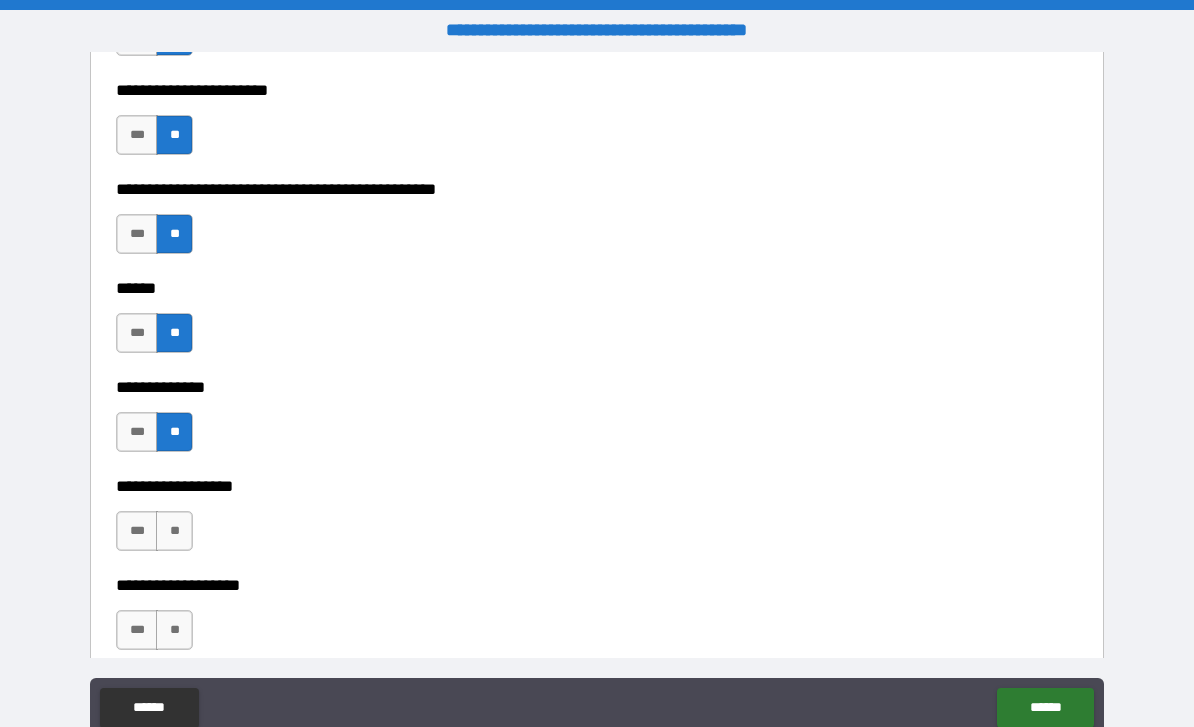 click on "**" at bounding box center [174, 531] 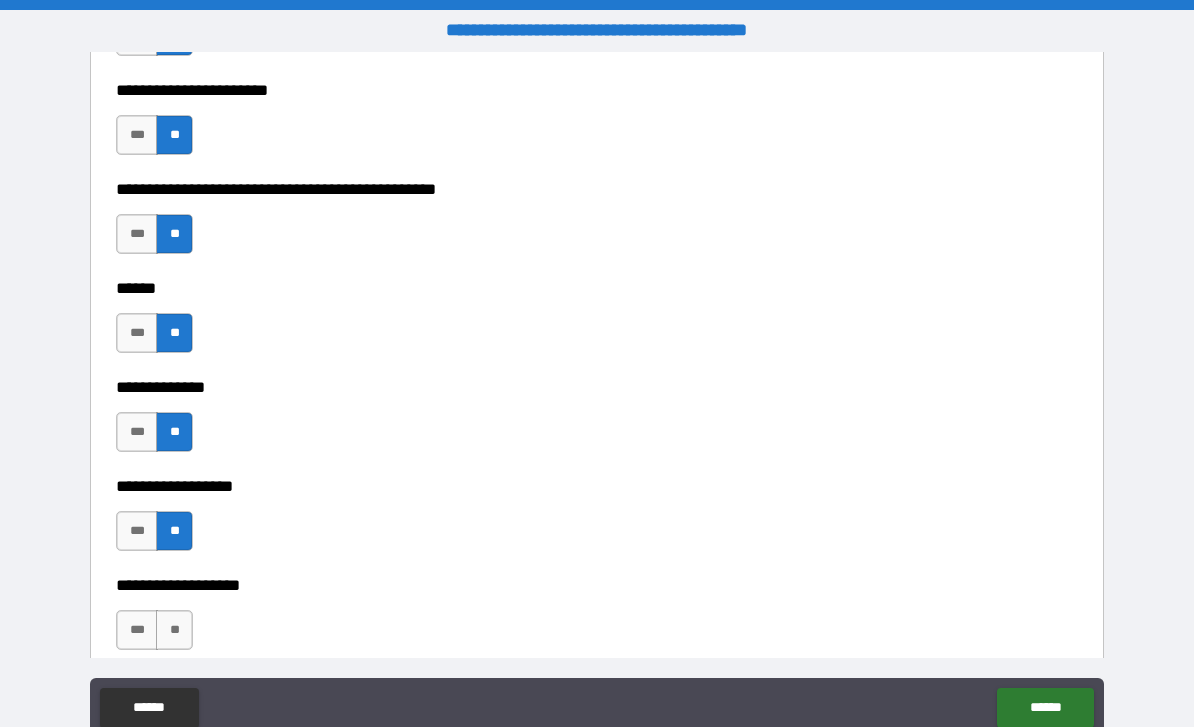click on "**" at bounding box center (174, 630) 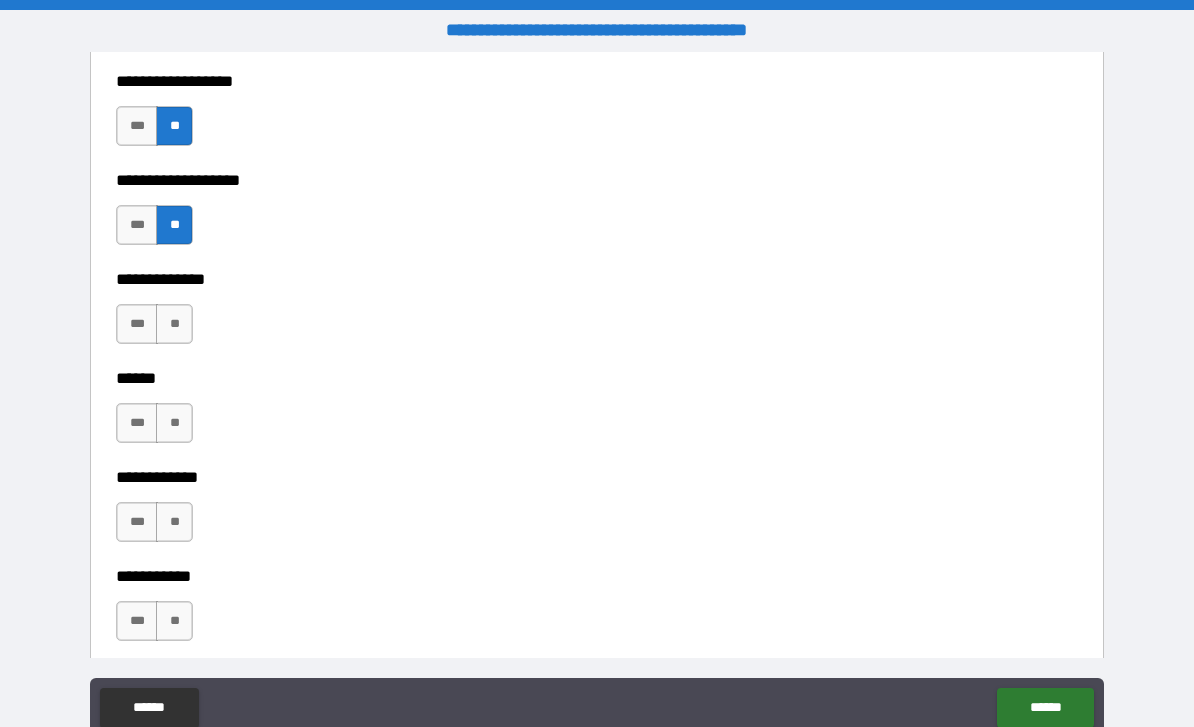 scroll, scrollTop: 4260, scrollLeft: 0, axis: vertical 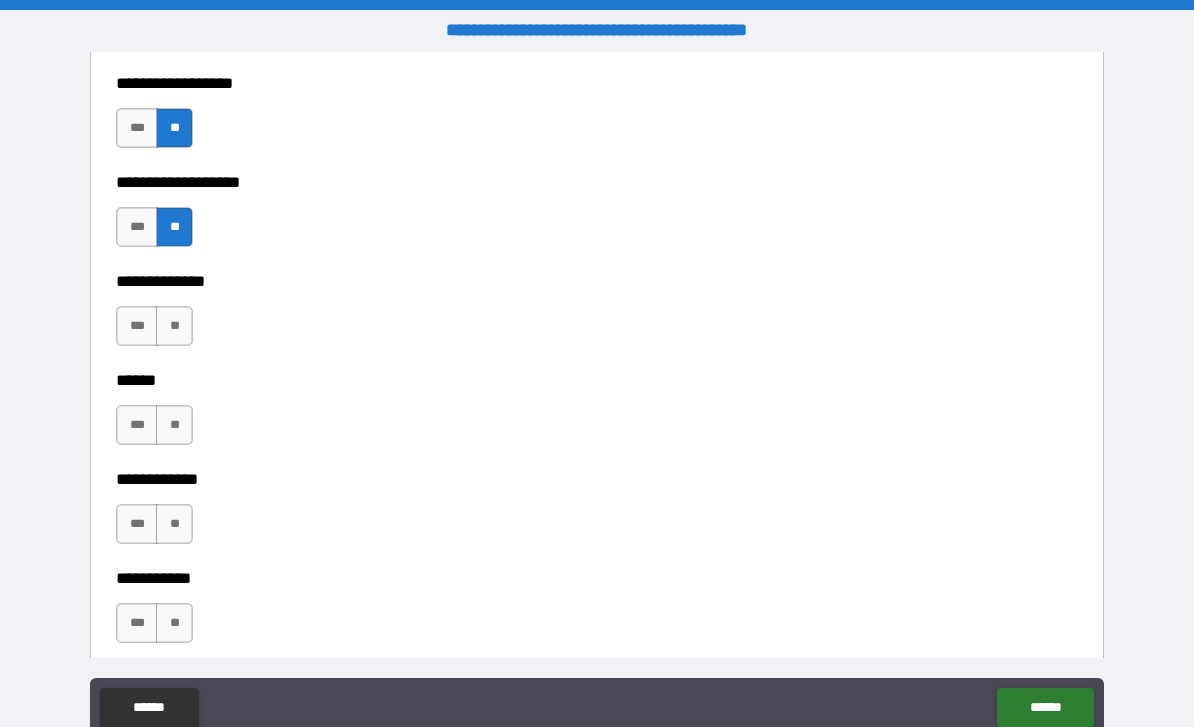 click on "**" at bounding box center [174, 326] 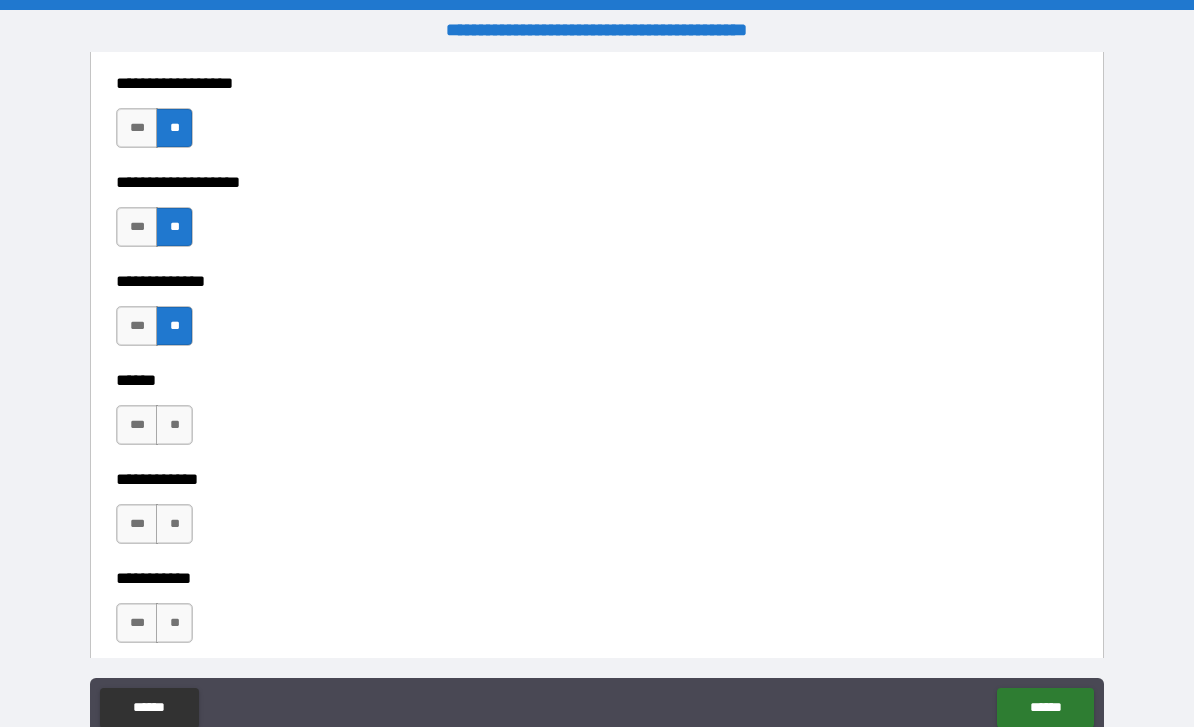 click on "**" at bounding box center (174, 425) 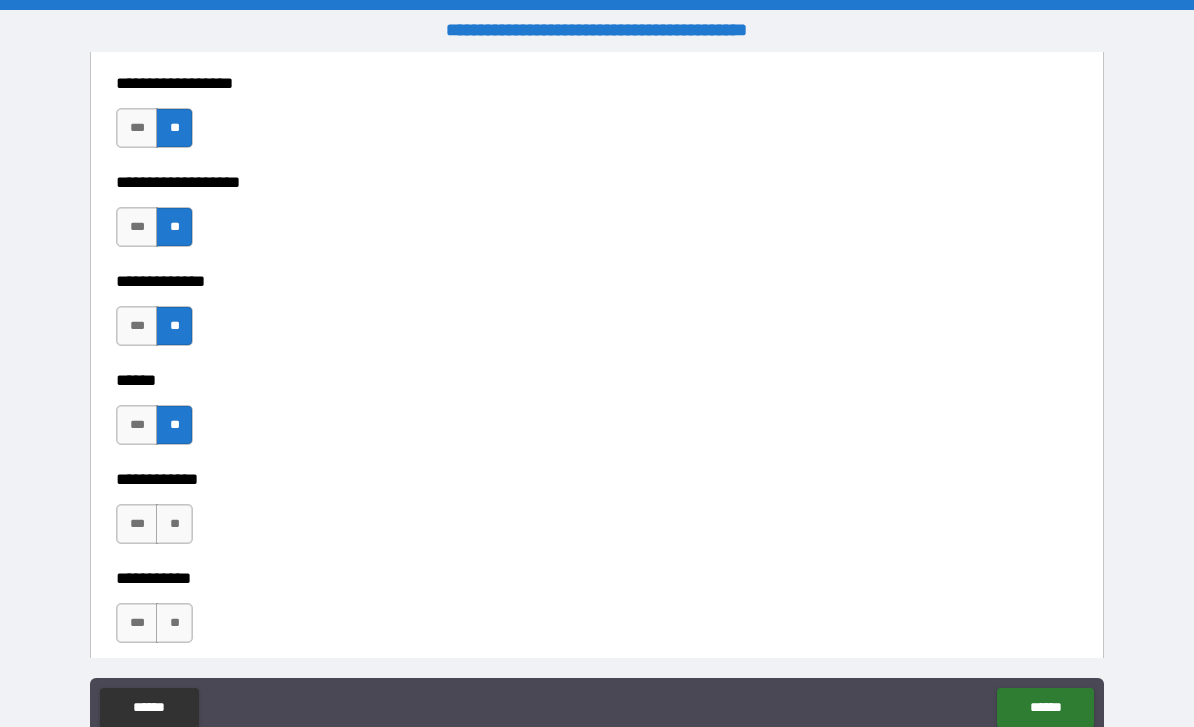 click on "**" at bounding box center (174, 524) 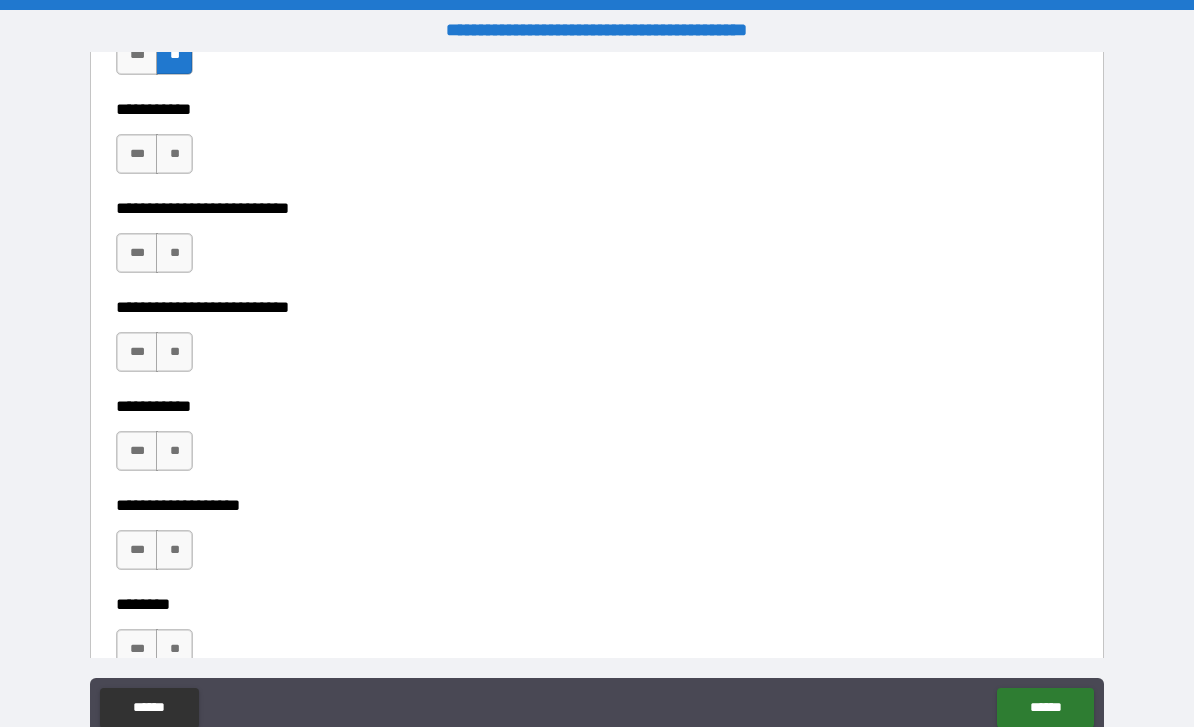 scroll, scrollTop: 4730, scrollLeft: 0, axis: vertical 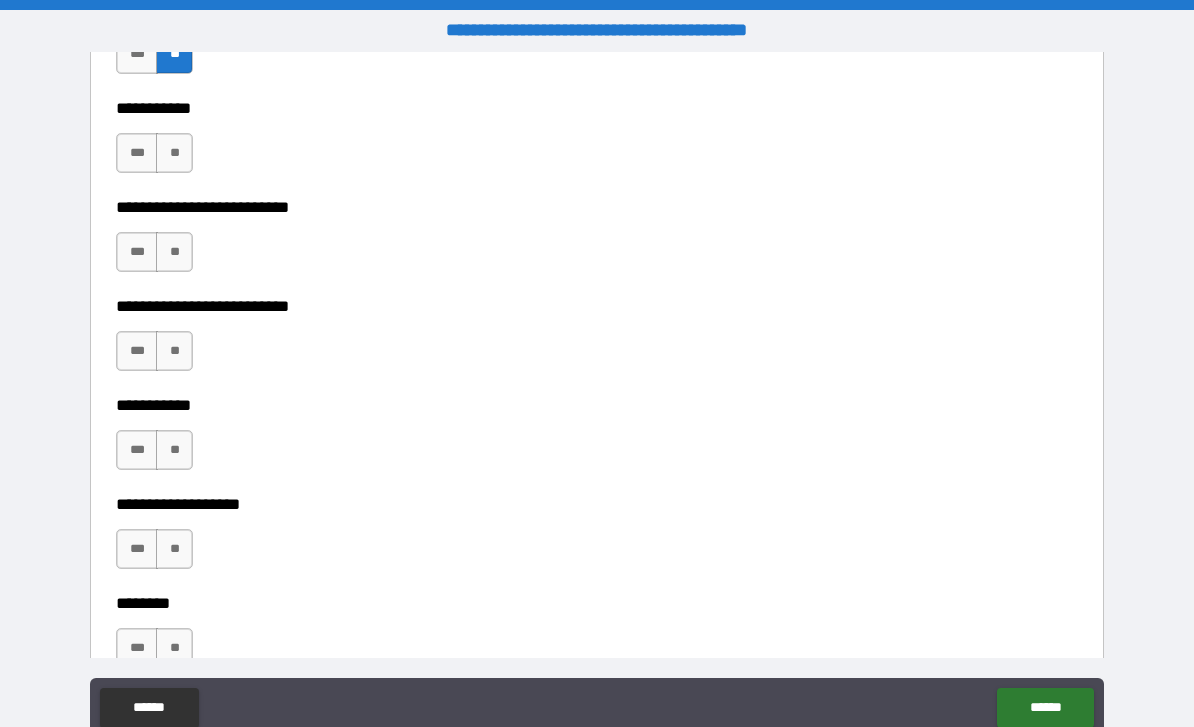 click on "**" at bounding box center [174, 153] 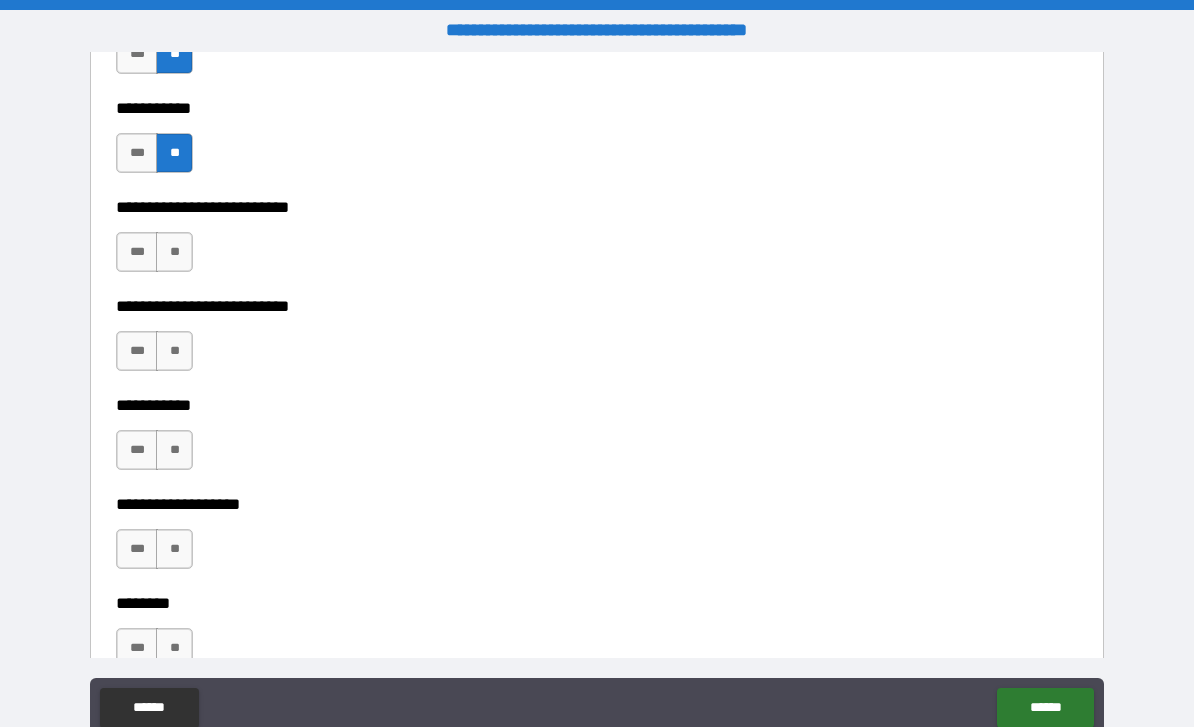 click on "**" at bounding box center [174, 252] 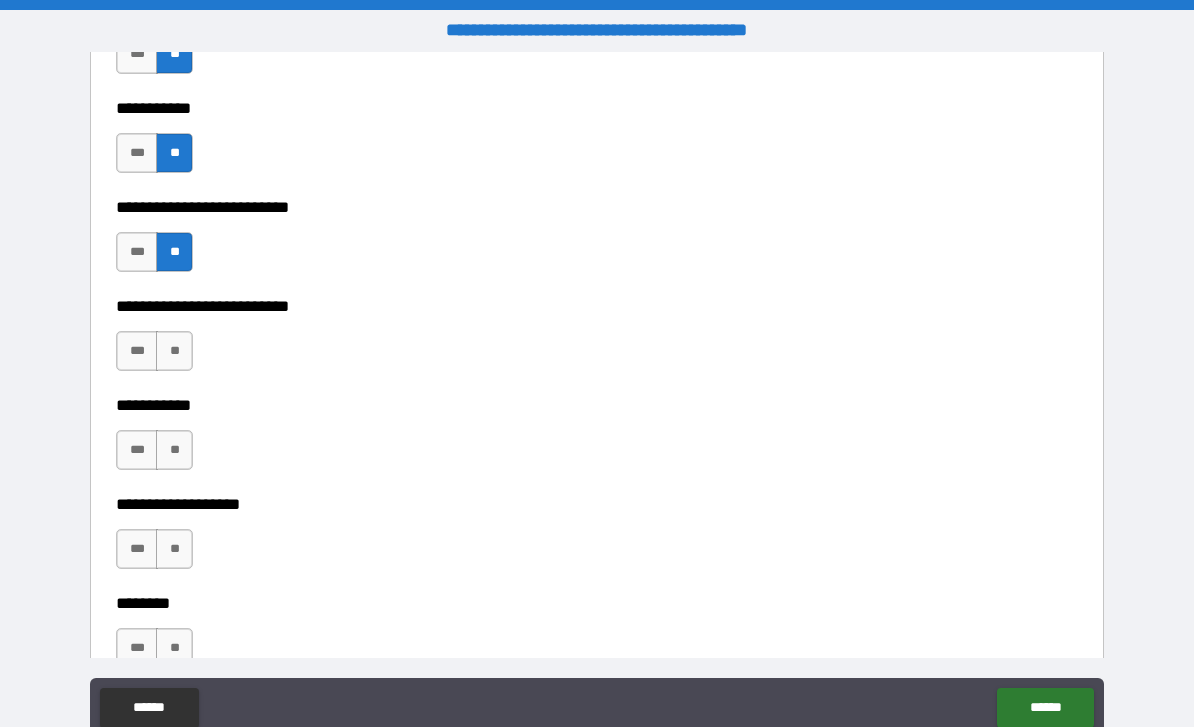 click on "**" at bounding box center [174, 351] 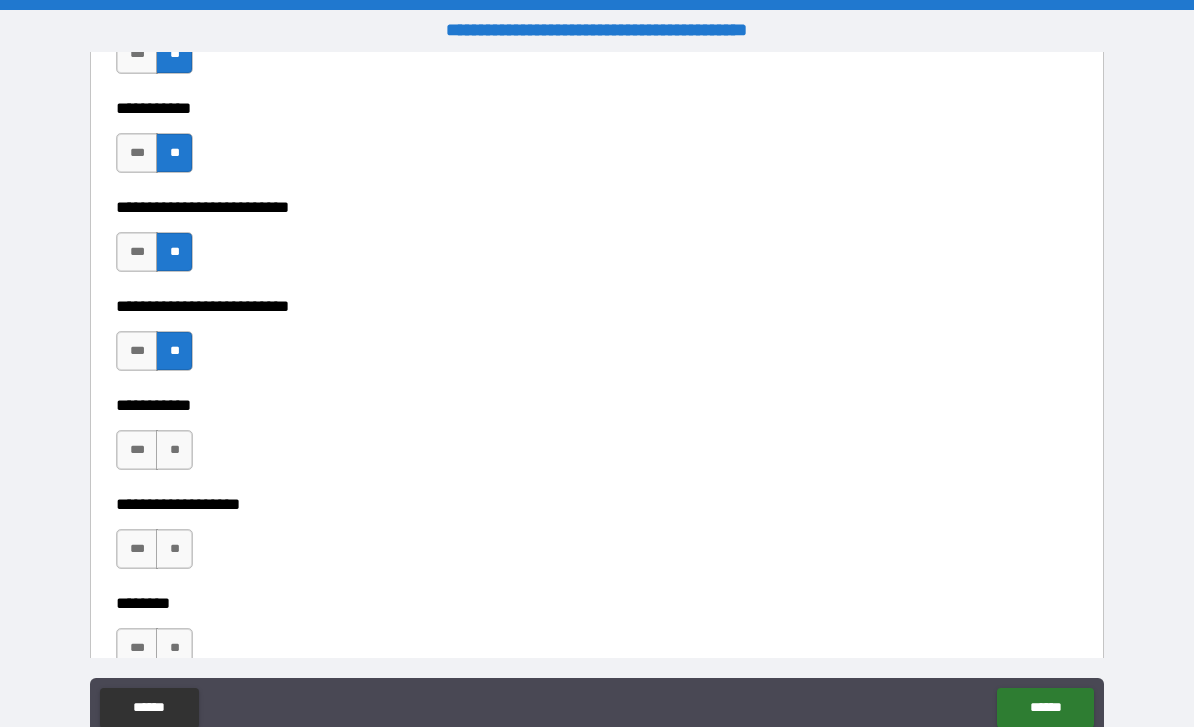 click on "**" at bounding box center (174, 450) 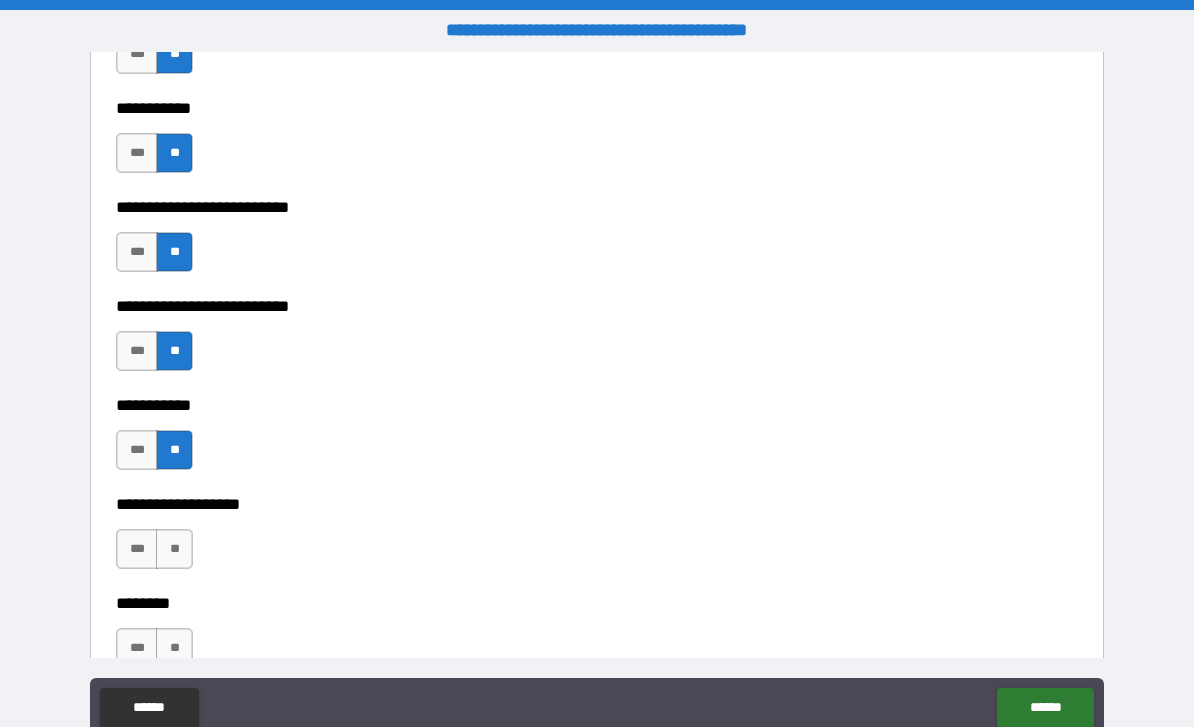 click on "**" at bounding box center (174, 549) 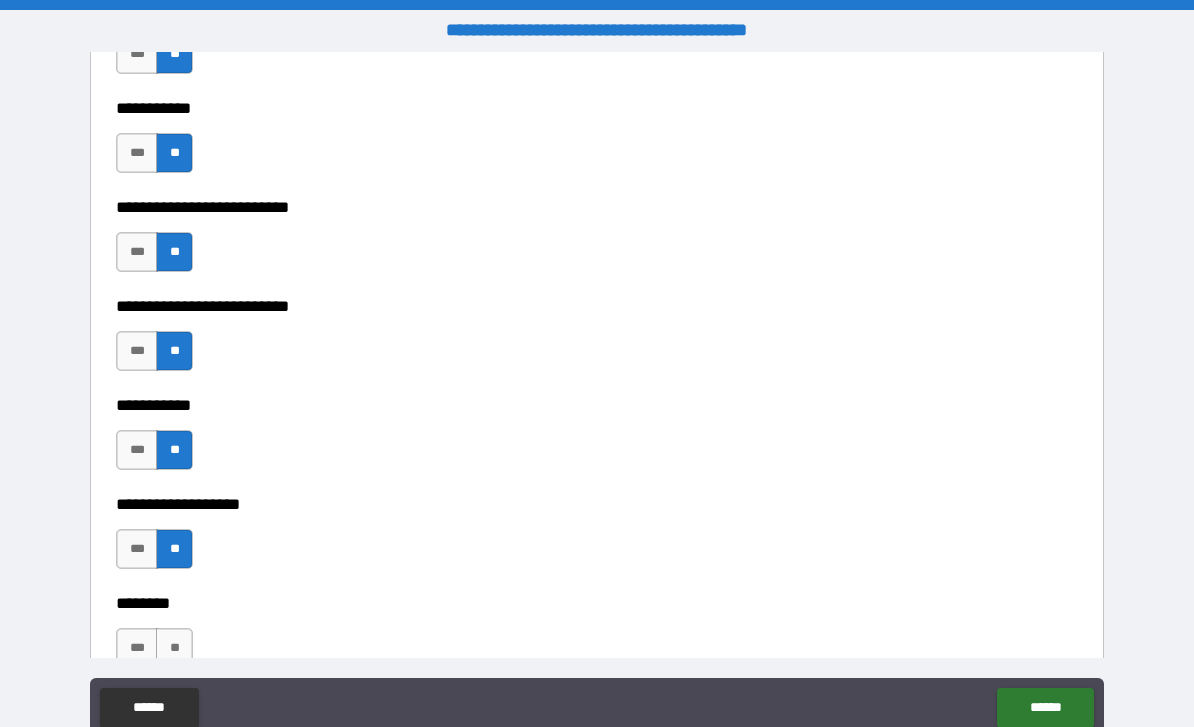 click on "**" at bounding box center [174, 648] 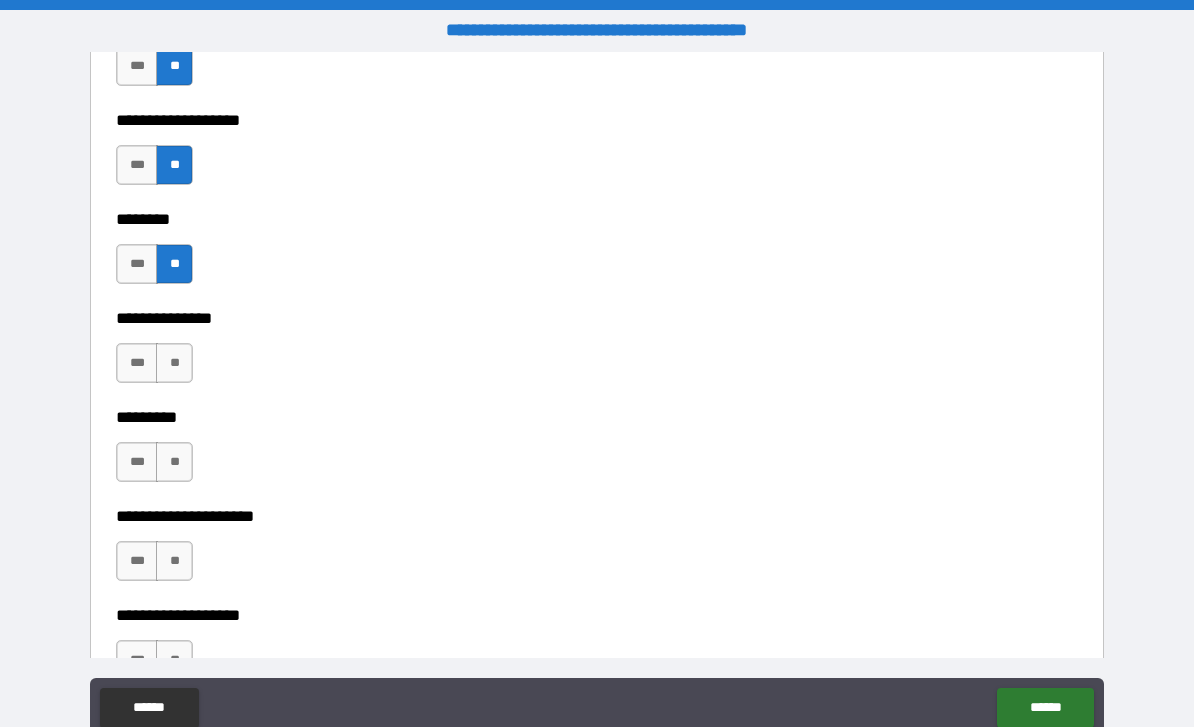 scroll, scrollTop: 5226, scrollLeft: 0, axis: vertical 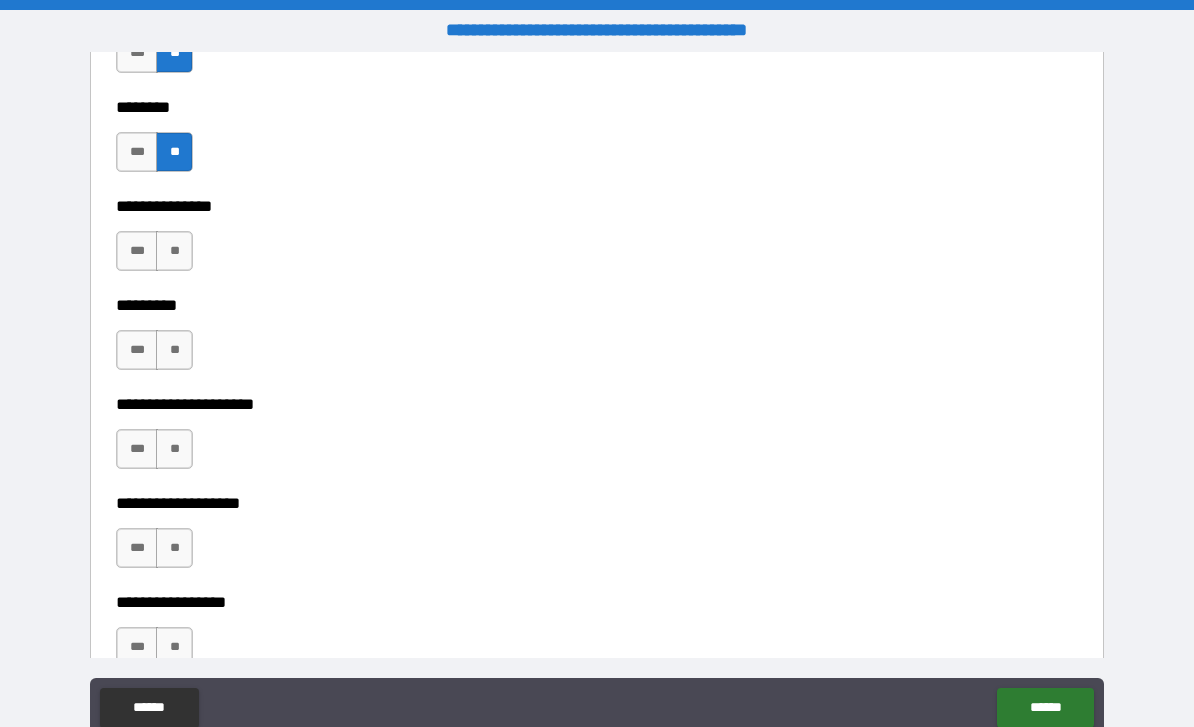 click on "**" at bounding box center [174, 251] 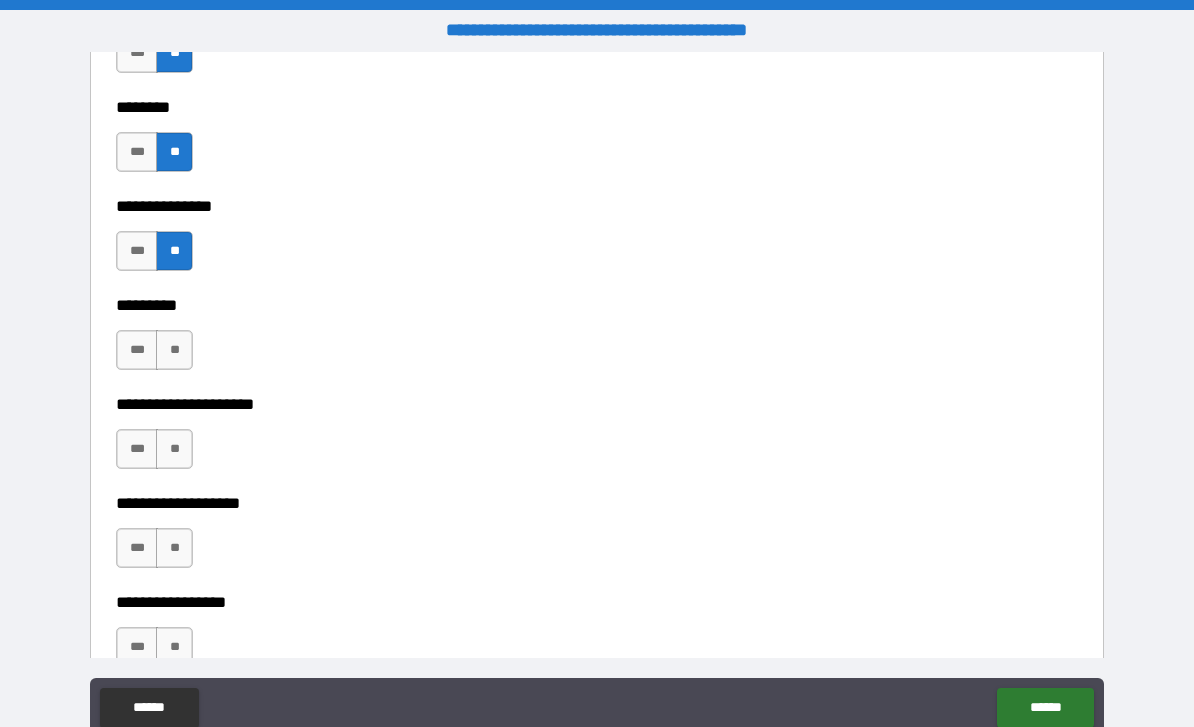 click on "**" at bounding box center [174, 350] 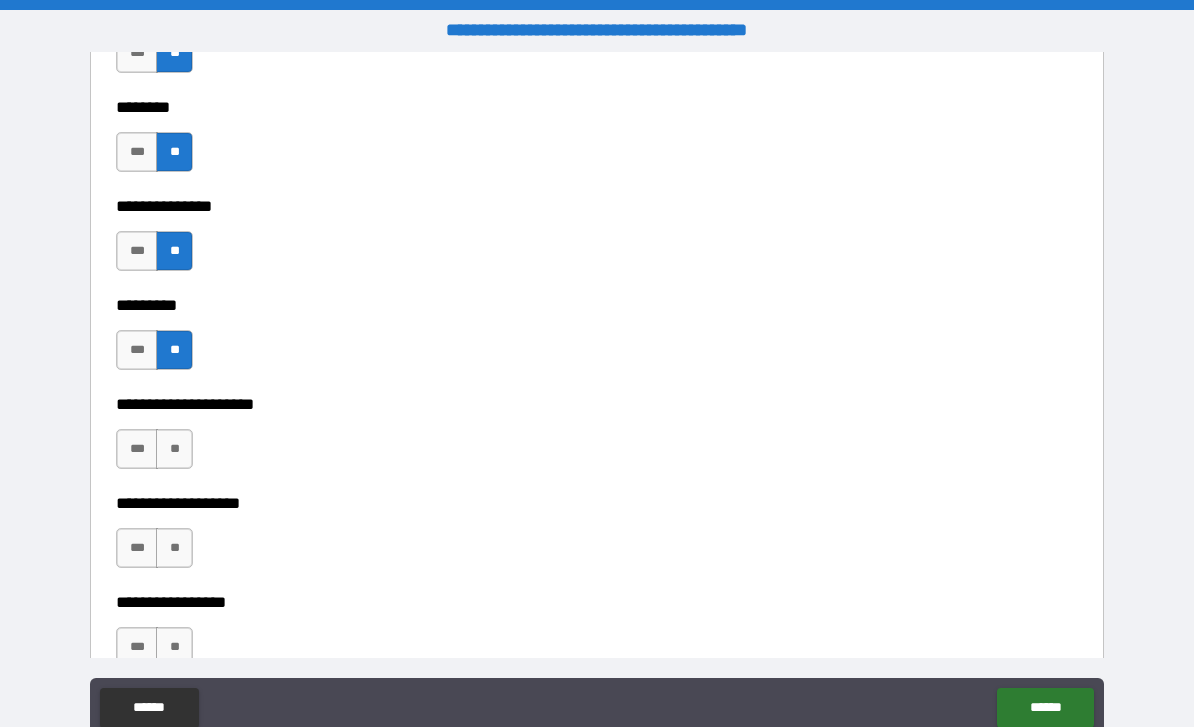 click on "**" at bounding box center [174, 449] 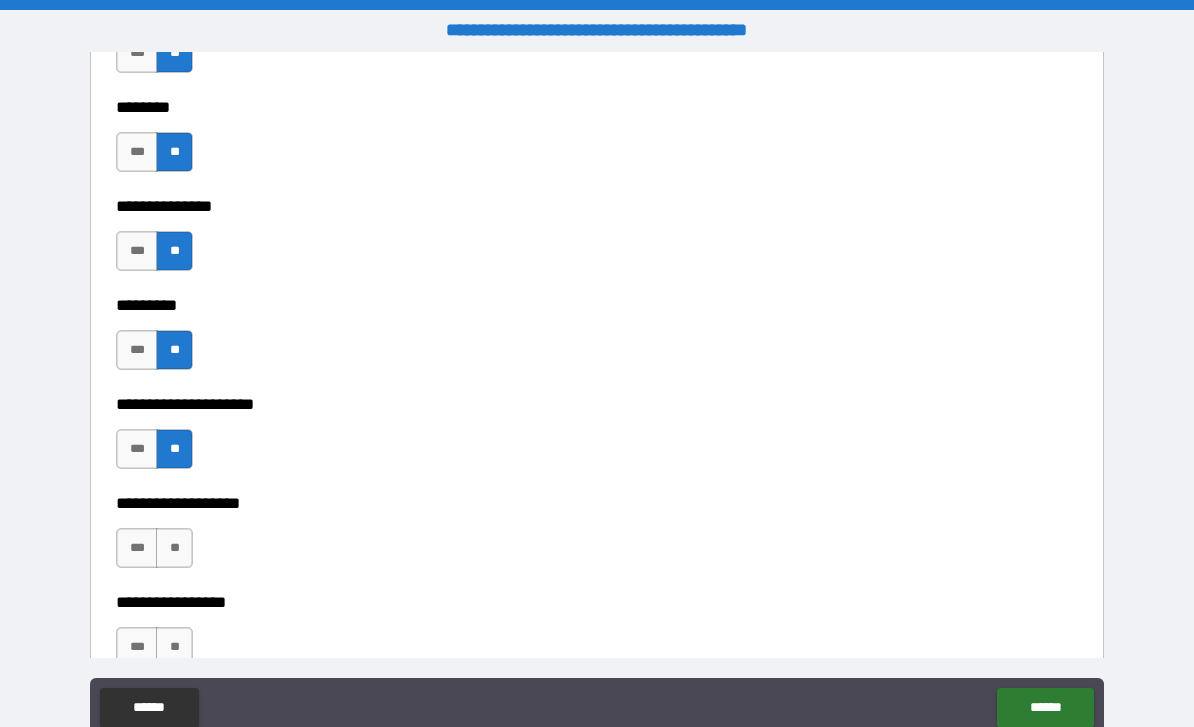 click on "**" at bounding box center [174, 548] 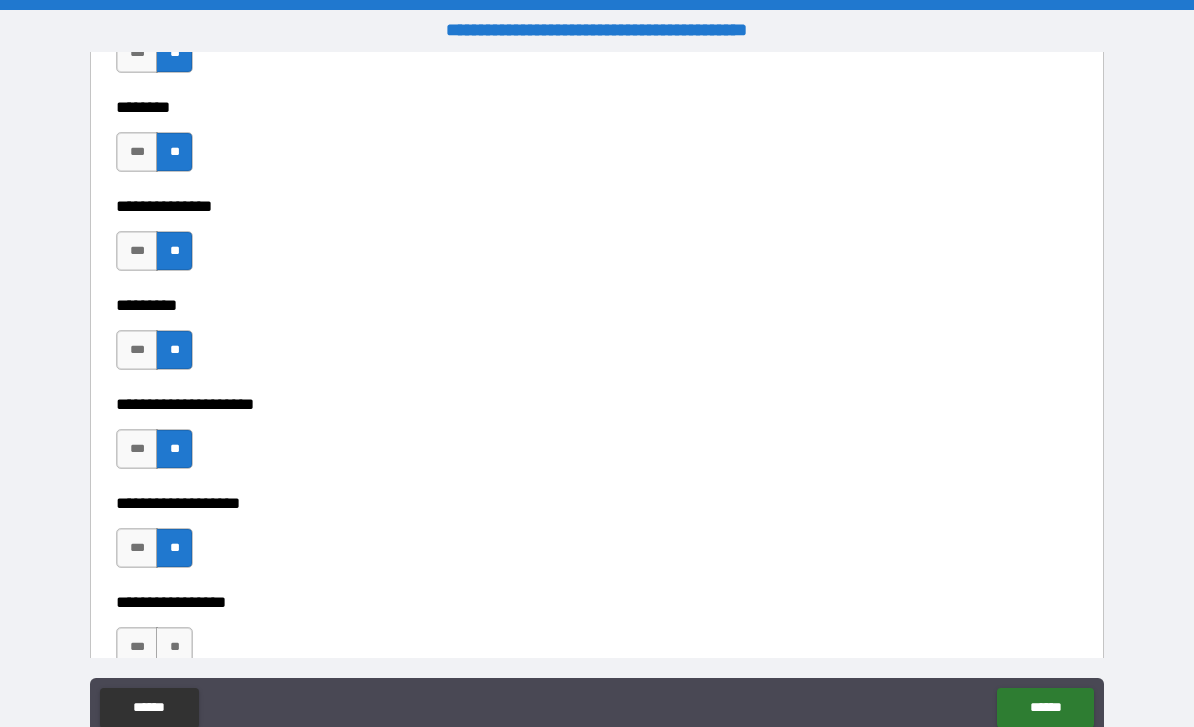 click on "**" at bounding box center (174, 647) 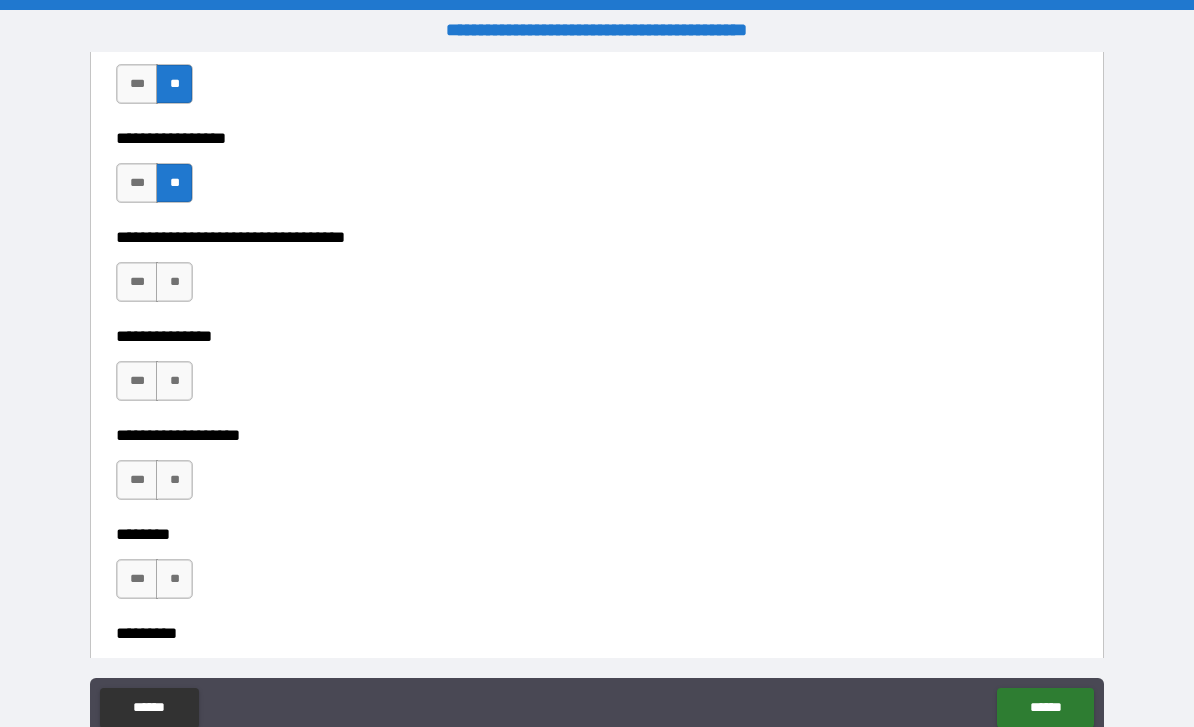 scroll, scrollTop: 5719, scrollLeft: 0, axis: vertical 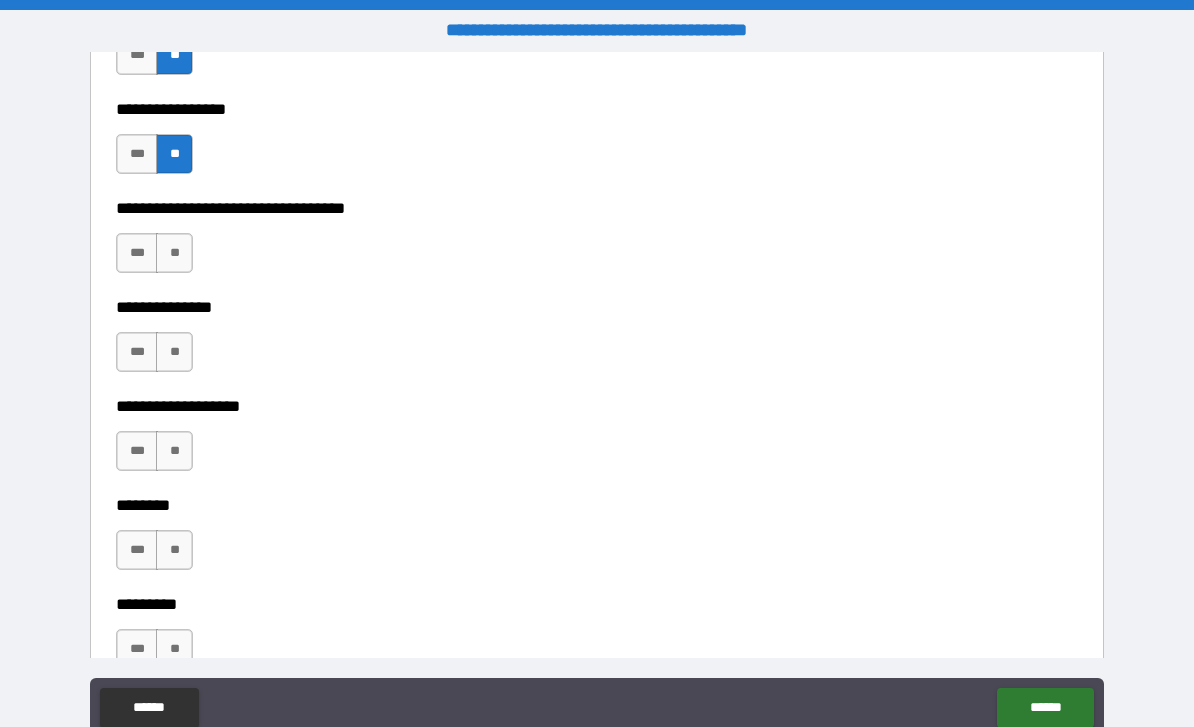 click on "**" at bounding box center [174, 253] 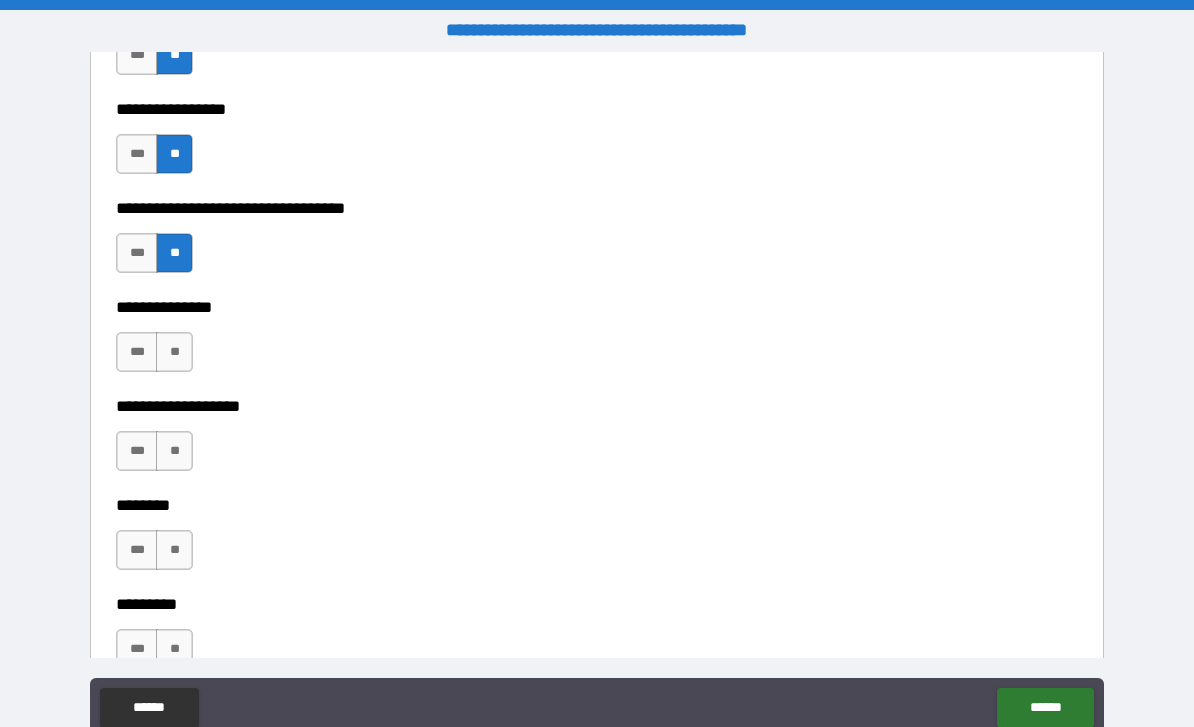 click on "**" at bounding box center [174, 352] 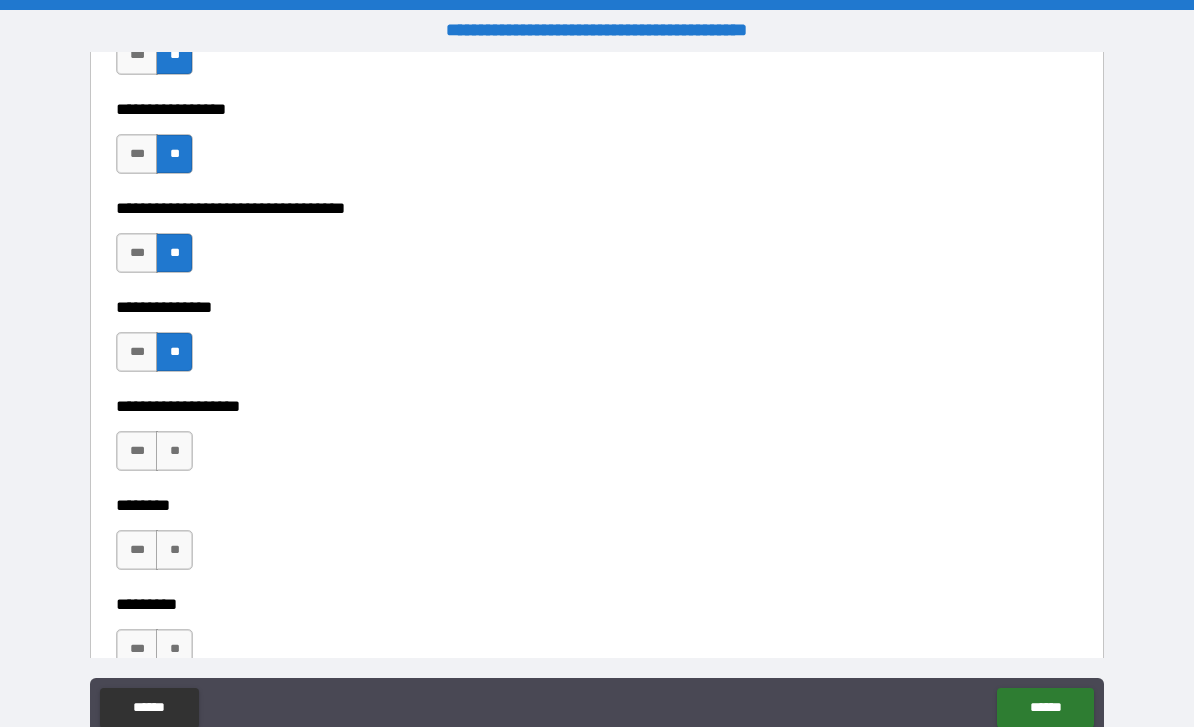 click on "**" at bounding box center [174, 451] 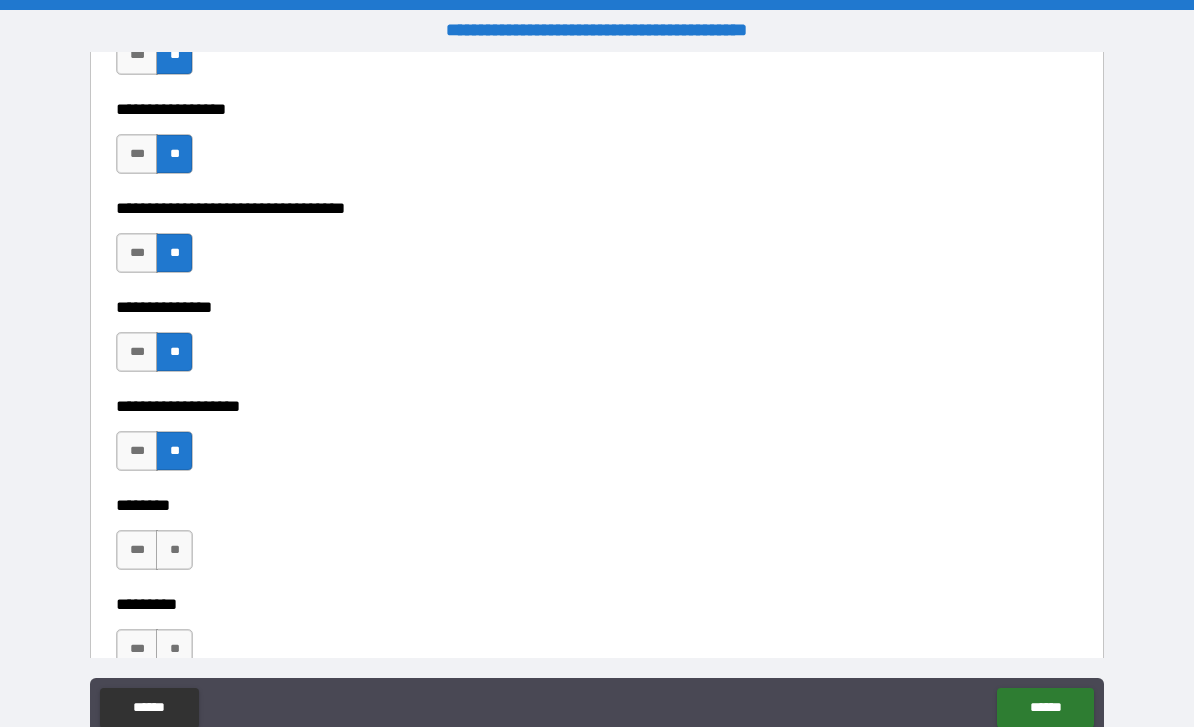 click on "**" at bounding box center (174, 550) 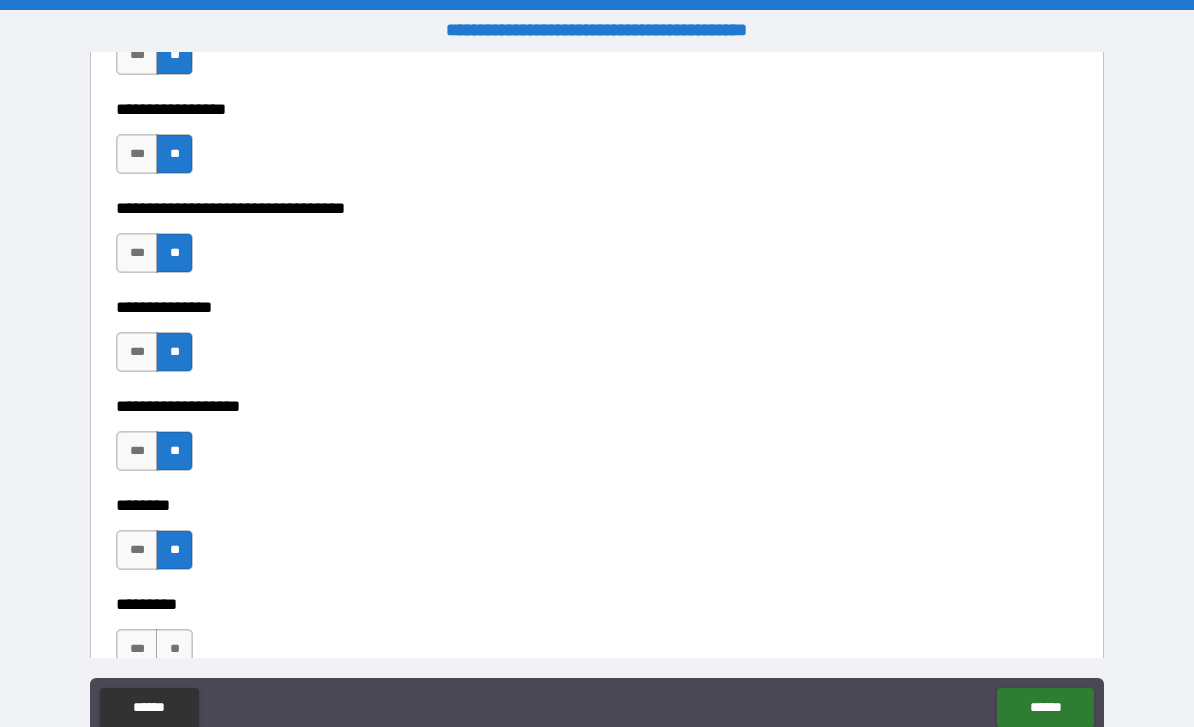 click on "**" at bounding box center (174, 649) 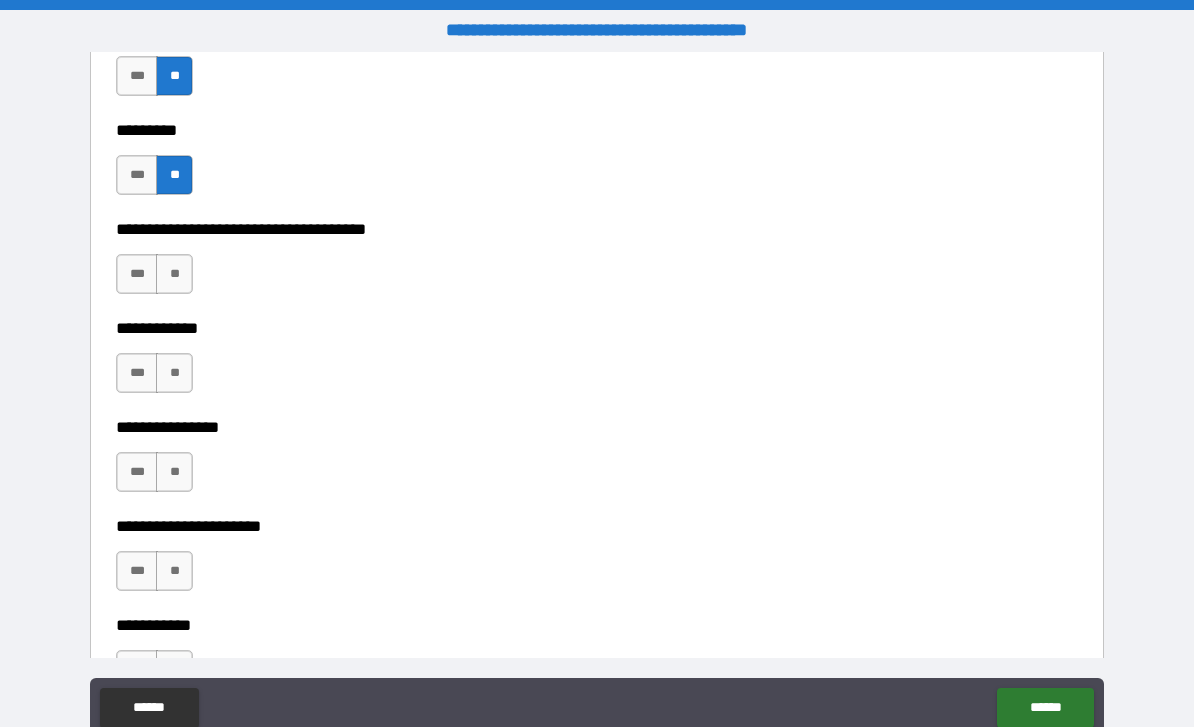scroll, scrollTop: 6212, scrollLeft: 0, axis: vertical 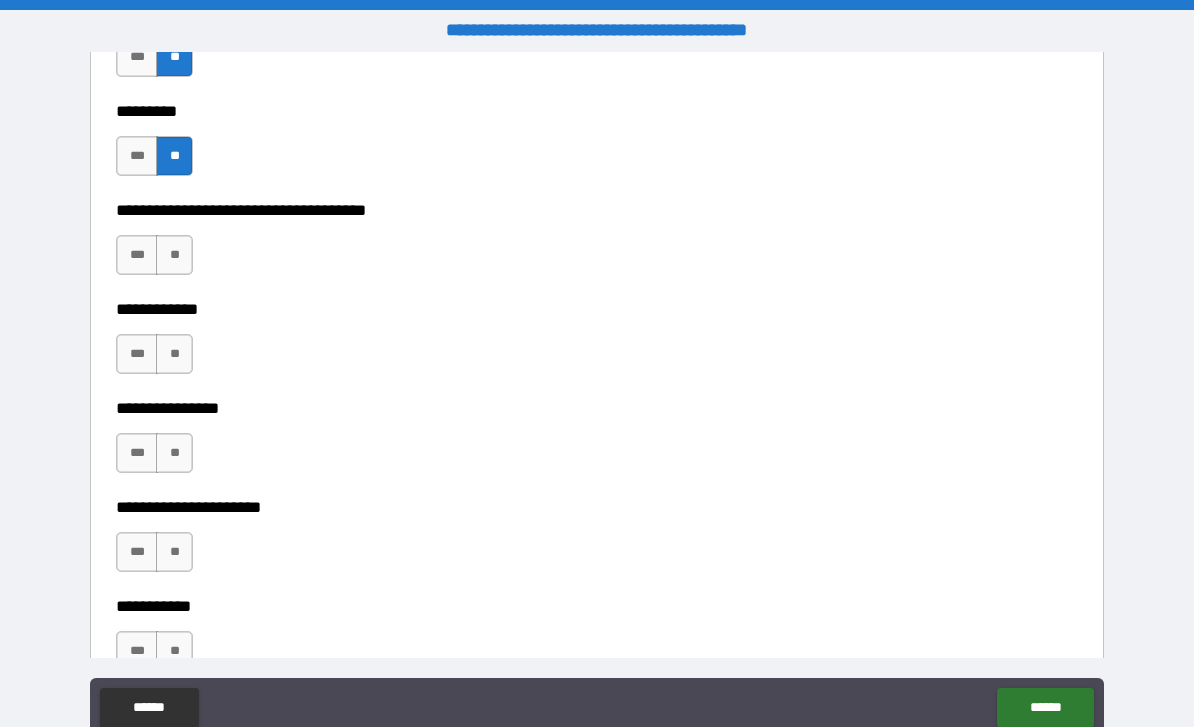 click on "**" at bounding box center [174, 255] 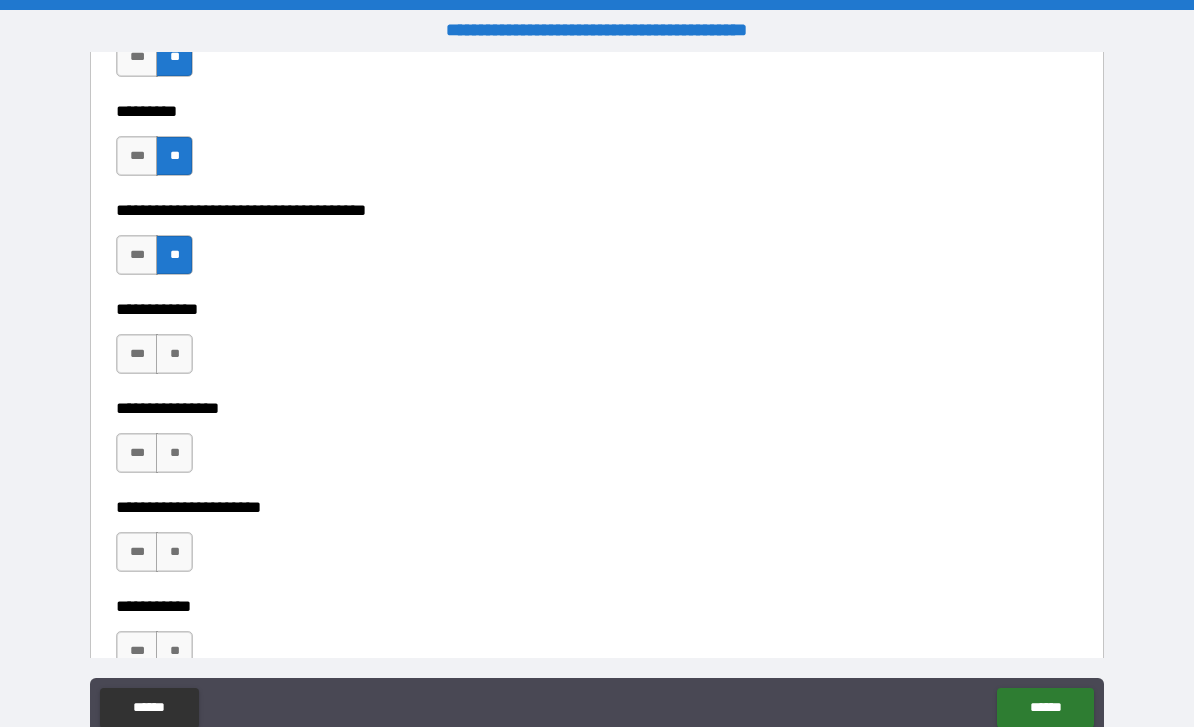 click on "**" at bounding box center (174, 354) 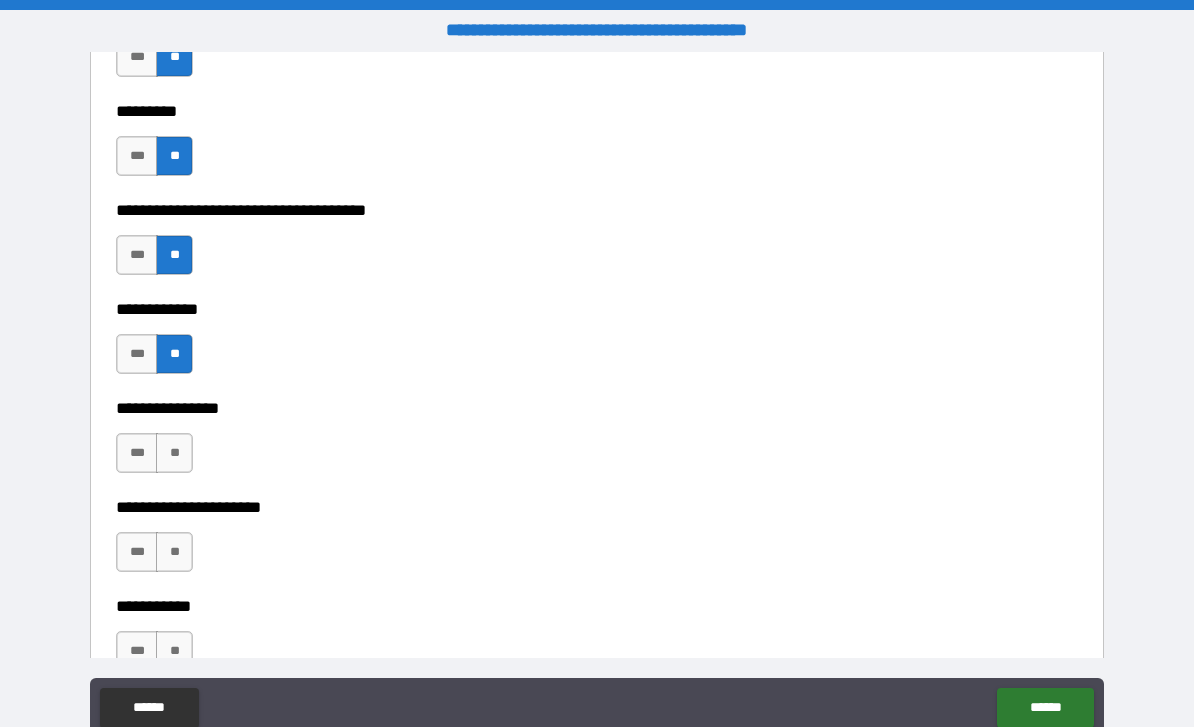 click on "**" at bounding box center [174, 453] 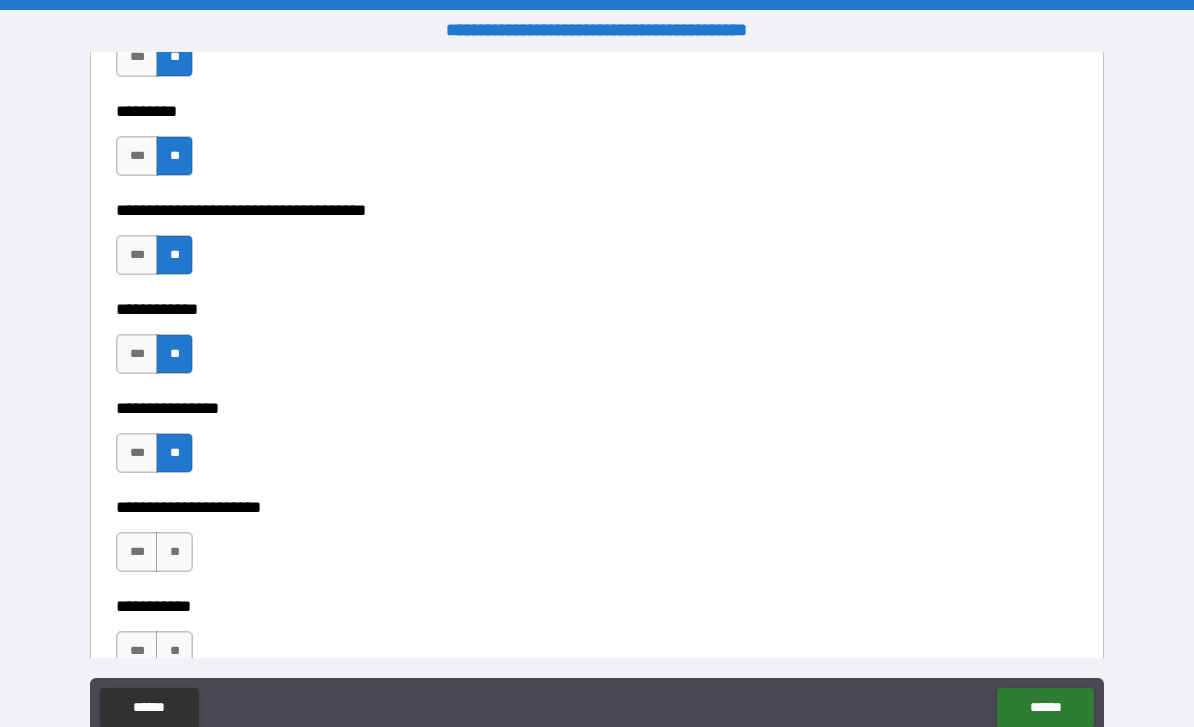 click on "**" at bounding box center [174, 552] 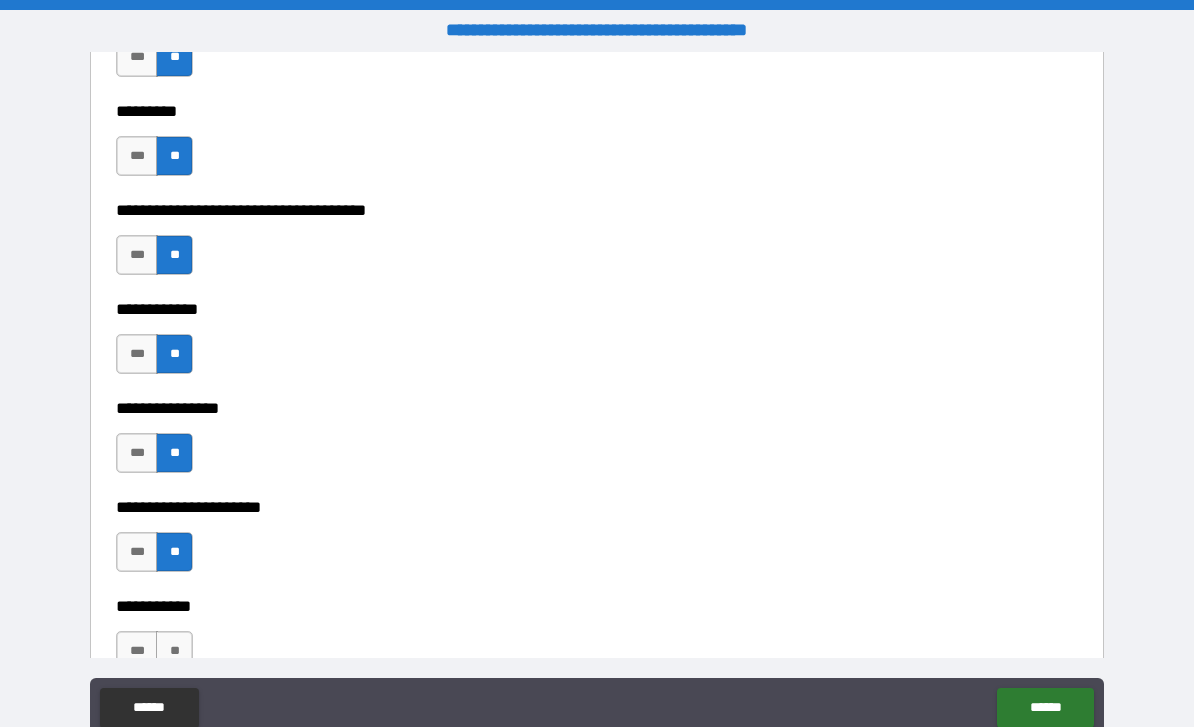 click on "**" at bounding box center [174, 651] 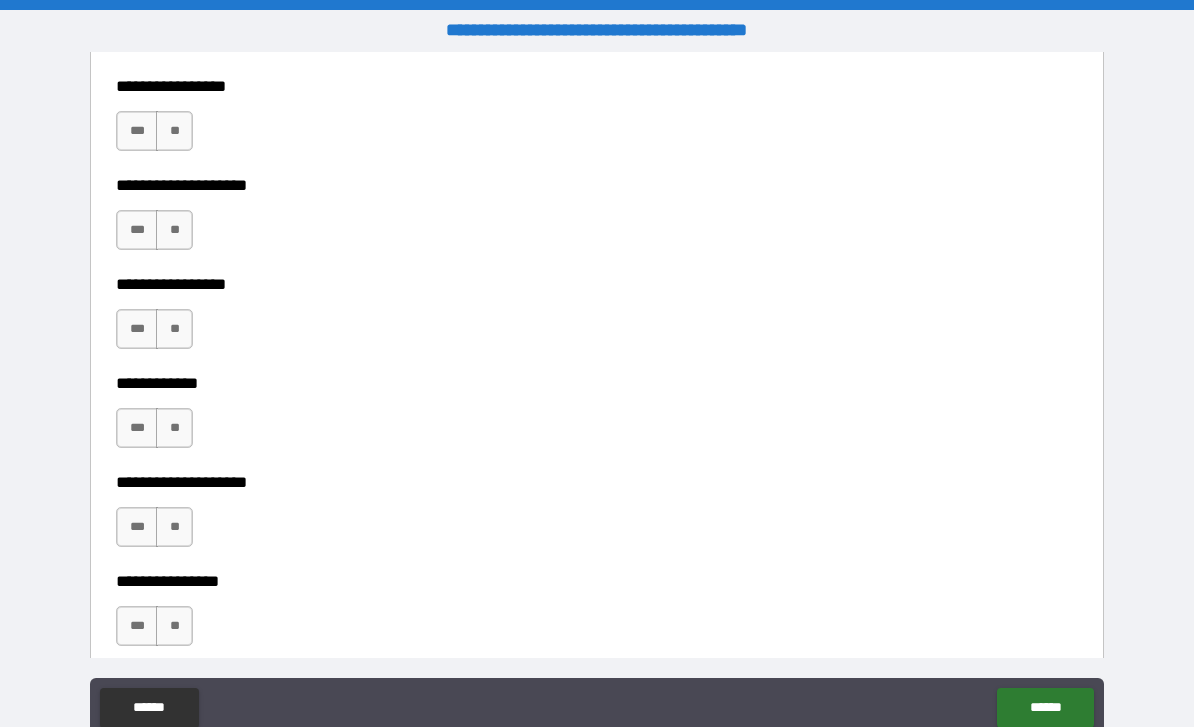 scroll, scrollTop: 6832, scrollLeft: 0, axis: vertical 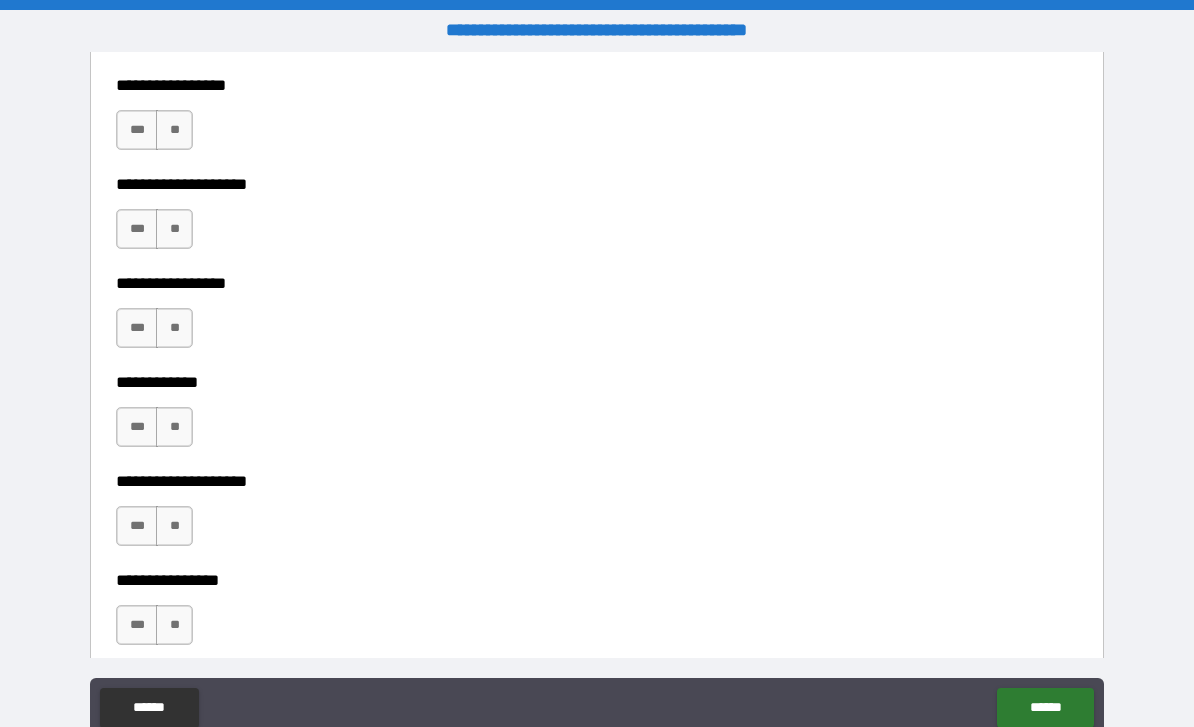 click on "**" at bounding box center [174, 130] 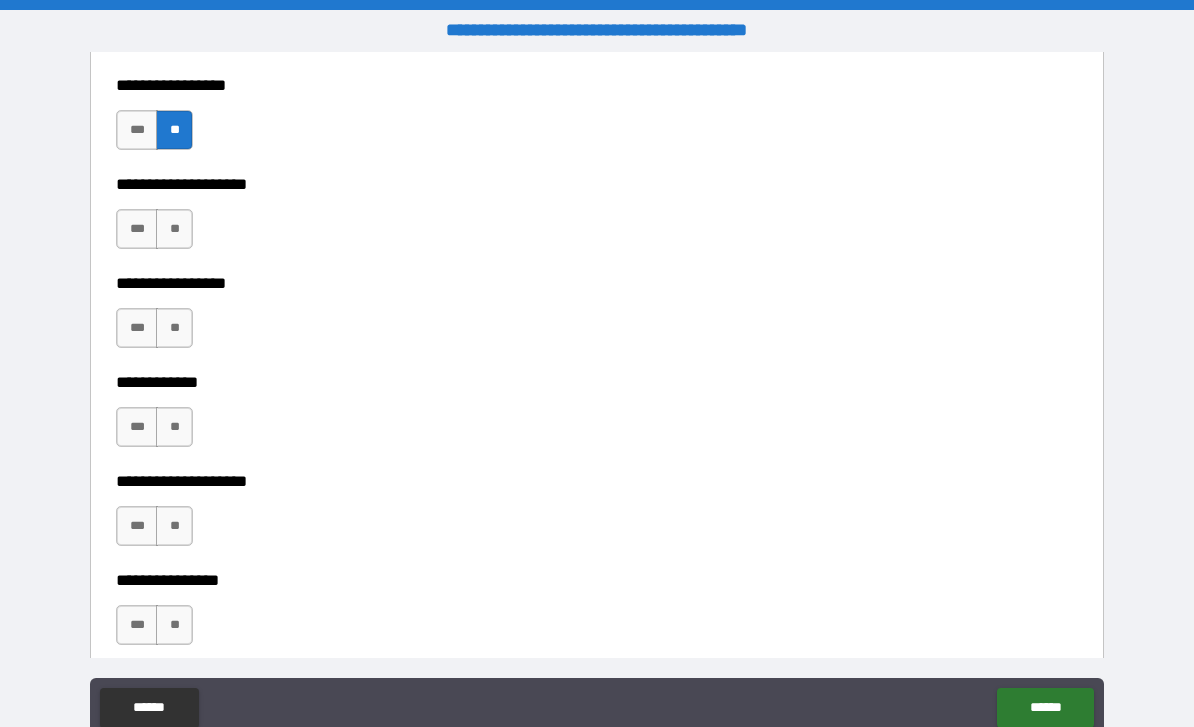 click on "**" at bounding box center [174, 229] 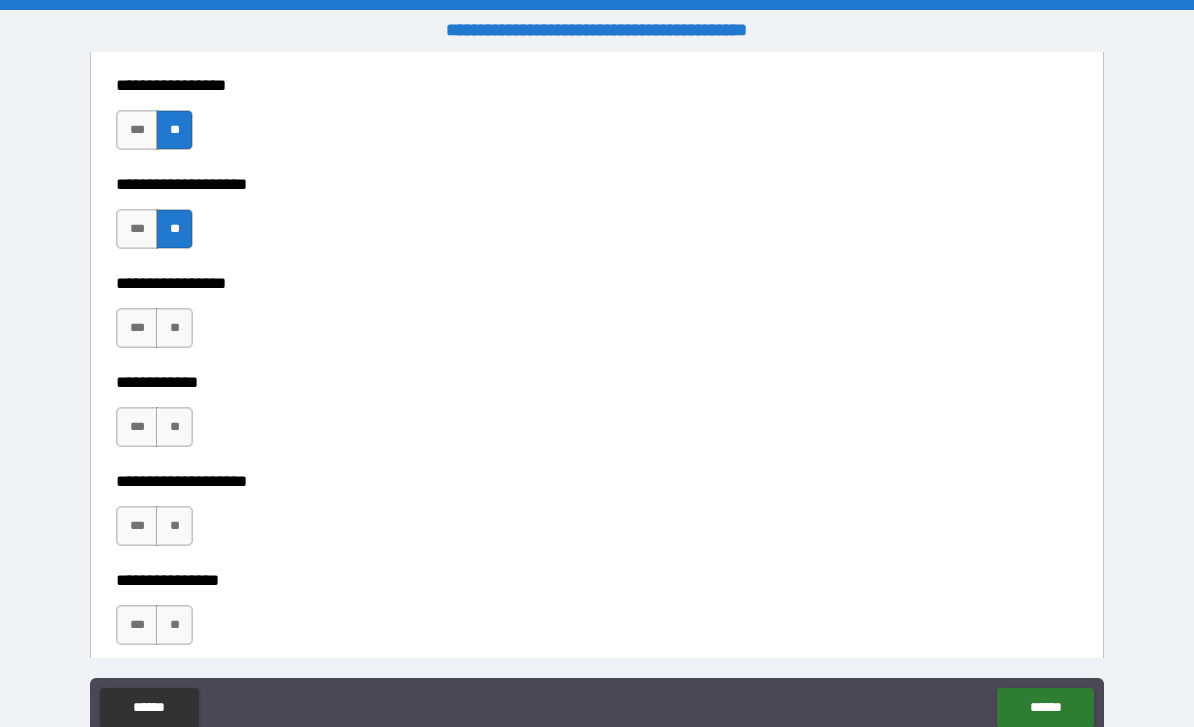 click on "**" at bounding box center [174, 328] 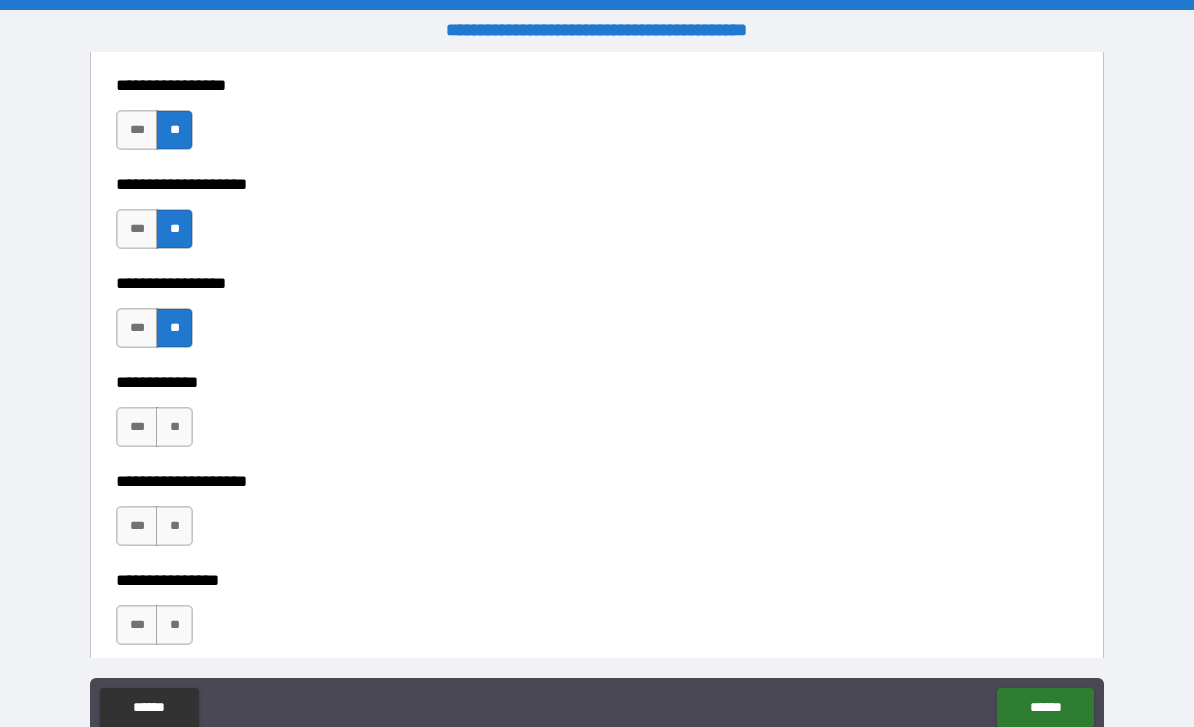 click on "**" at bounding box center (174, 427) 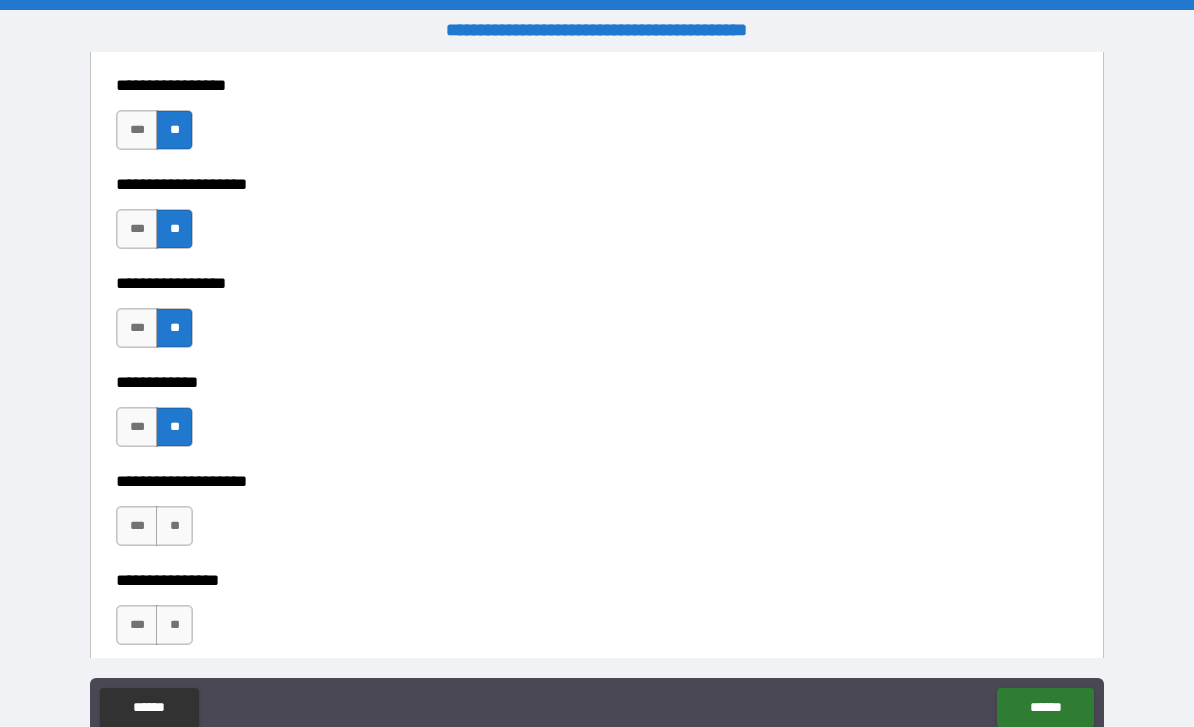 click on "**" at bounding box center [174, 526] 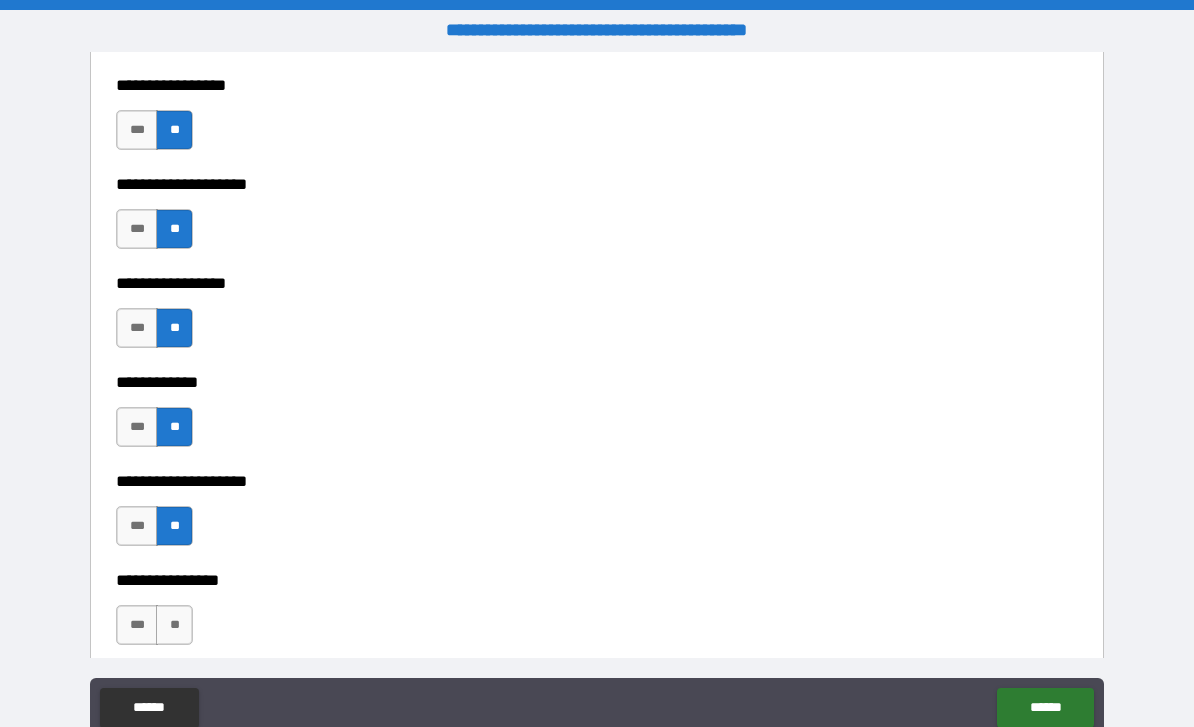 click on "**" at bounding box center (174, 625) 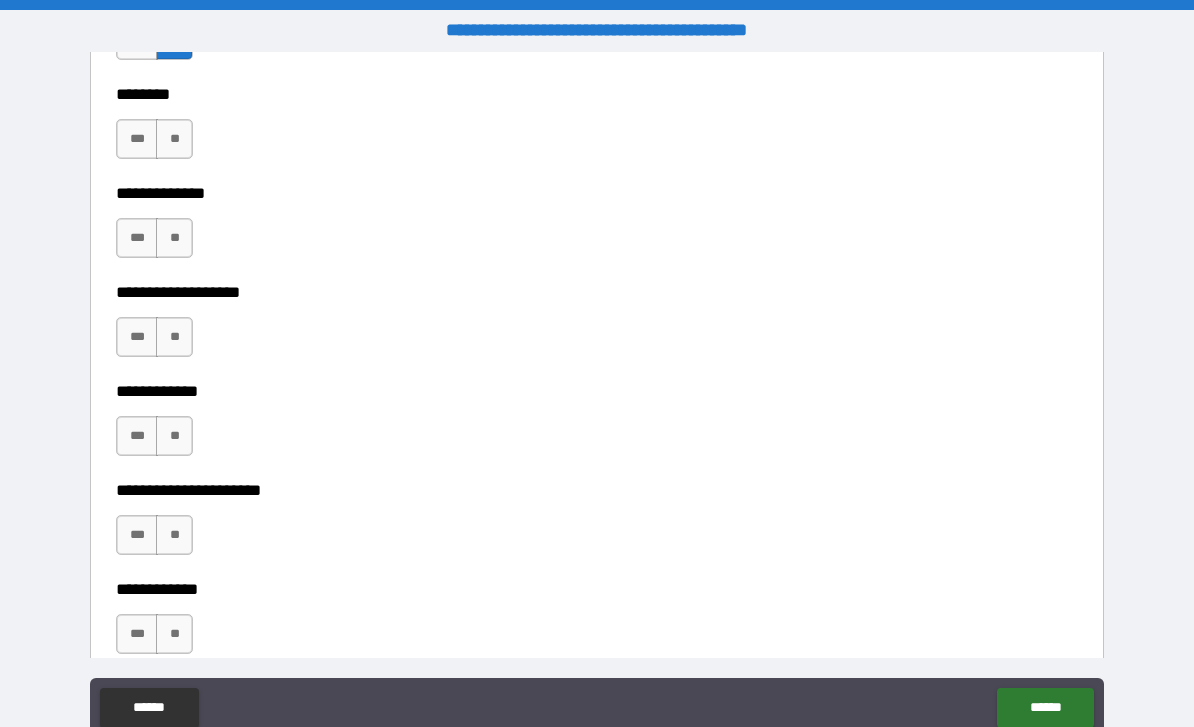 scroll, scrollTop: 7424, scrollLeft: 0, axis: vertical 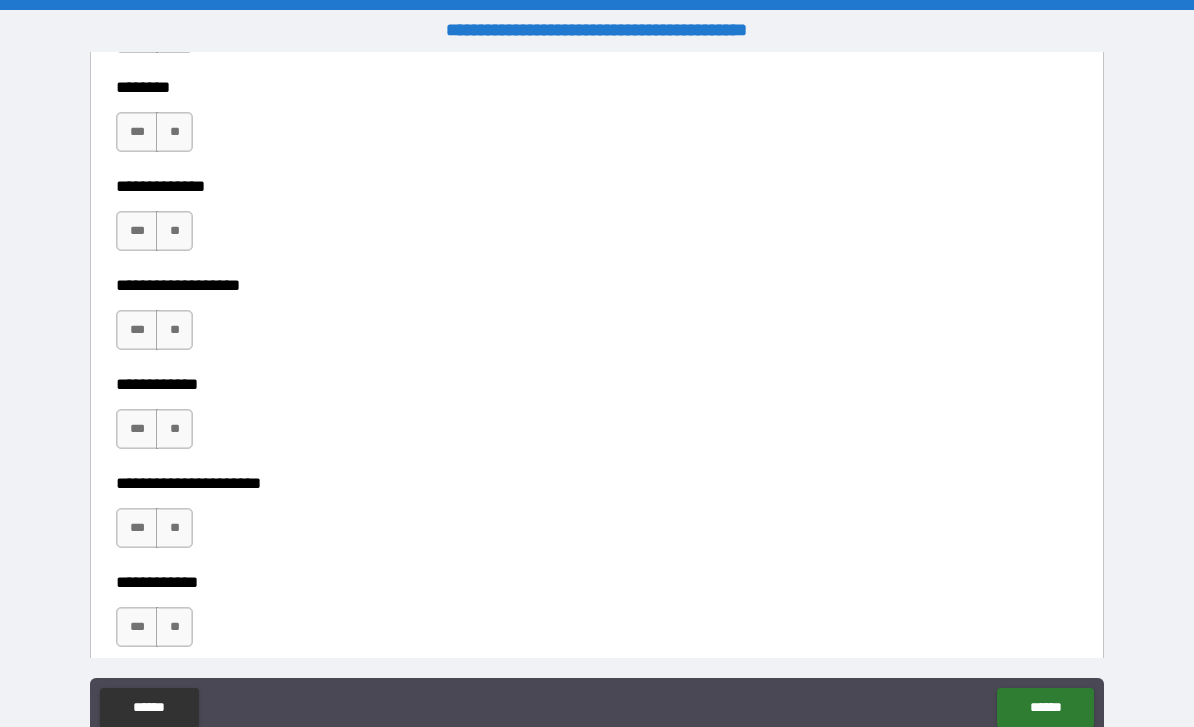 click on "**" at bounding box center (174, 132) 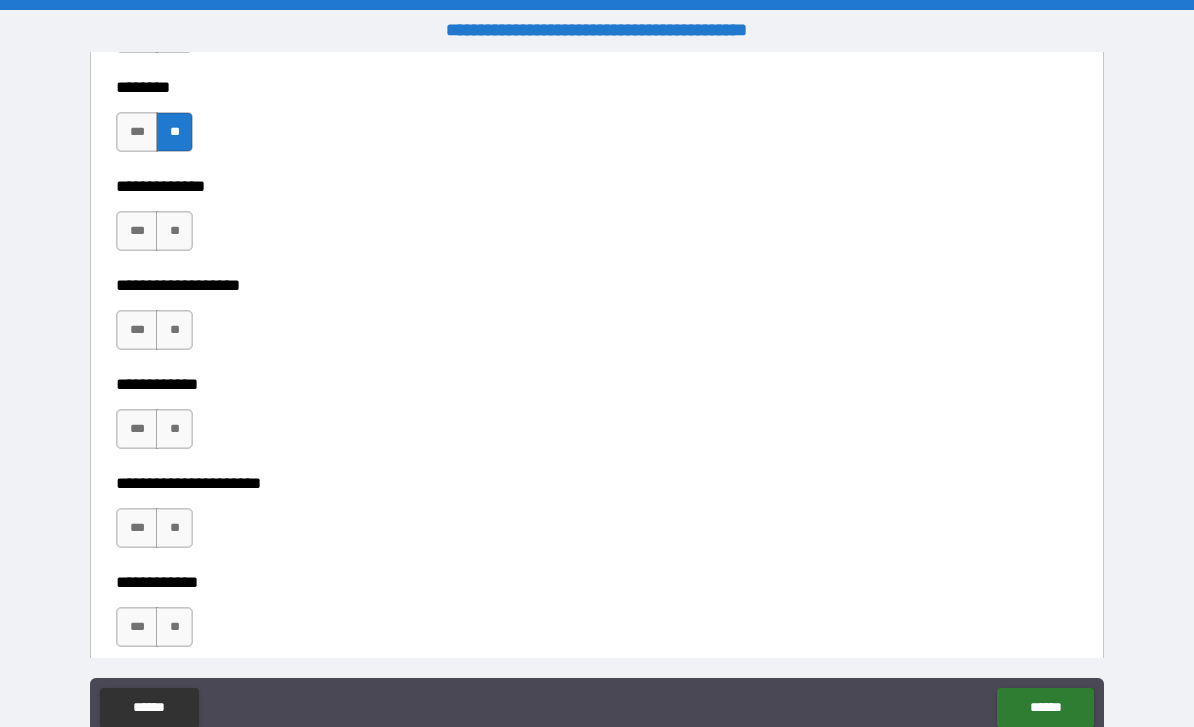 click on "**" at bounding box center (174, 231) 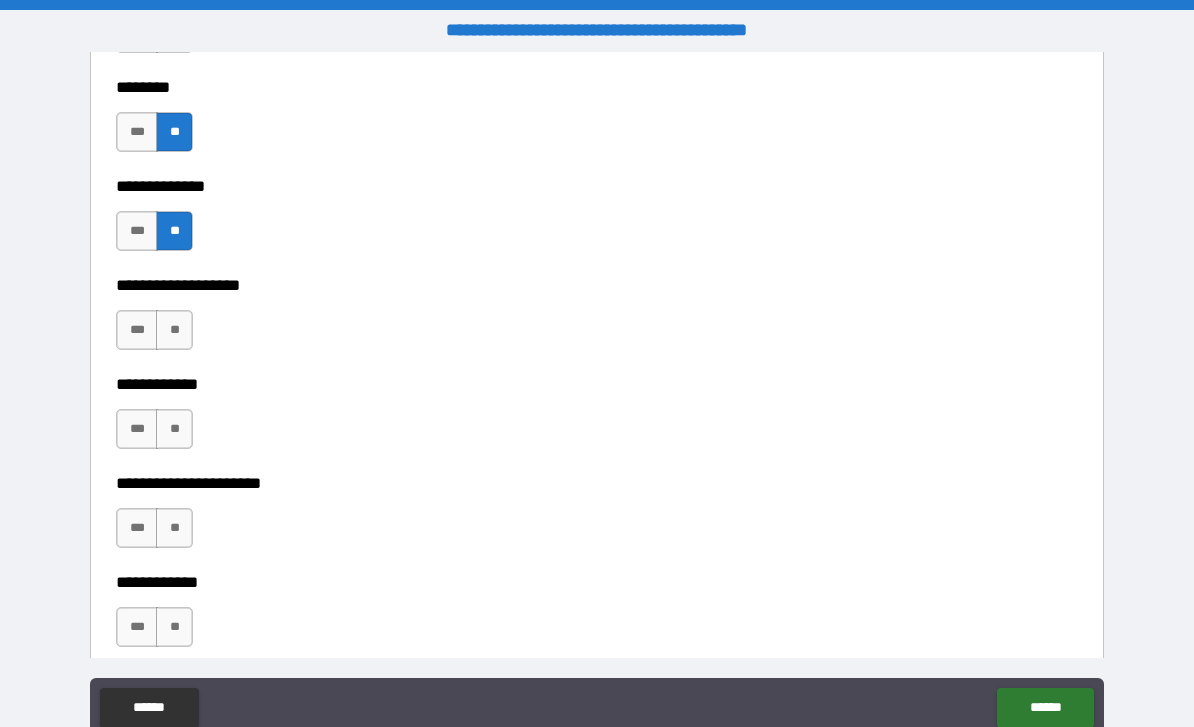 click on "**" at bounding box center (174, 330) 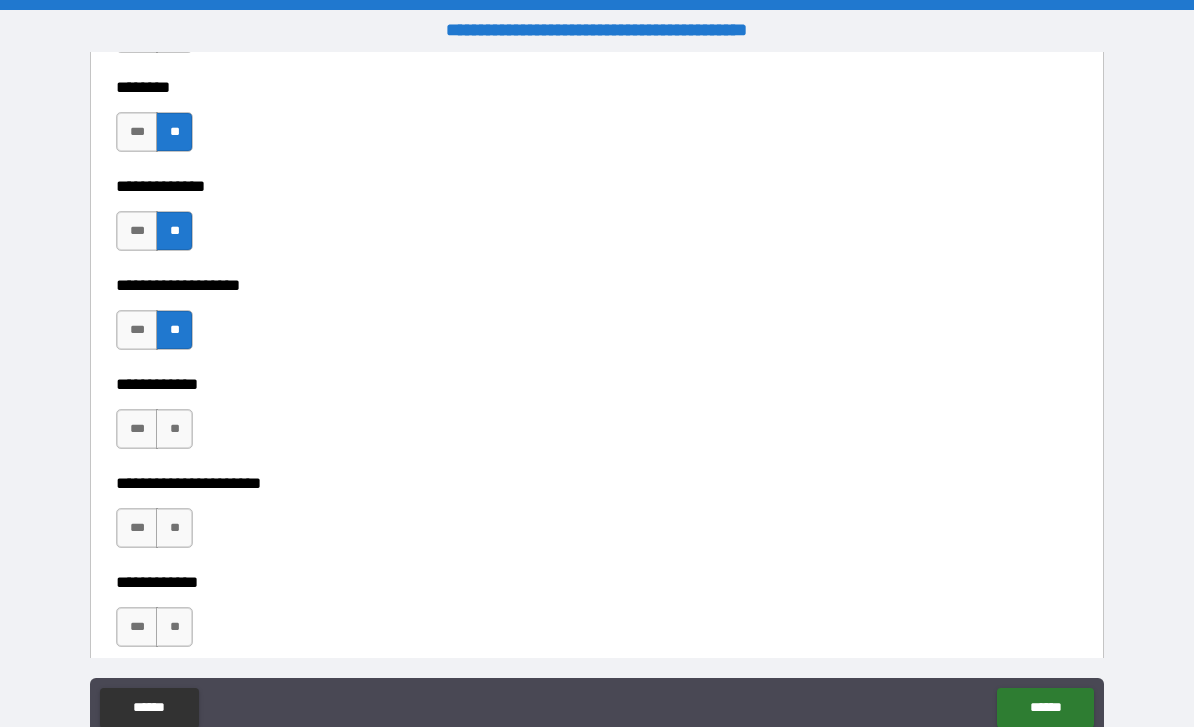 click on "**" at bounding box center [174, 429] 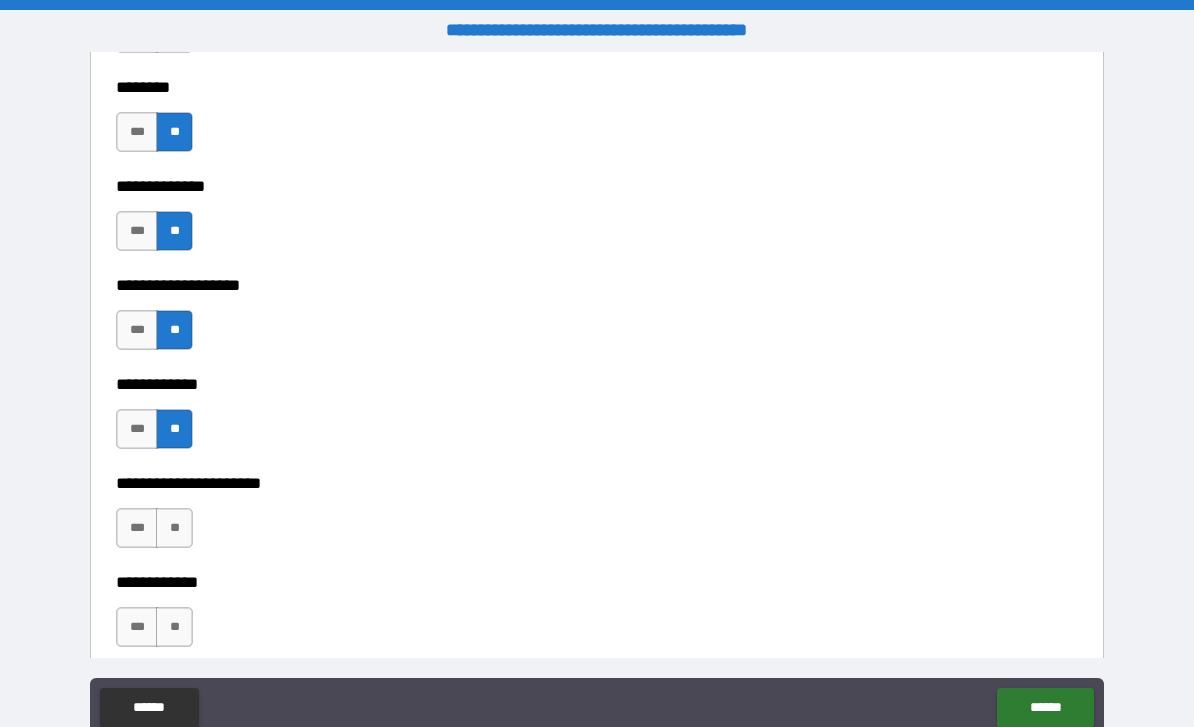 click on "**" at bounding box center [174, 528] 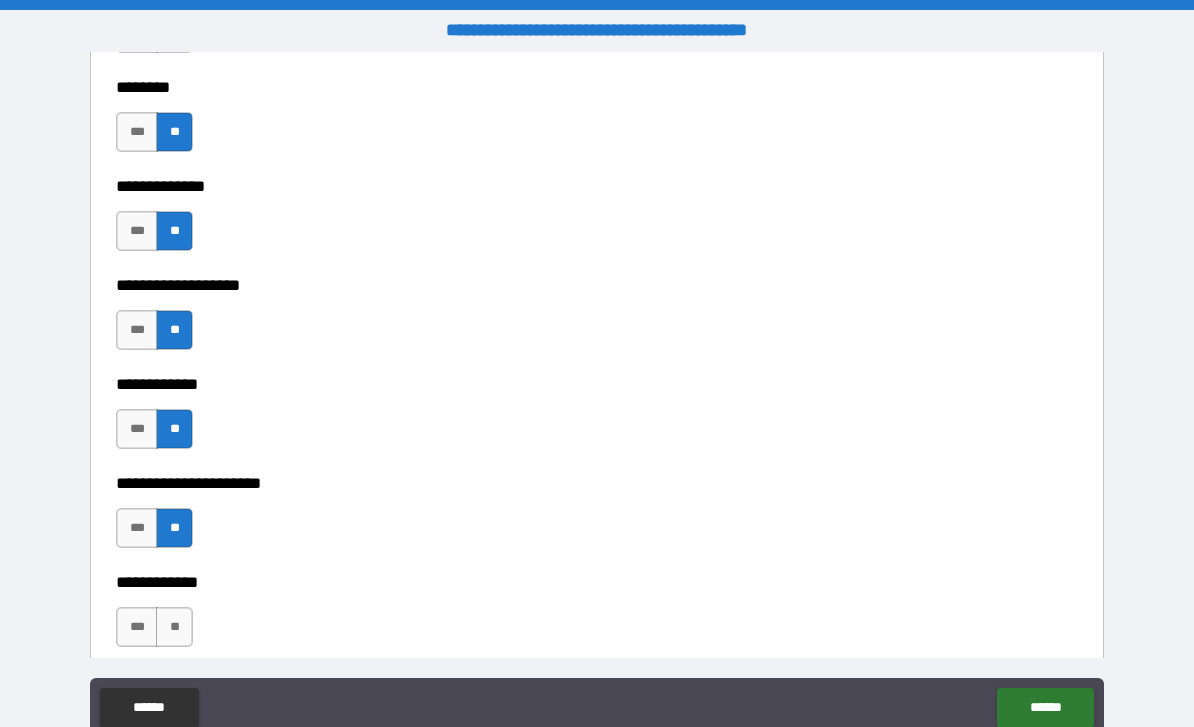 click on "**" at bounding box center [174, 627] 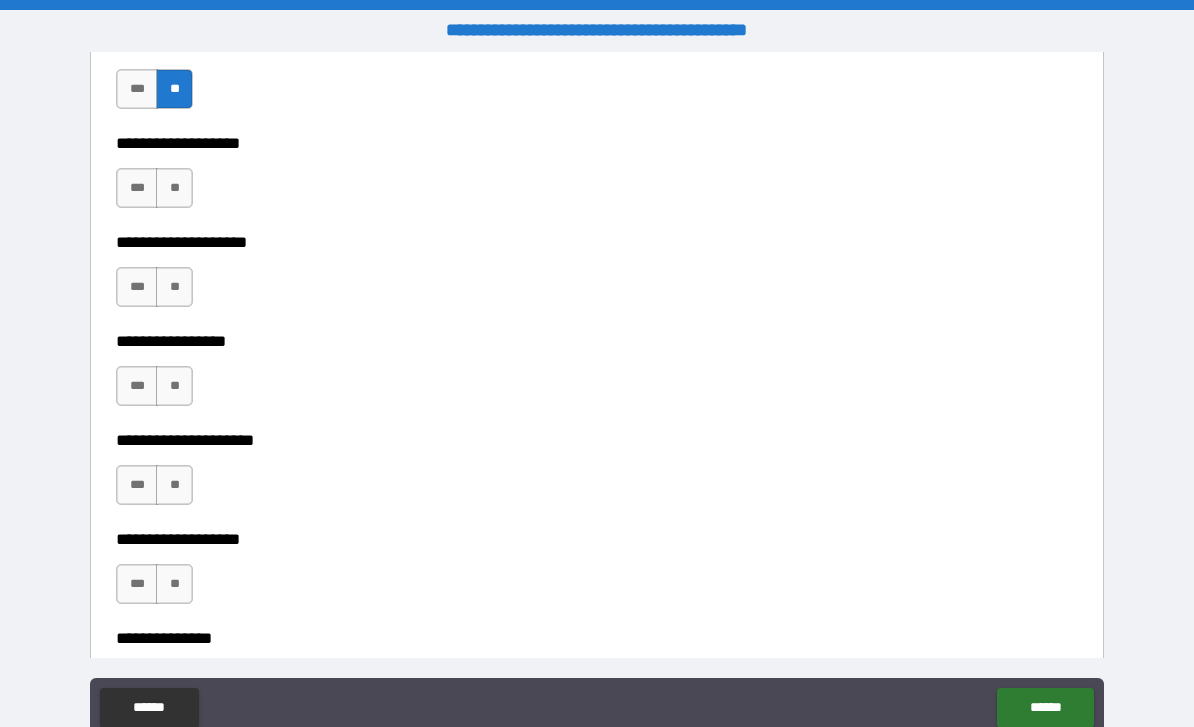 scroll, scrollTop: 7984, scrollLeft: 0, axis: vertical 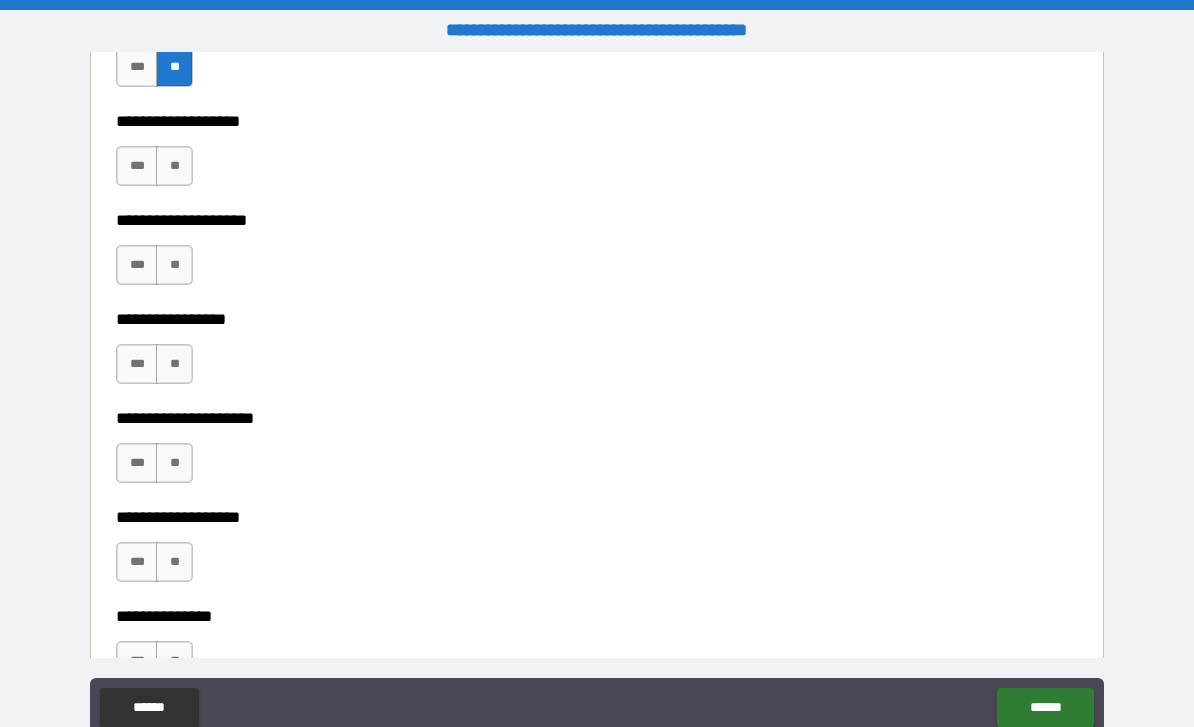 click on "**" at bounding box center (174, 166) 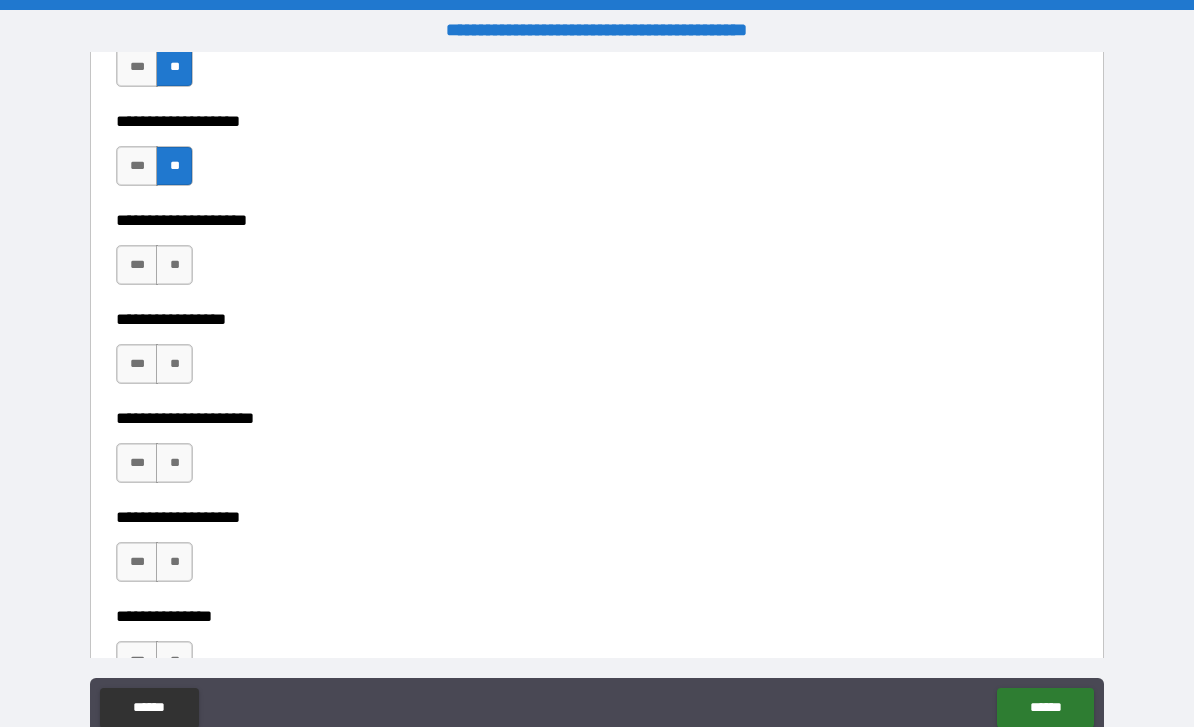 click on "**" at bounding box center [174, 265] 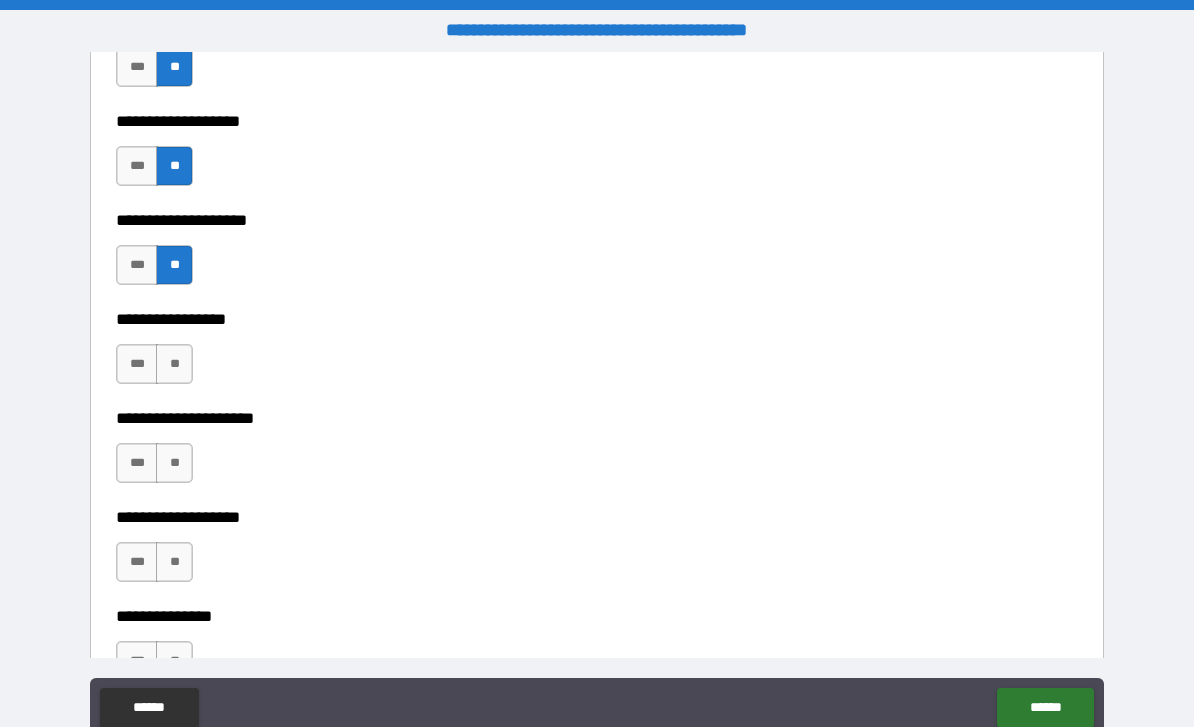 click on "**" at bounding box center (174, 364) 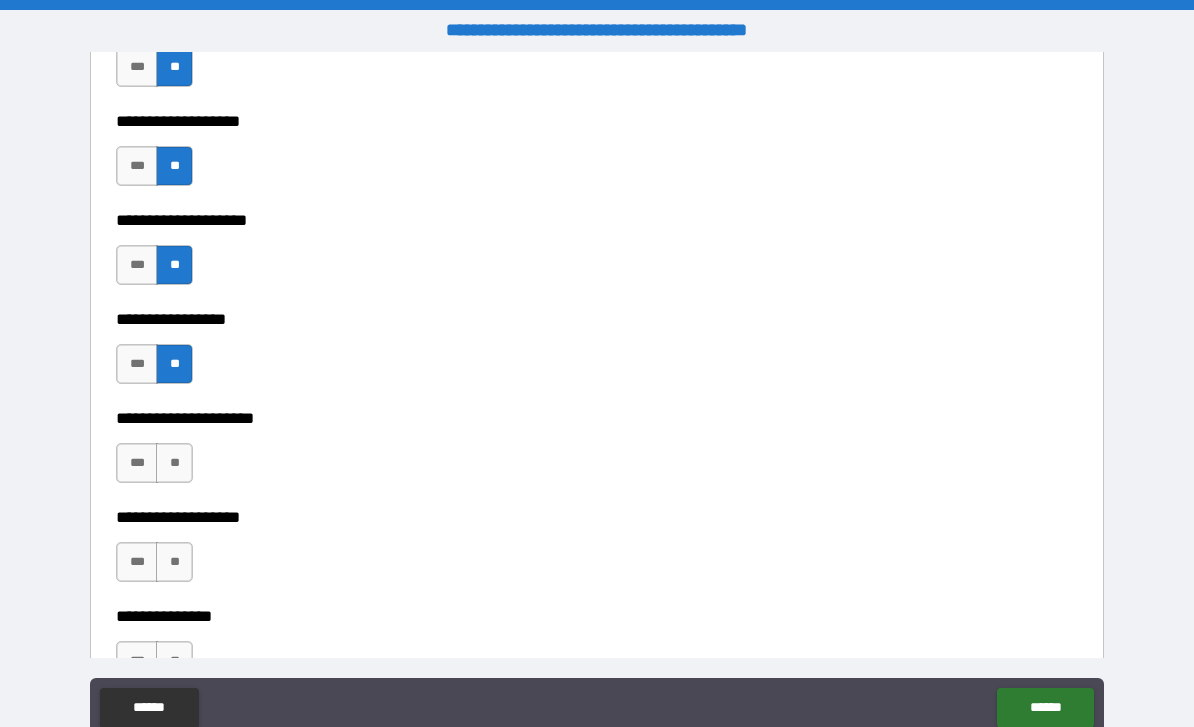 click on "**" at bounding box center (174, 463) 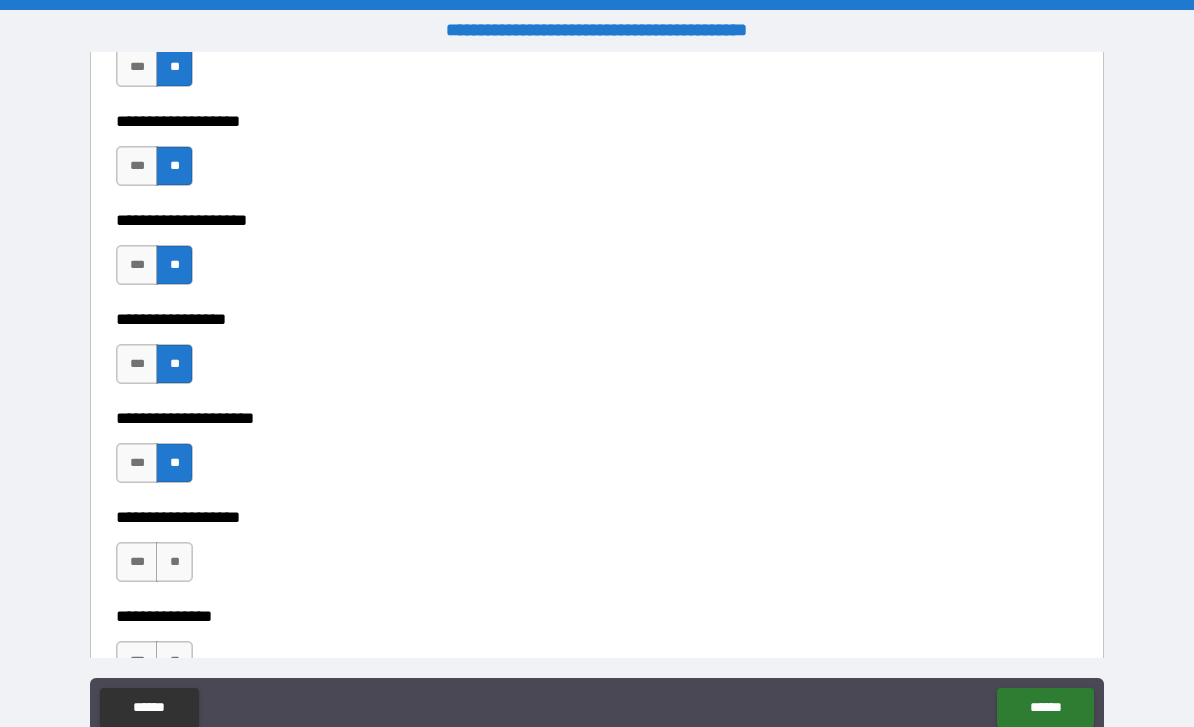 click on "**" at bounding box center (174, 562) 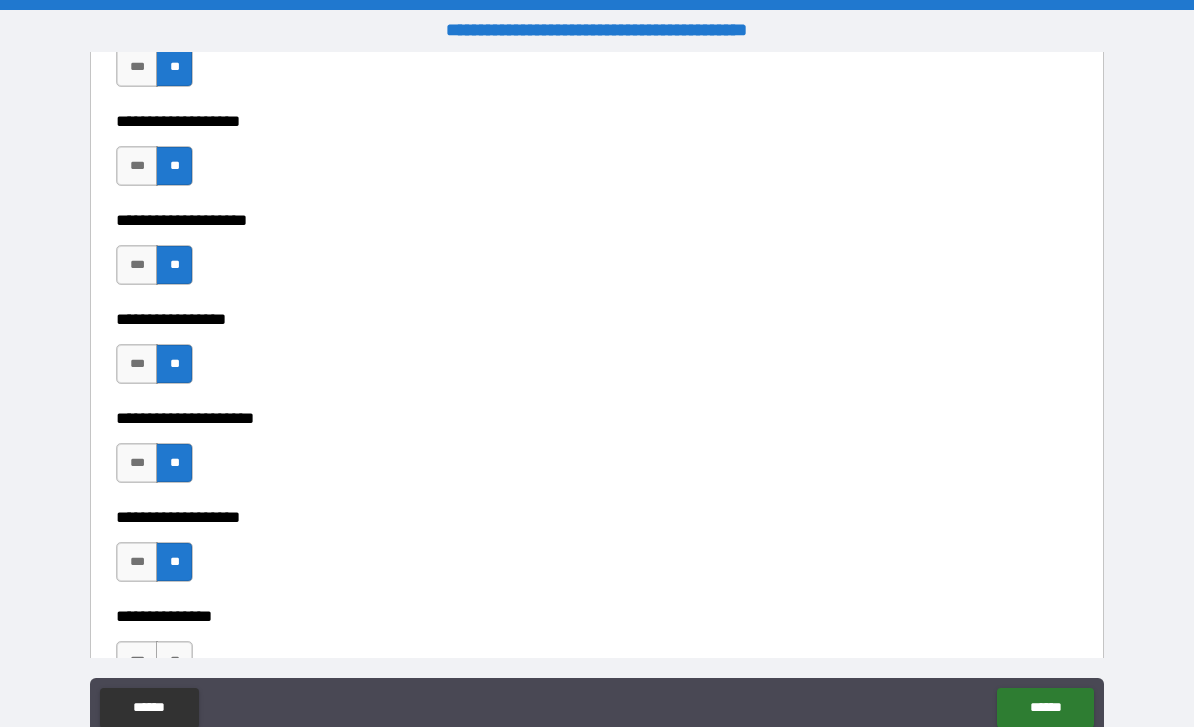 click on "**" at bounding box center (174, 661) 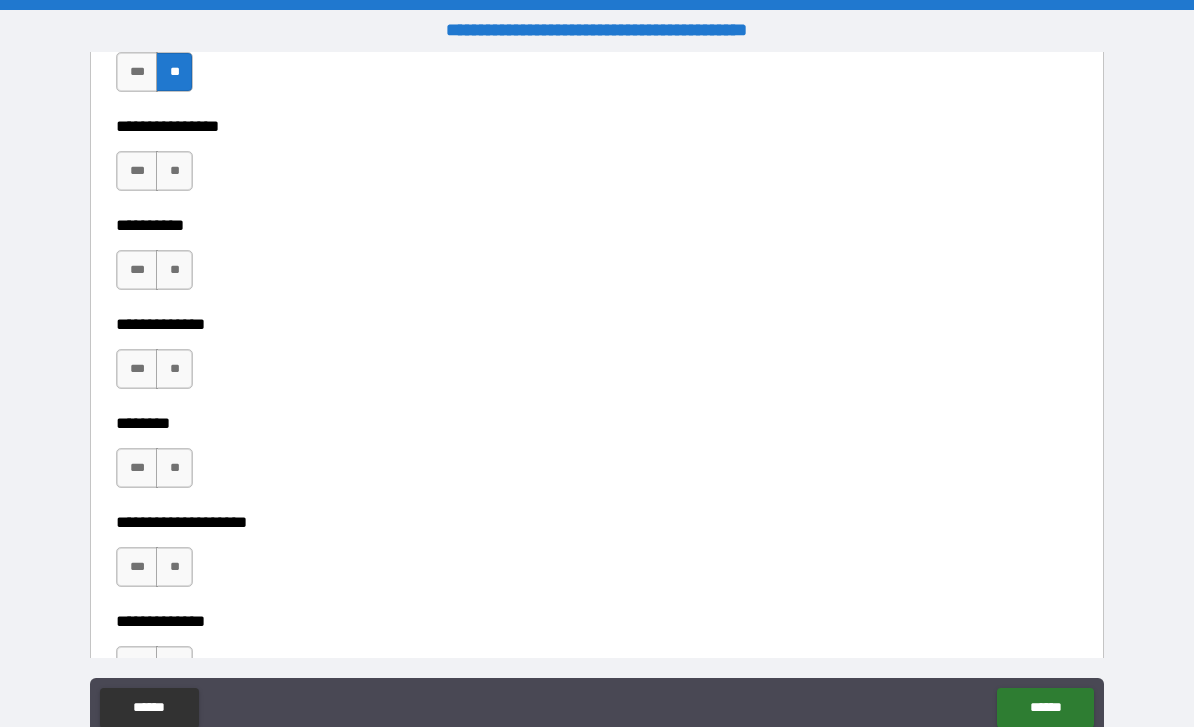 scroll, scrollTop: 8578, scrollLeft: 0, axis: vertical 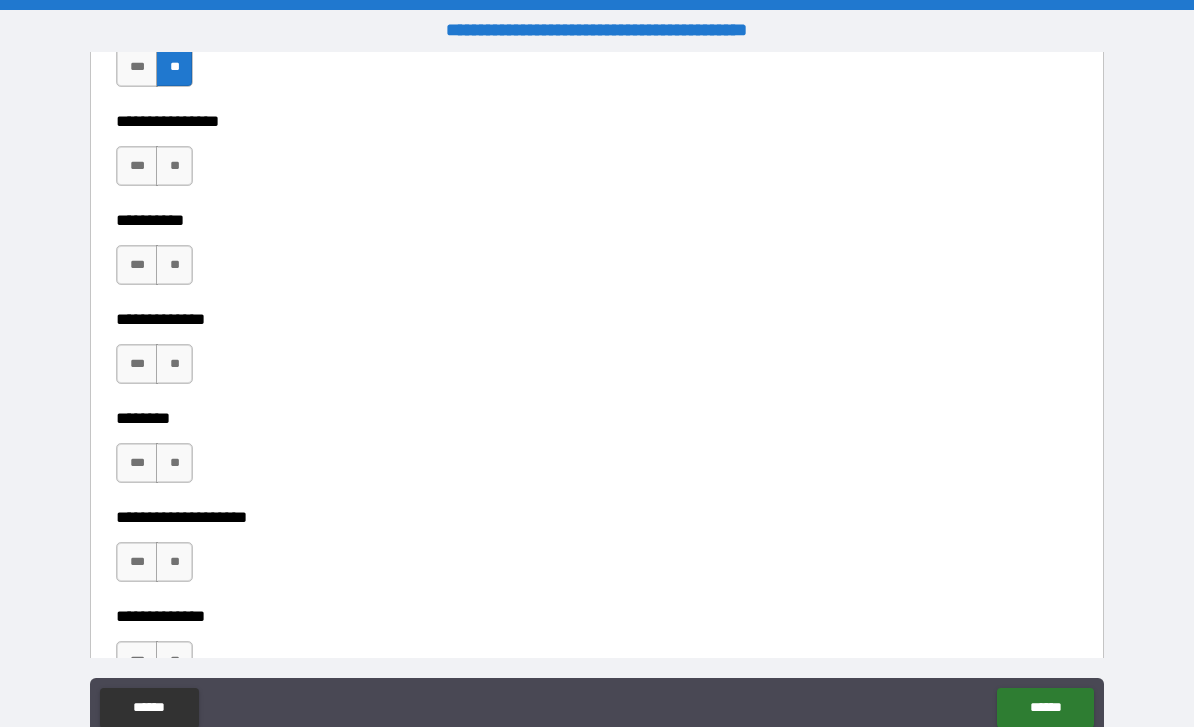click on "**" at bounding box center [174, 166] 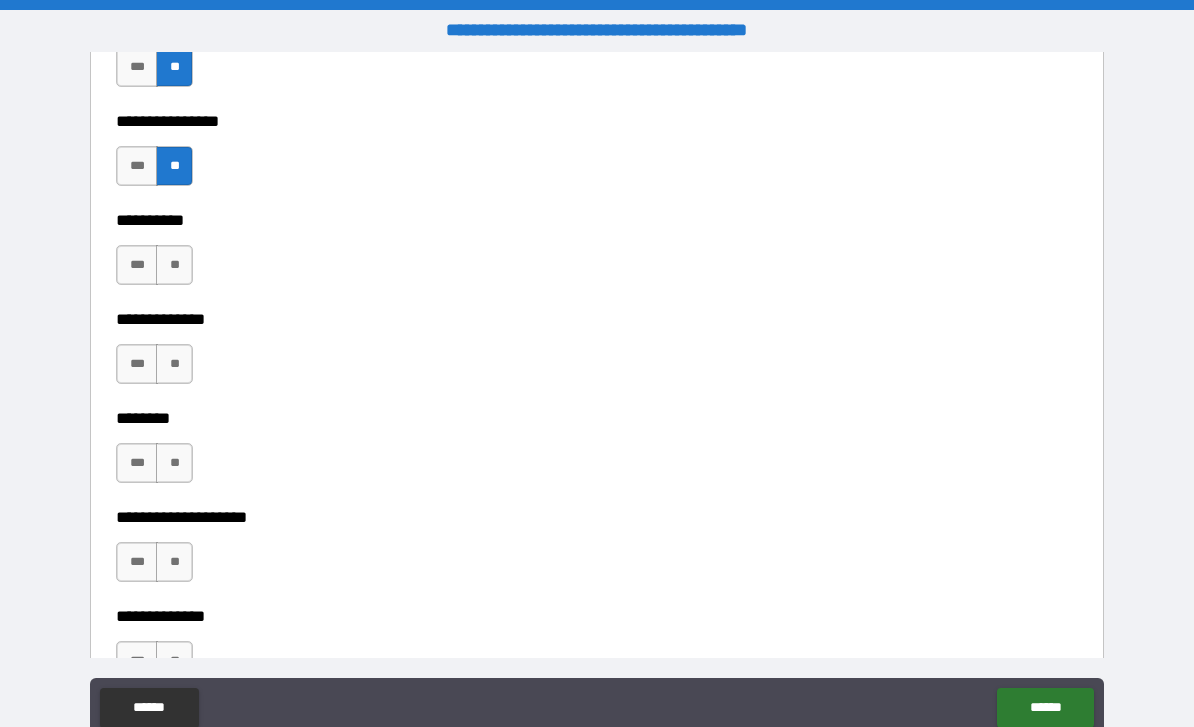 click on "**" at bounding box center (174, 265) 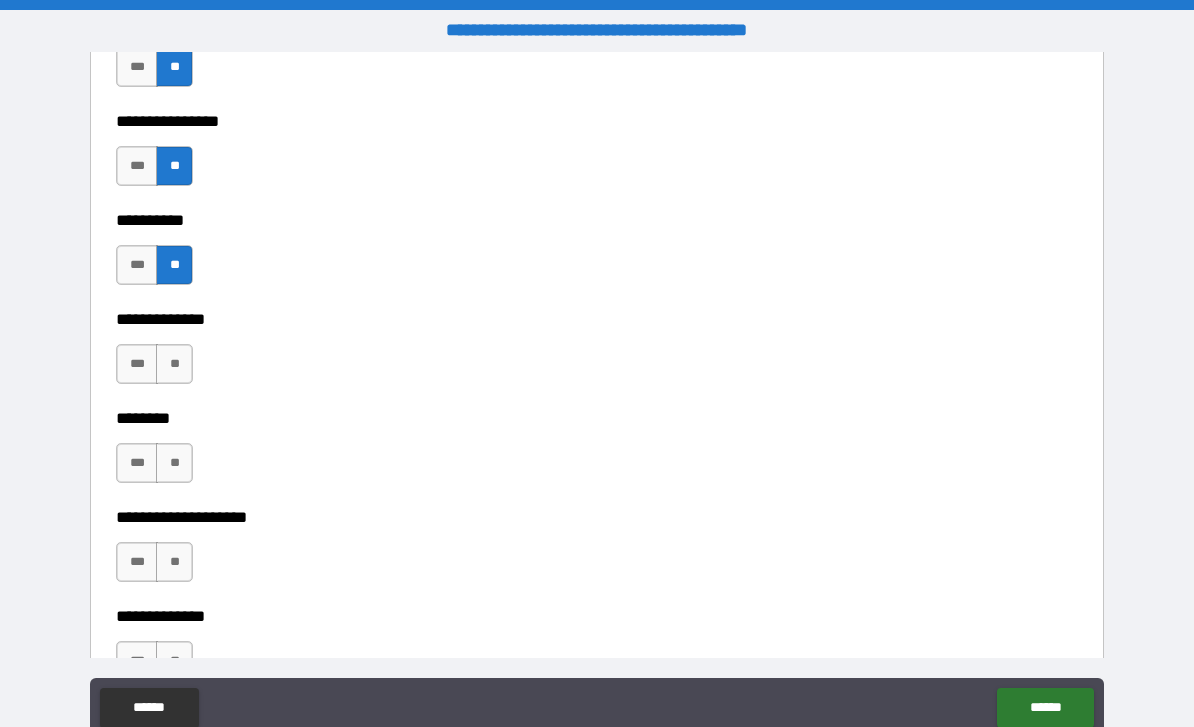 click on "**" at bounding box center [174, 364] 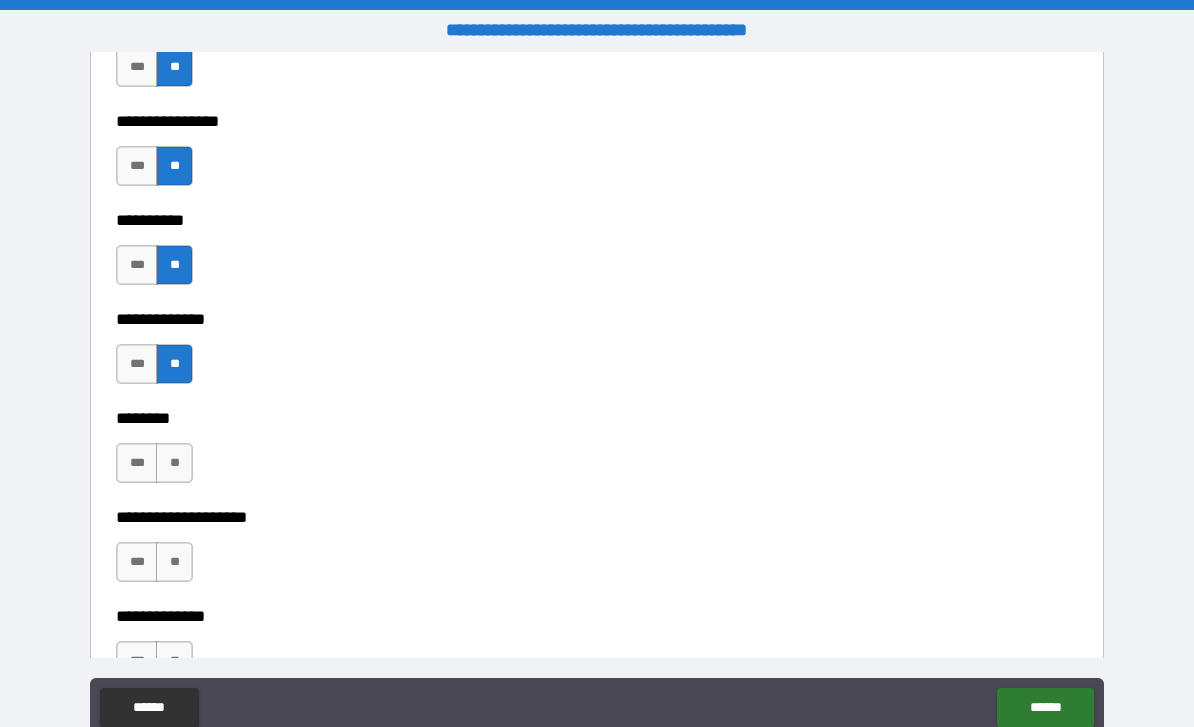 click on "**" at bounding box center [174, 463] 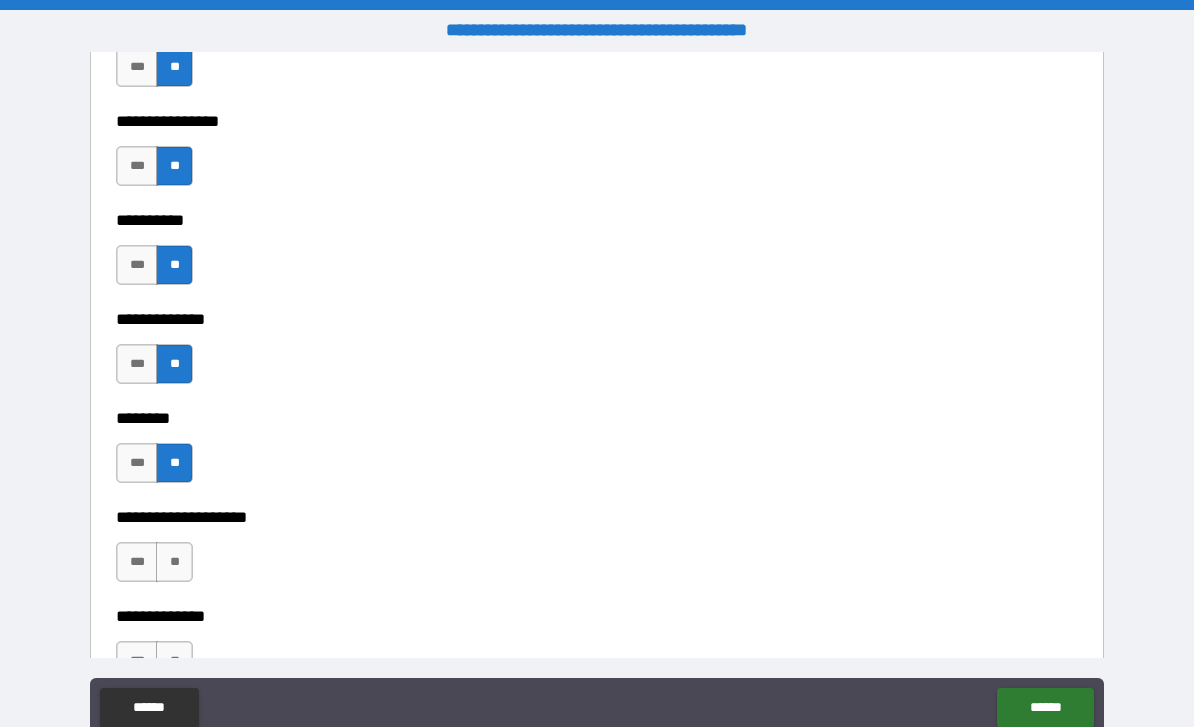 click on "**" at bounding box center (174, 562) 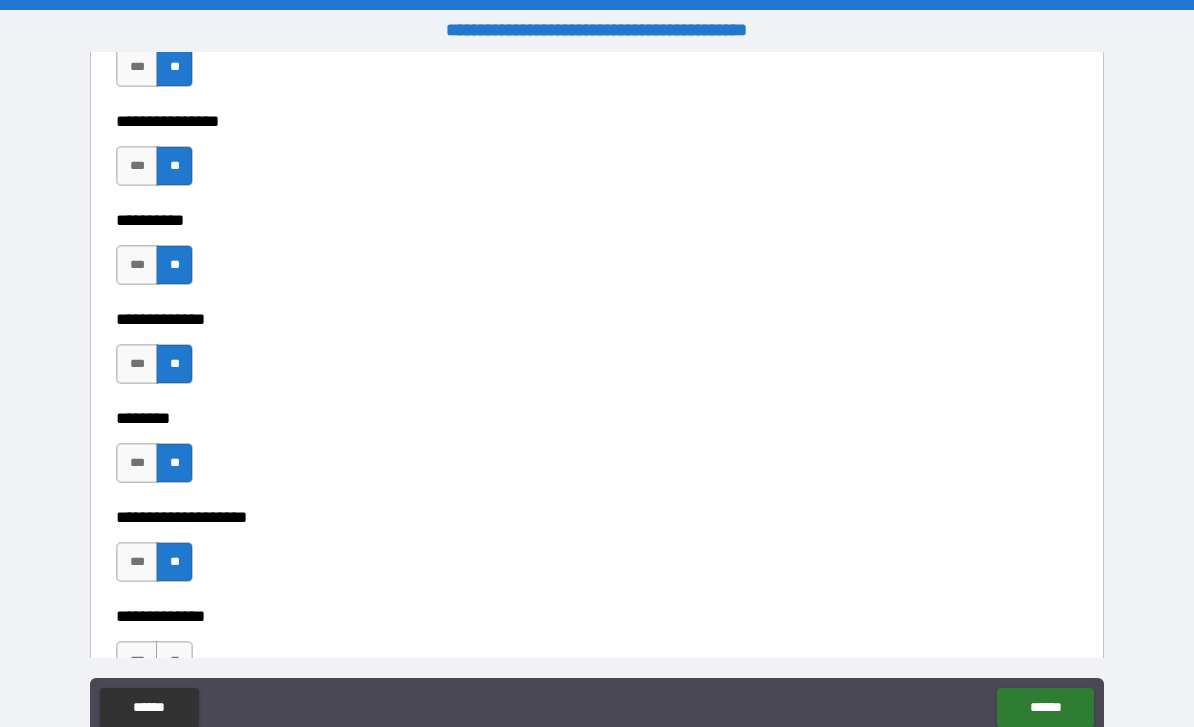 click on "**" at bounding box center (174, 661) 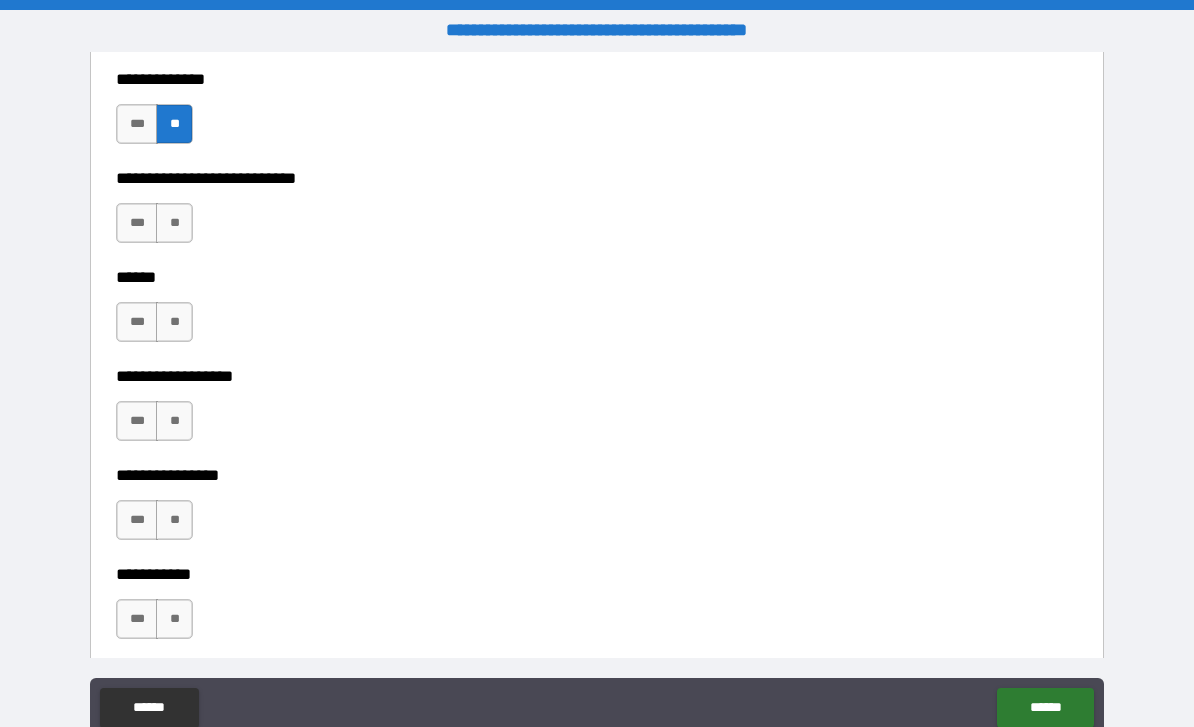 scroll, scrollTop: 9121, scrollLeft: 0, axis: vertical 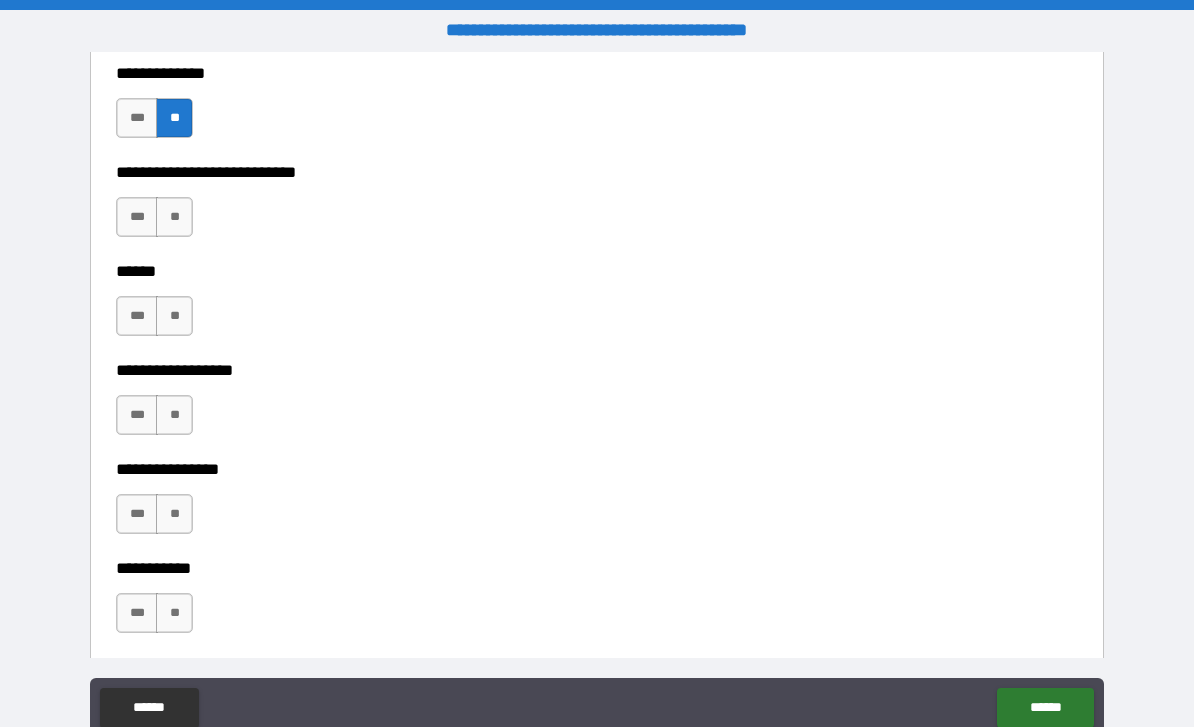 click on "**" at bounding box center (174, 217) 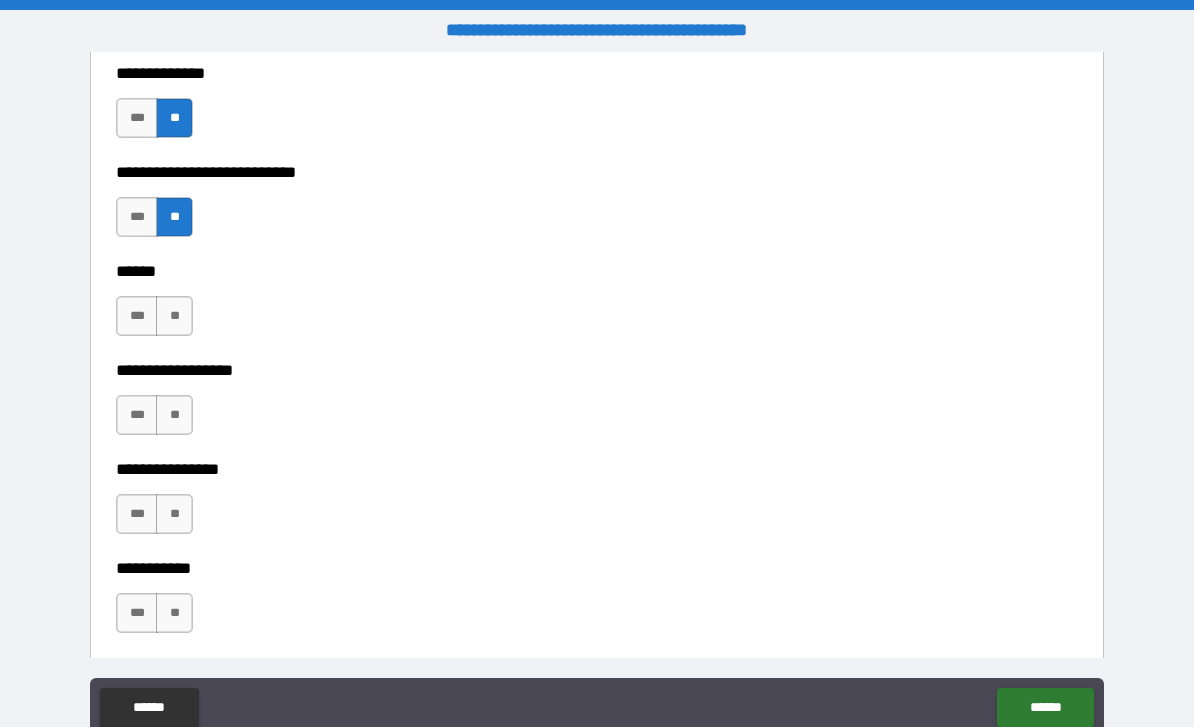 click on "**" at bounding box center [174, 316] 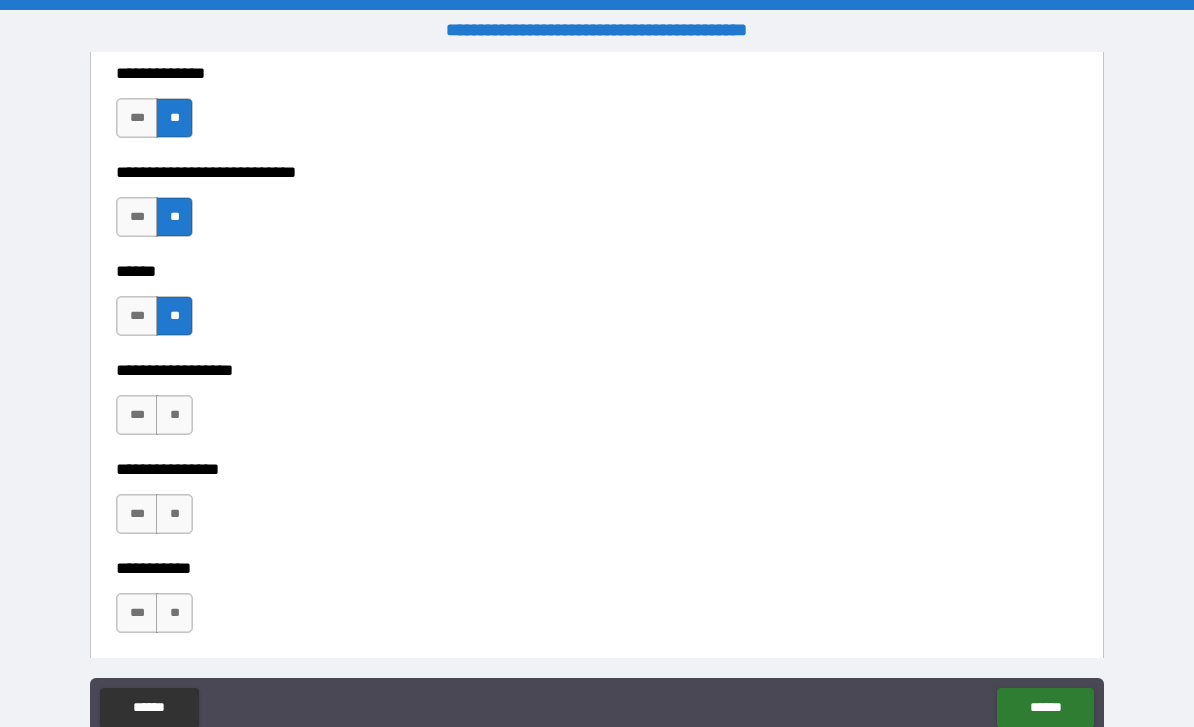 click on "**" at bounding box center [174, 415] 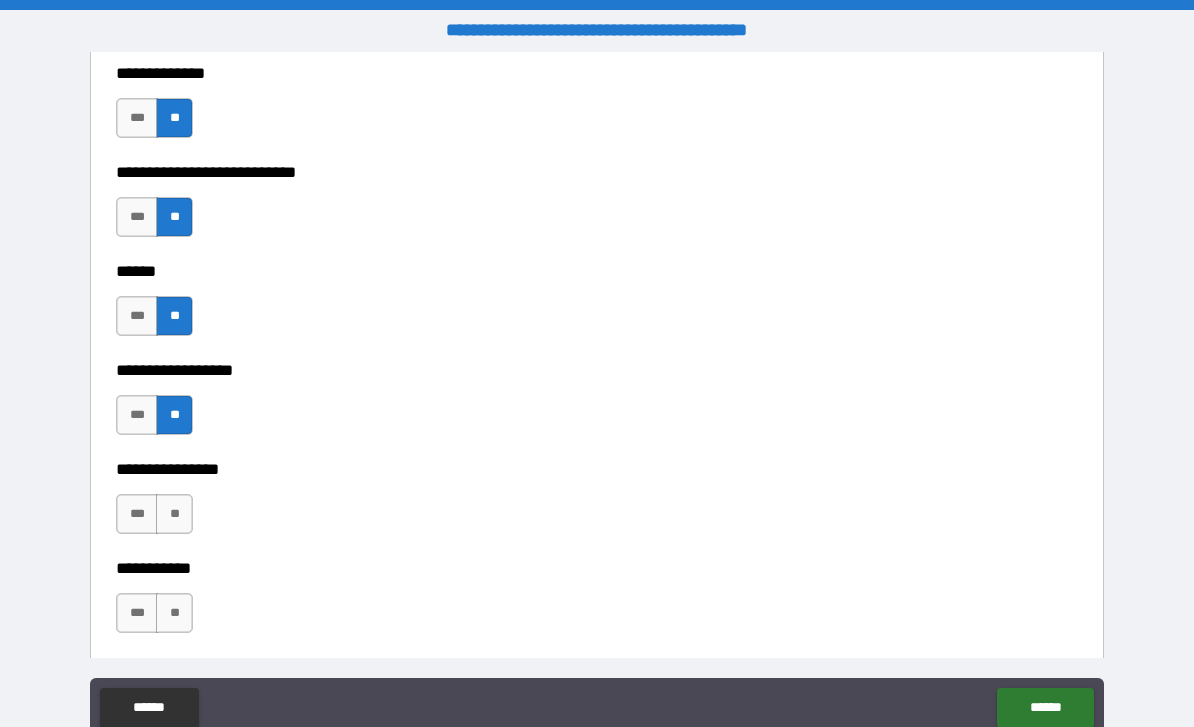 click on "**" at bounding box center (174, 514) 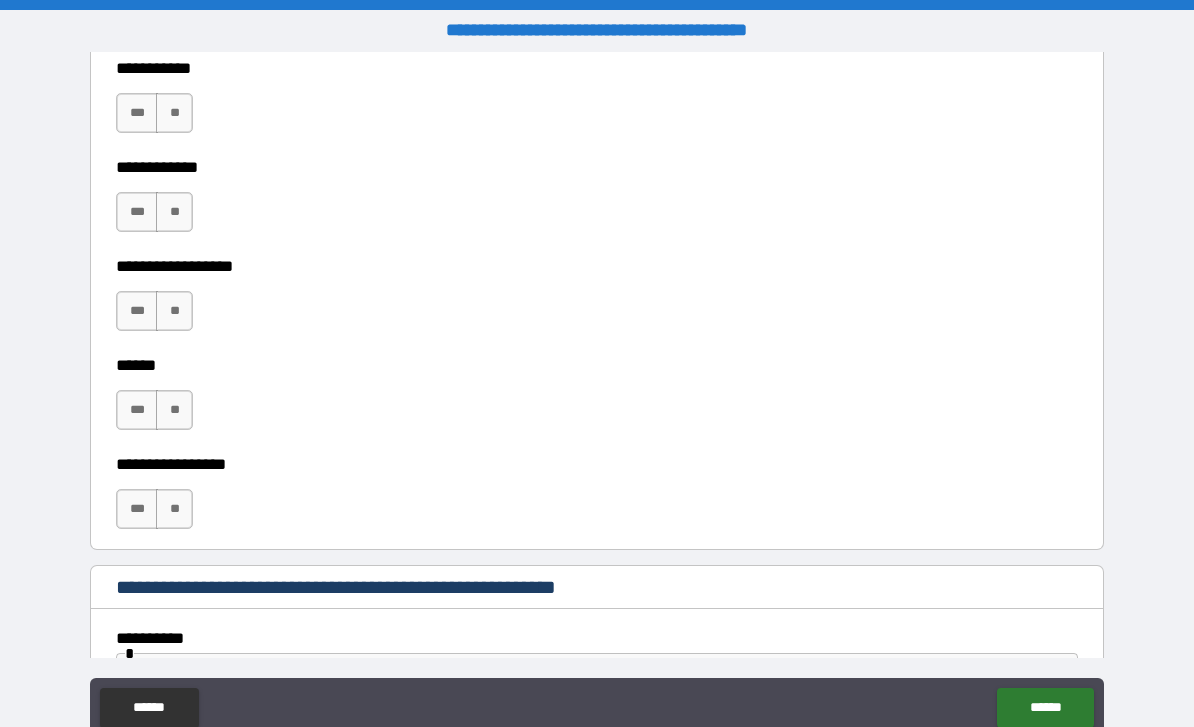 scroll, scrollTop: 9627, scrollLeft: 0, axis: vertical 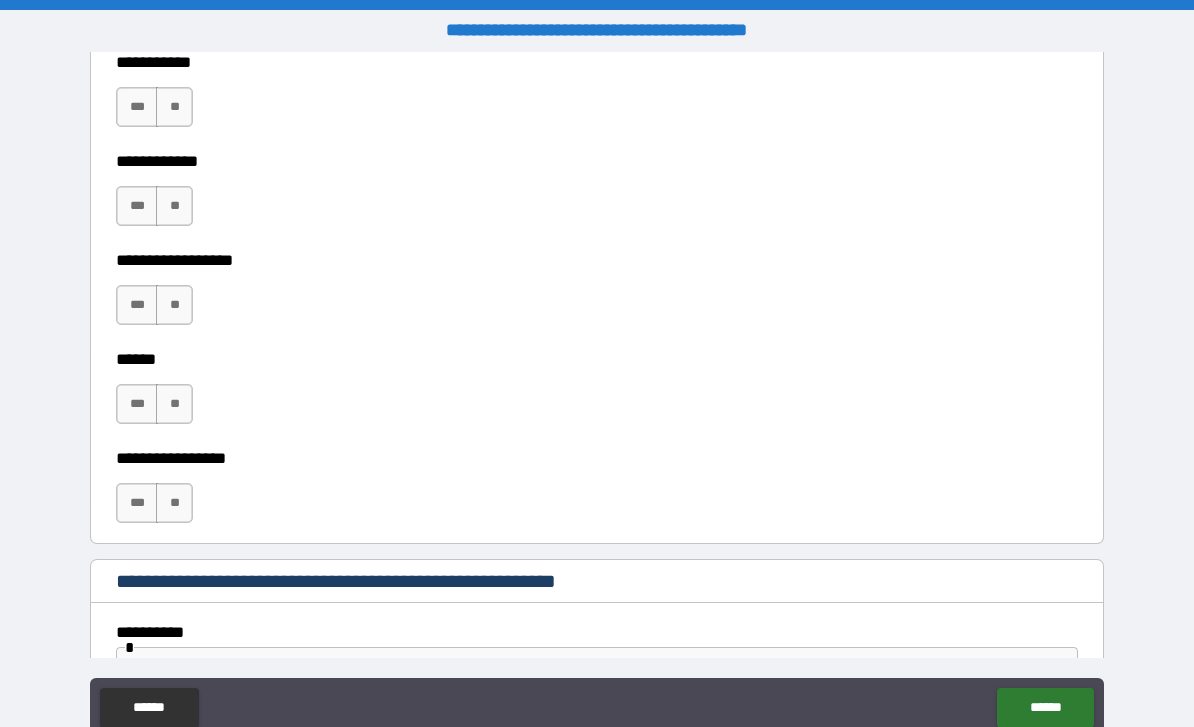 click on "**" at bounding box center (174, 107) 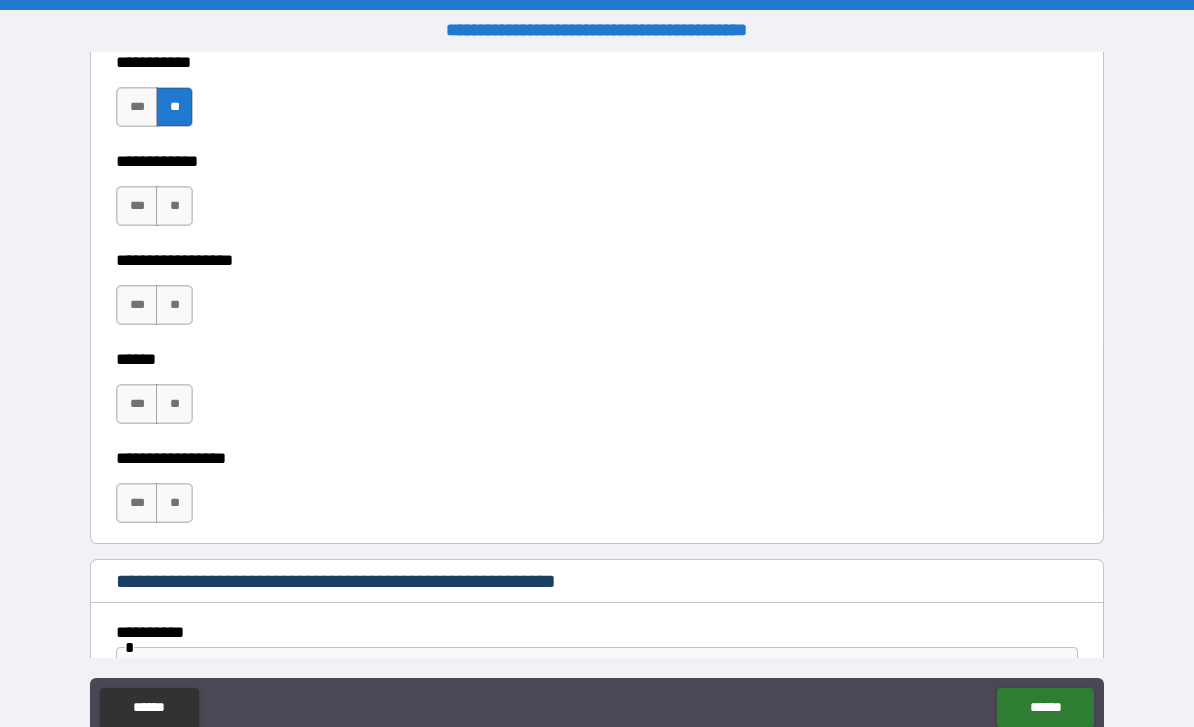 click on "**" at bounding box center (174, 206) 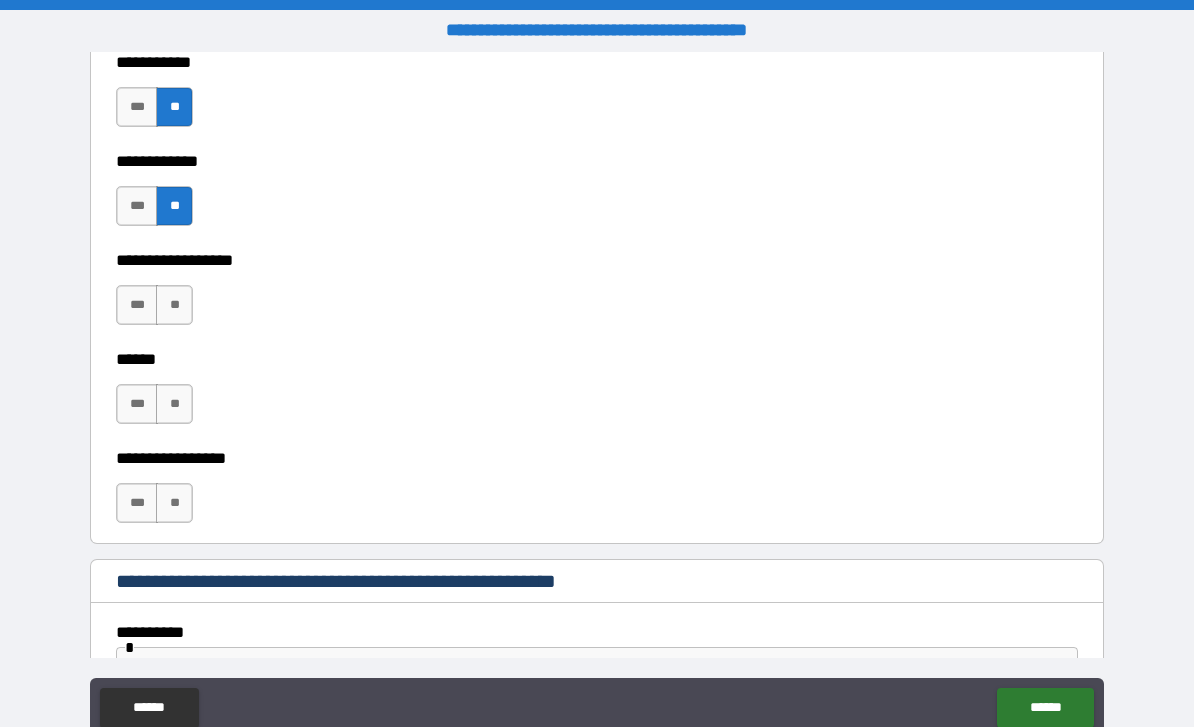 click on "**" at bounding box center (174, 305) 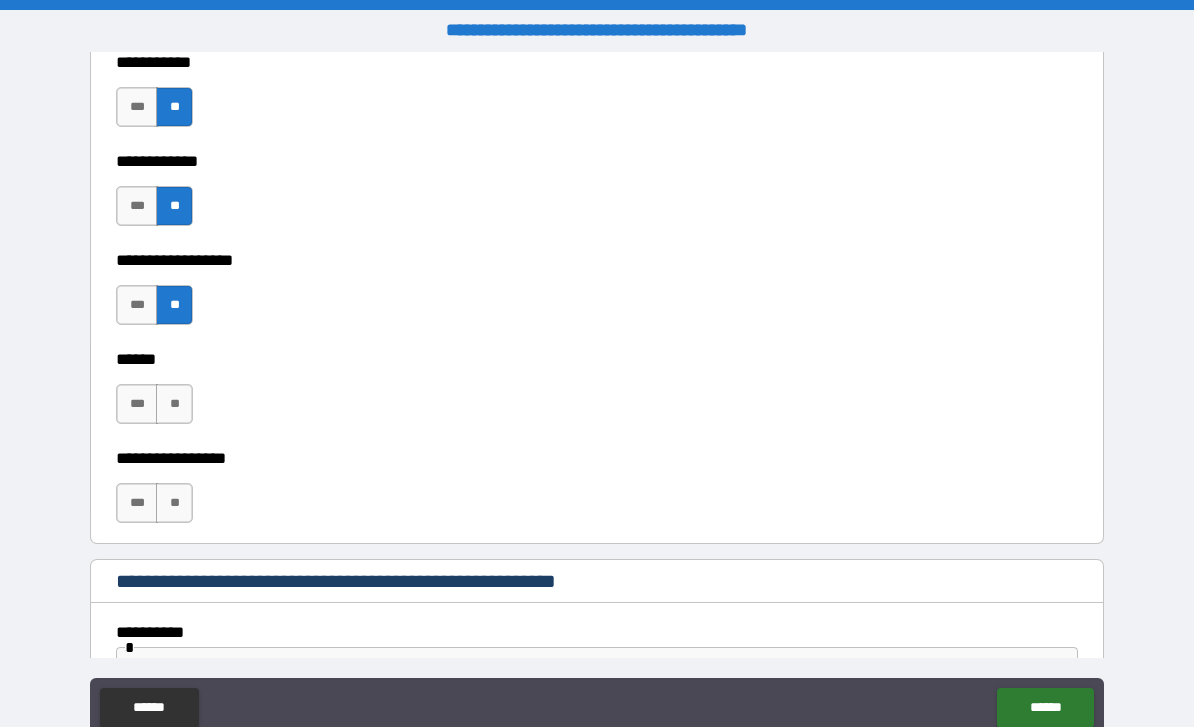 click on "**" at bounding box center [174, 404] 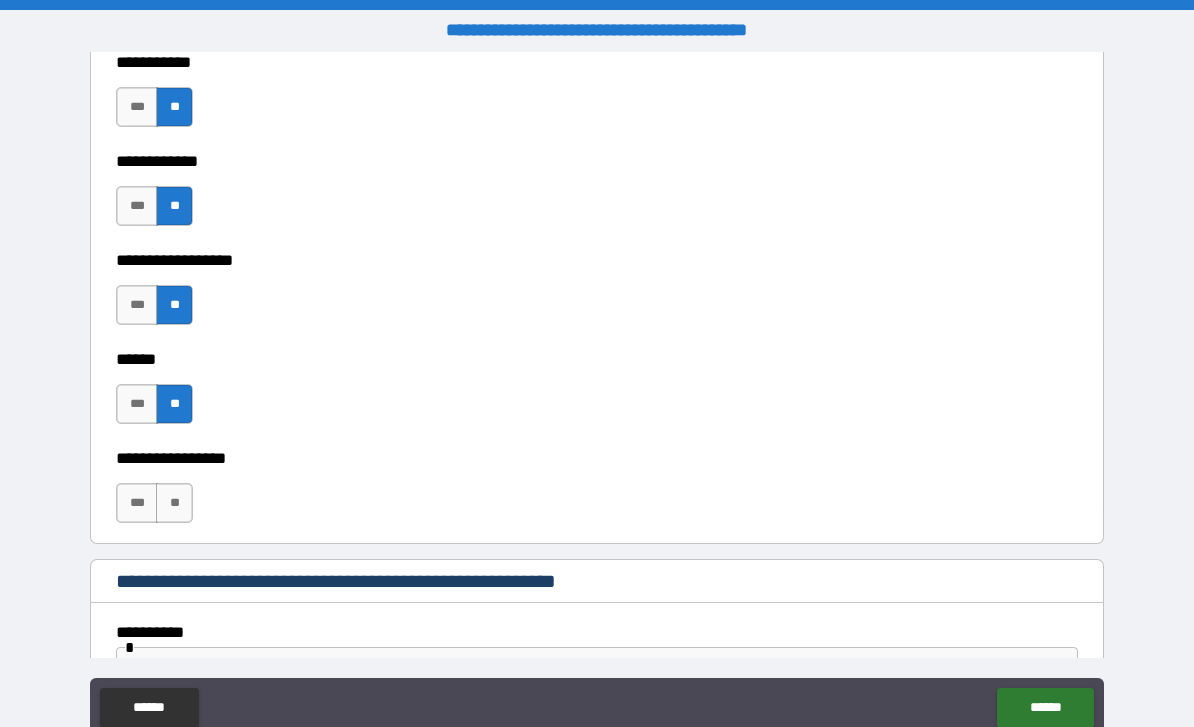 click on "**" at bounding box center [174, 503] 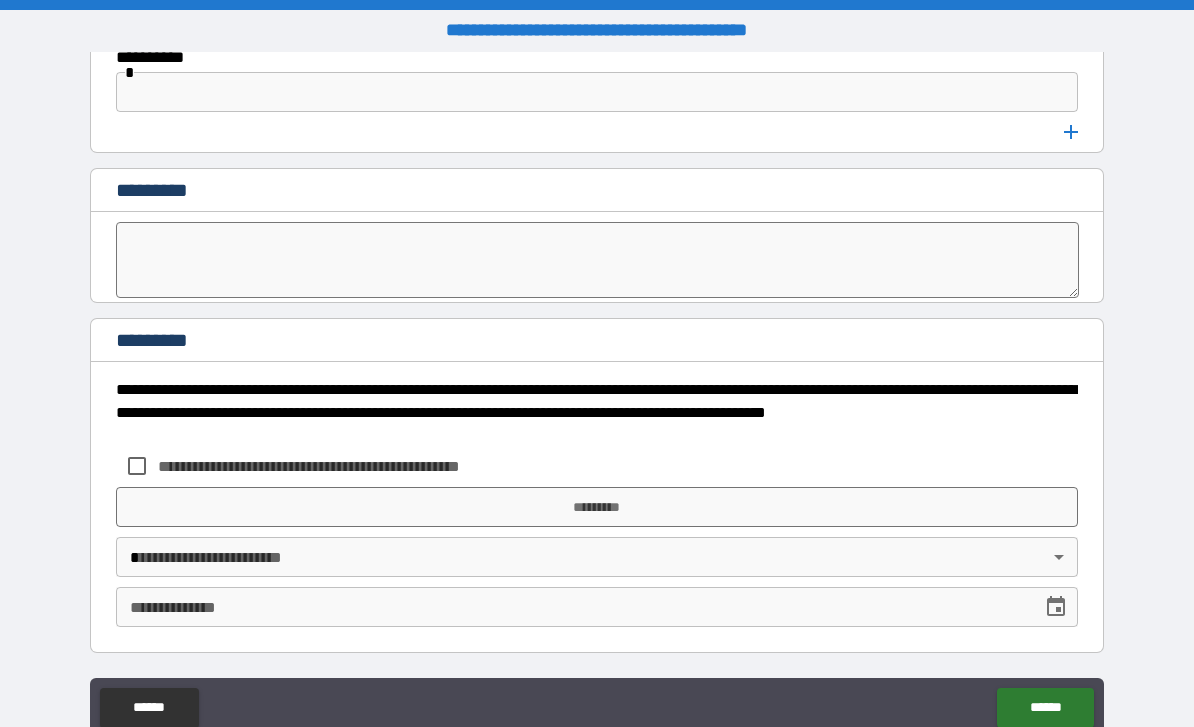 scroll, scrollTop: 10202, scrollLeft: 0, axis: vertical 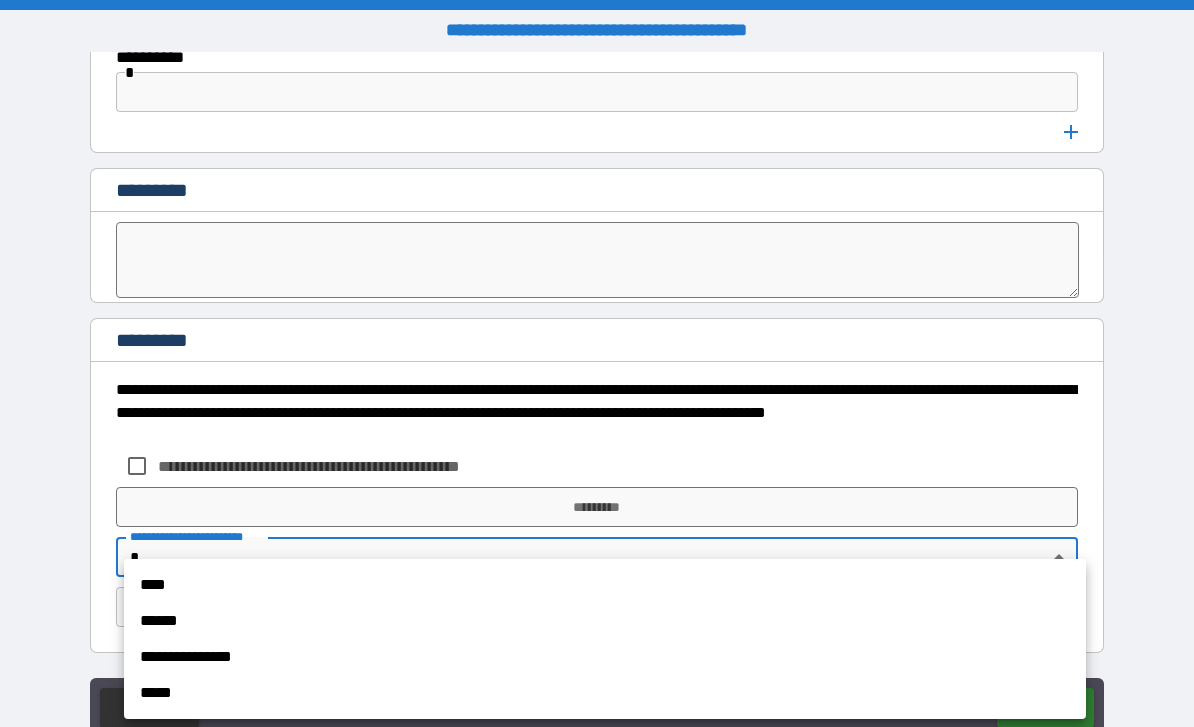 click on "****" at bounding box center (605, 585) 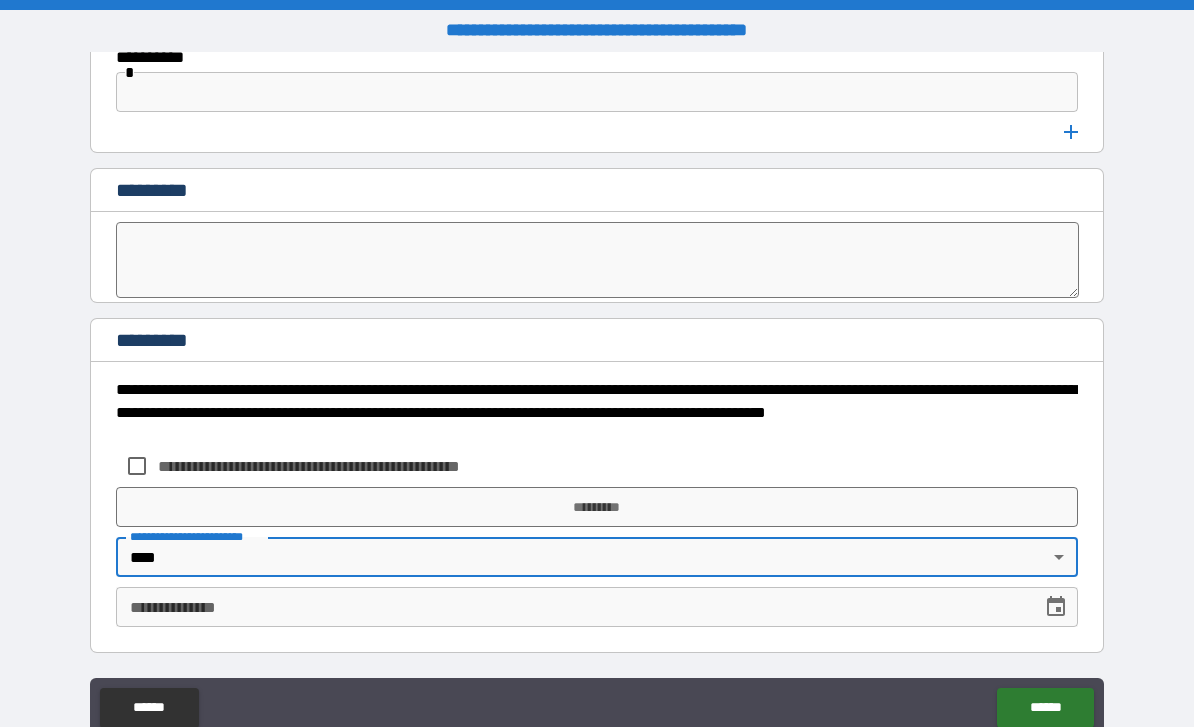 type on "****" 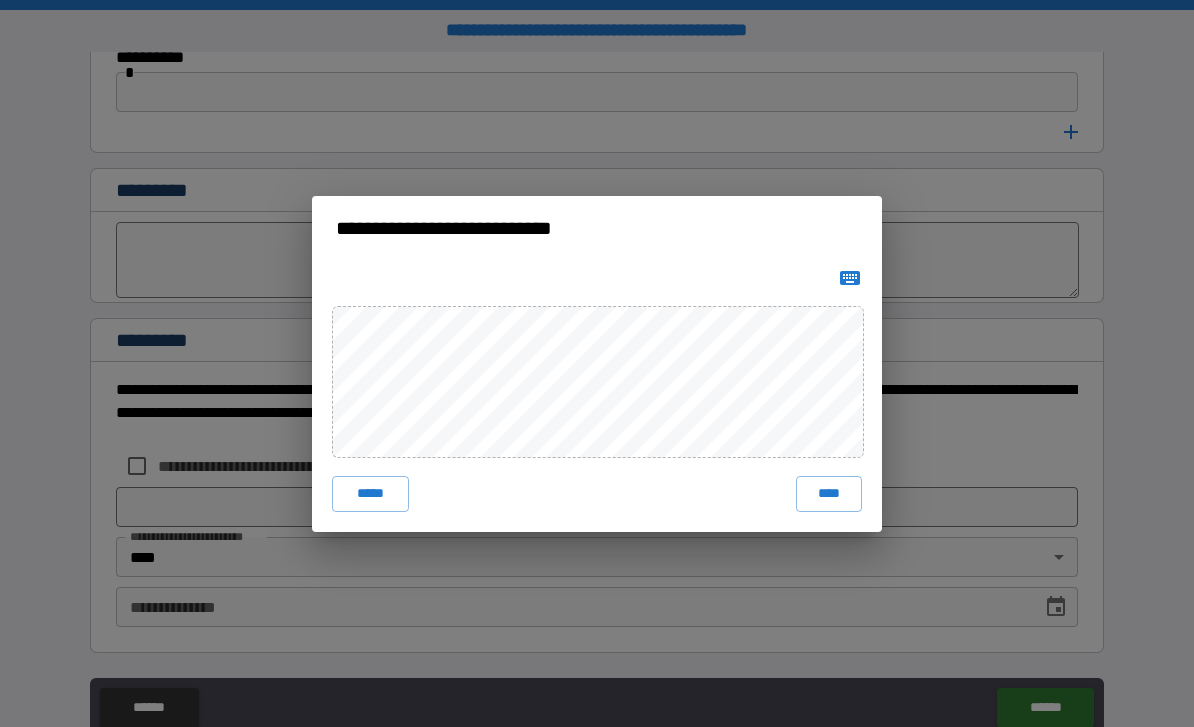 click on "****" at bounding box center (829, 494) 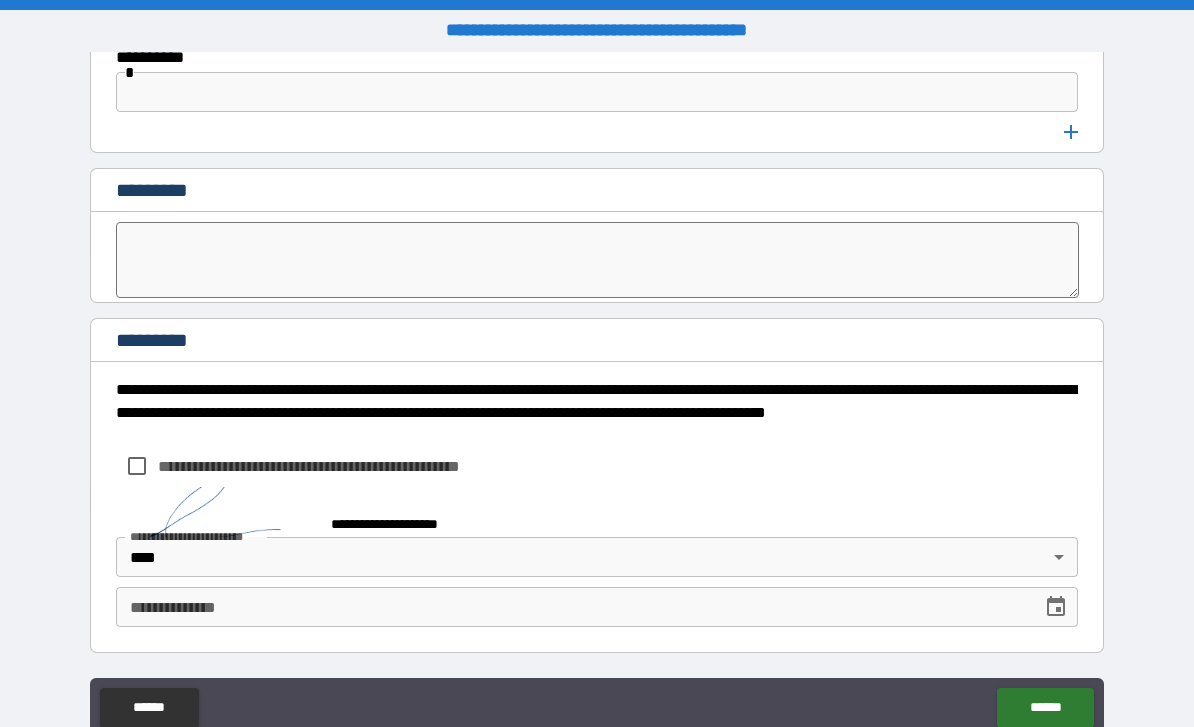 scroll, scrollTop: 10192, scrollLeft: 0, axis: vertical 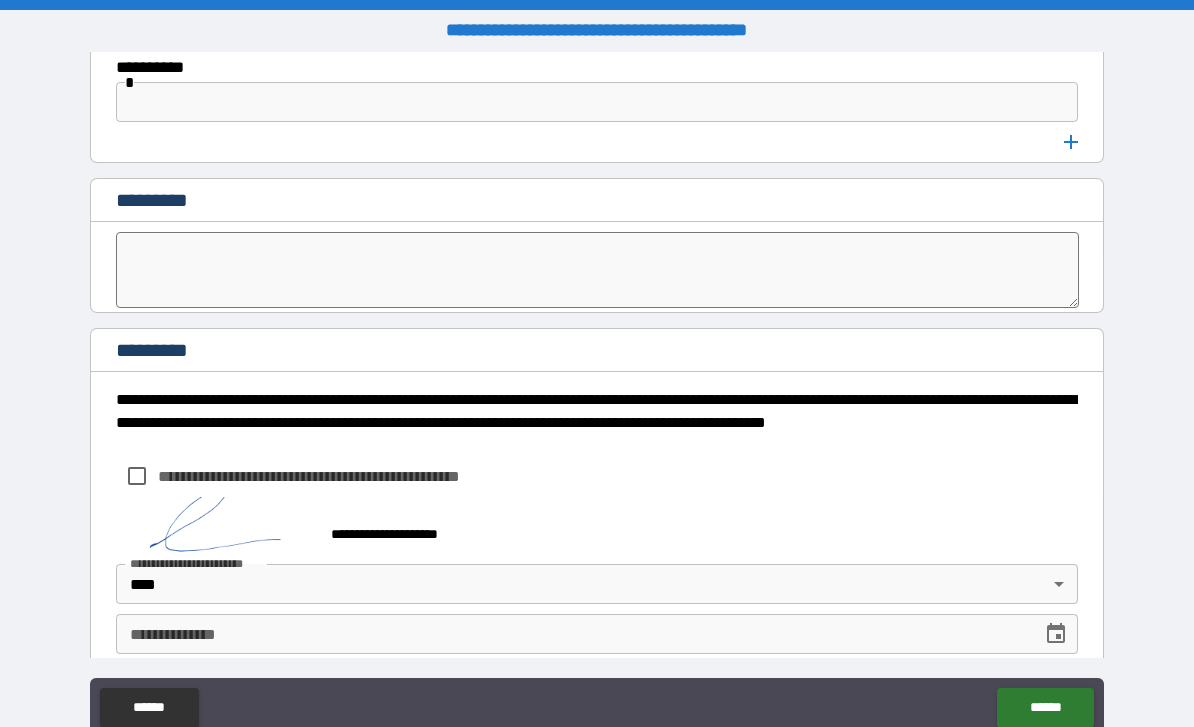 click on "**********" at bounding box center (572, 634) 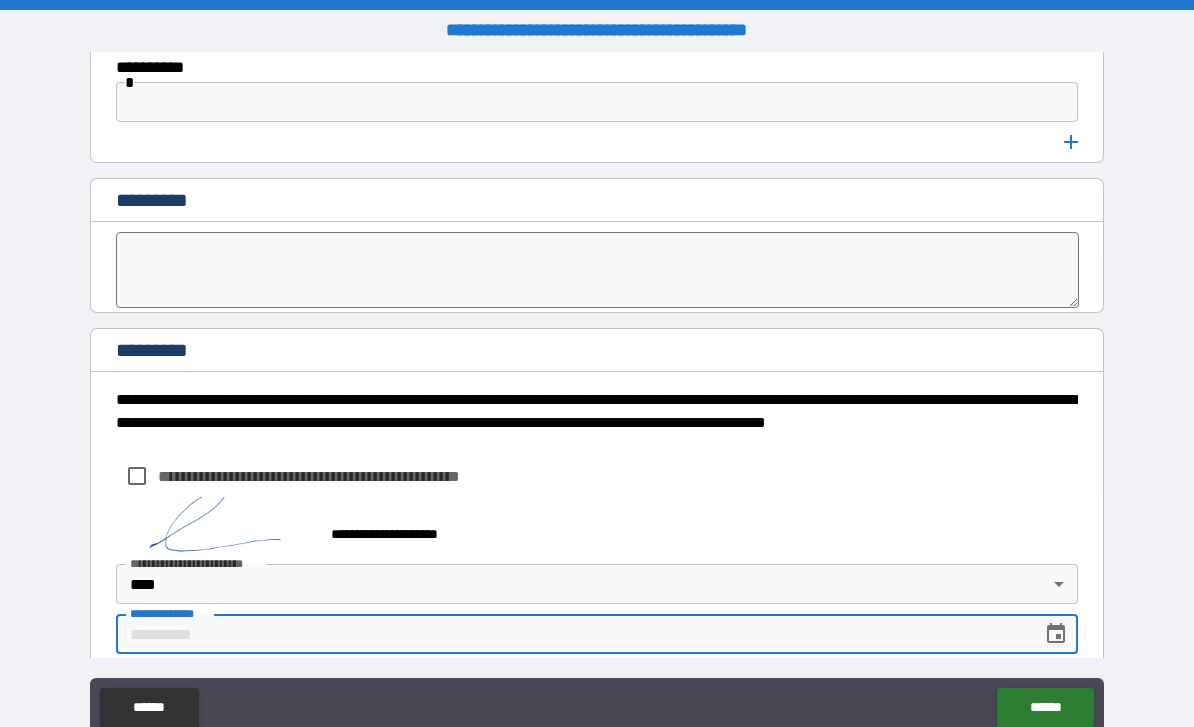 scroll, scrollTop: 64, scrollLeft: 0, axis: vertical 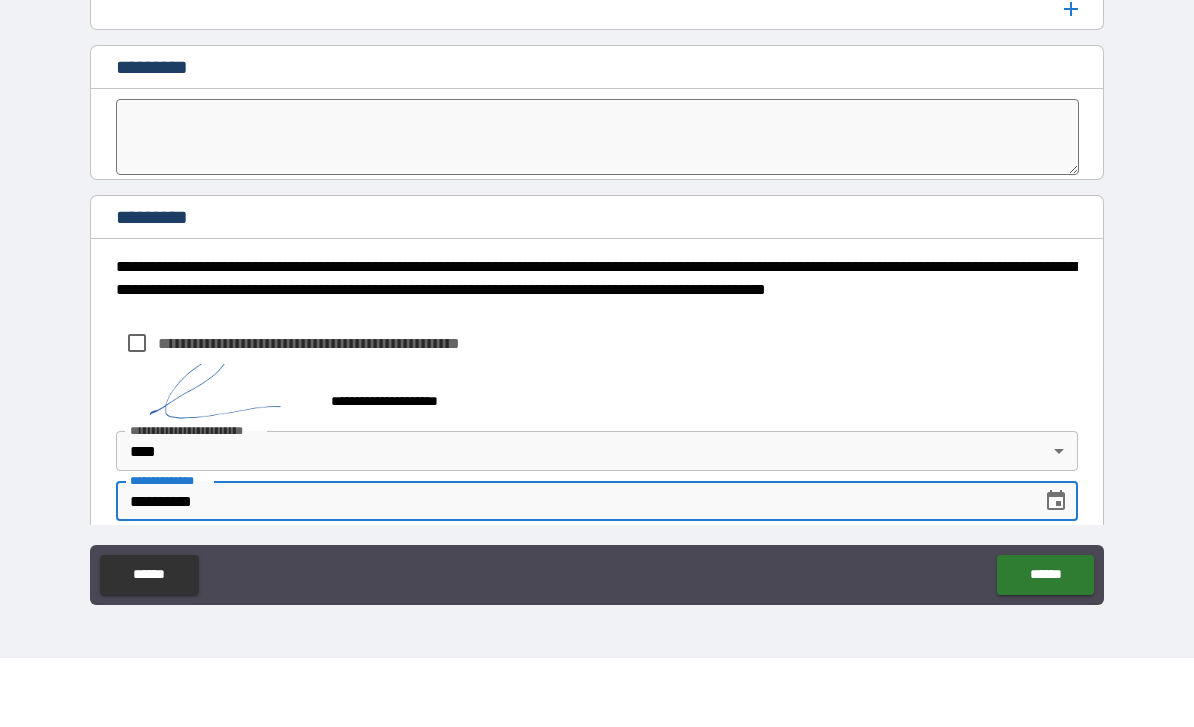 type on "**********" 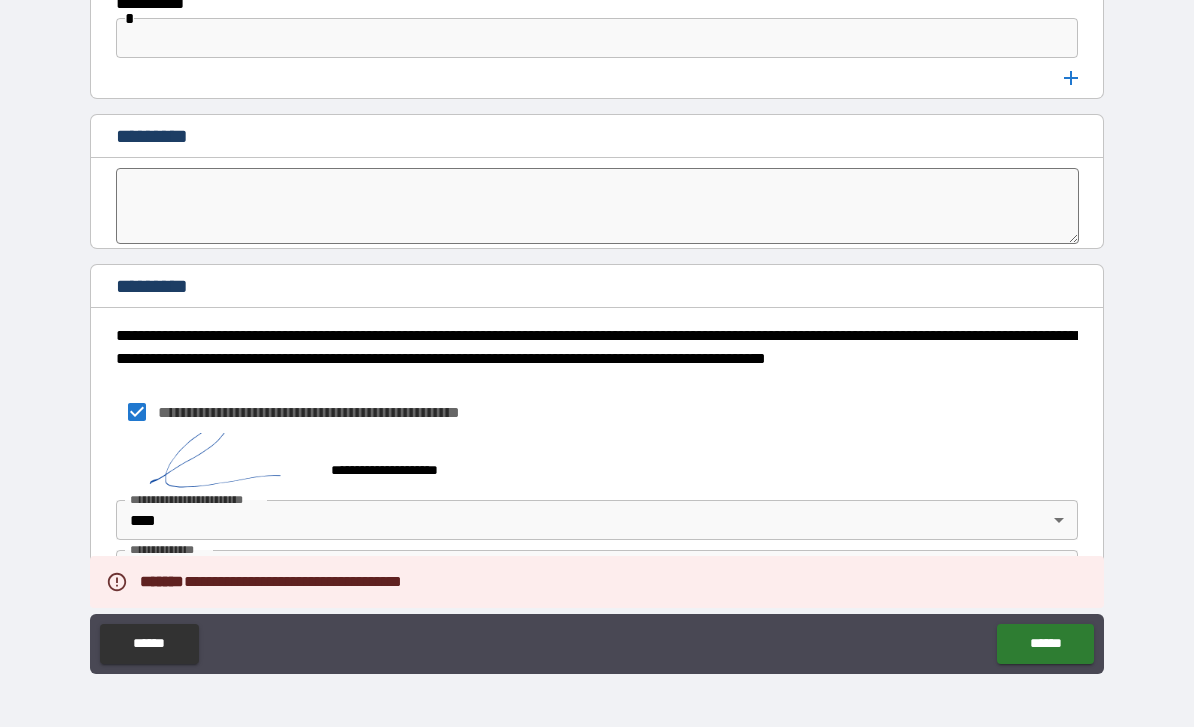 click on "******" at bounding box center [1045, 644] 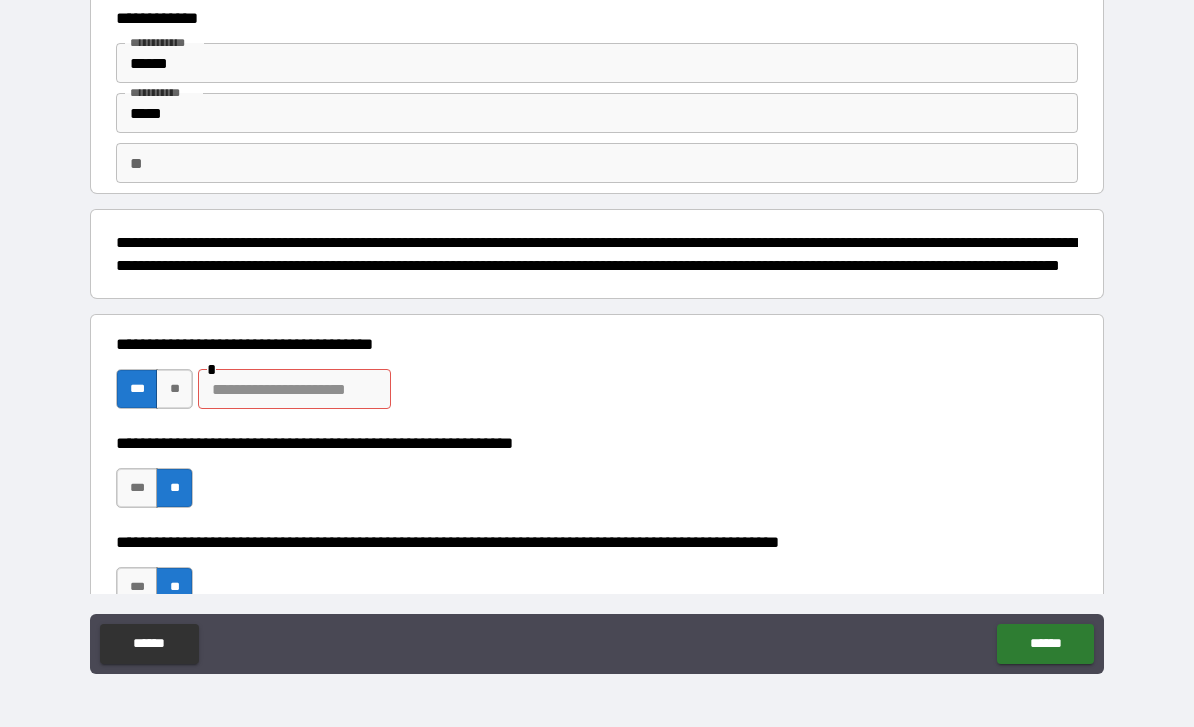 scroll, scrollTop: 36, scrollLeft: 0, axis: vertical 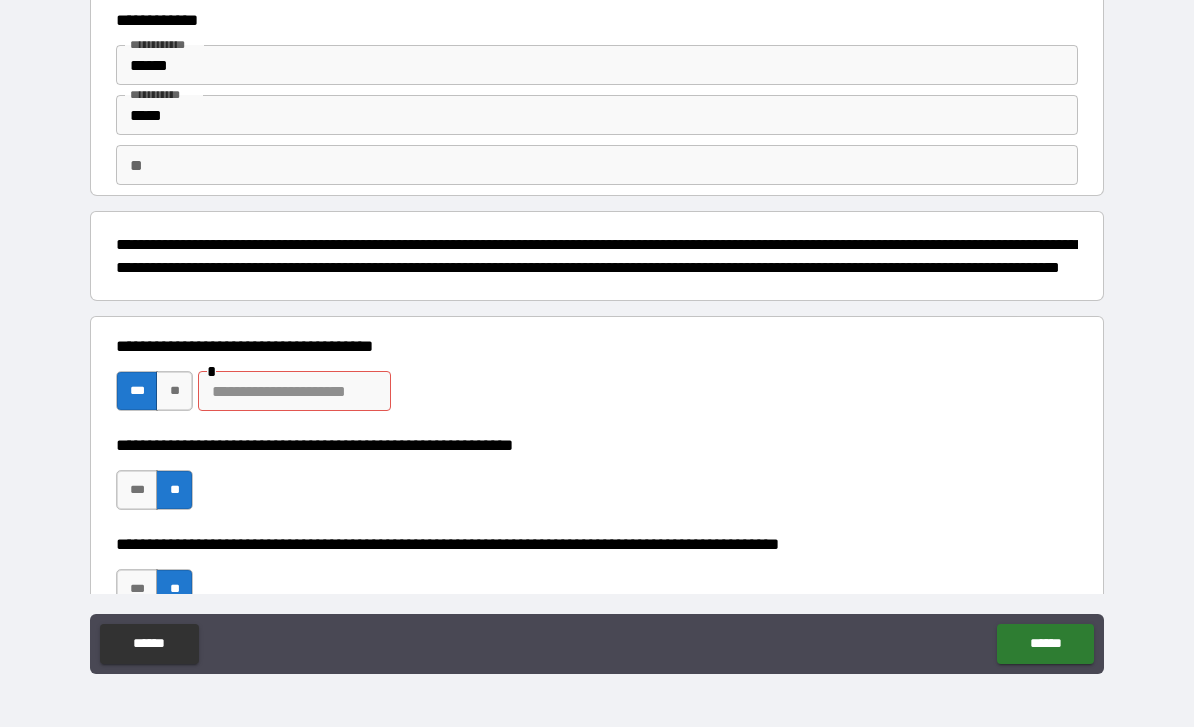 click on "**" at bounding box center [174, 391] 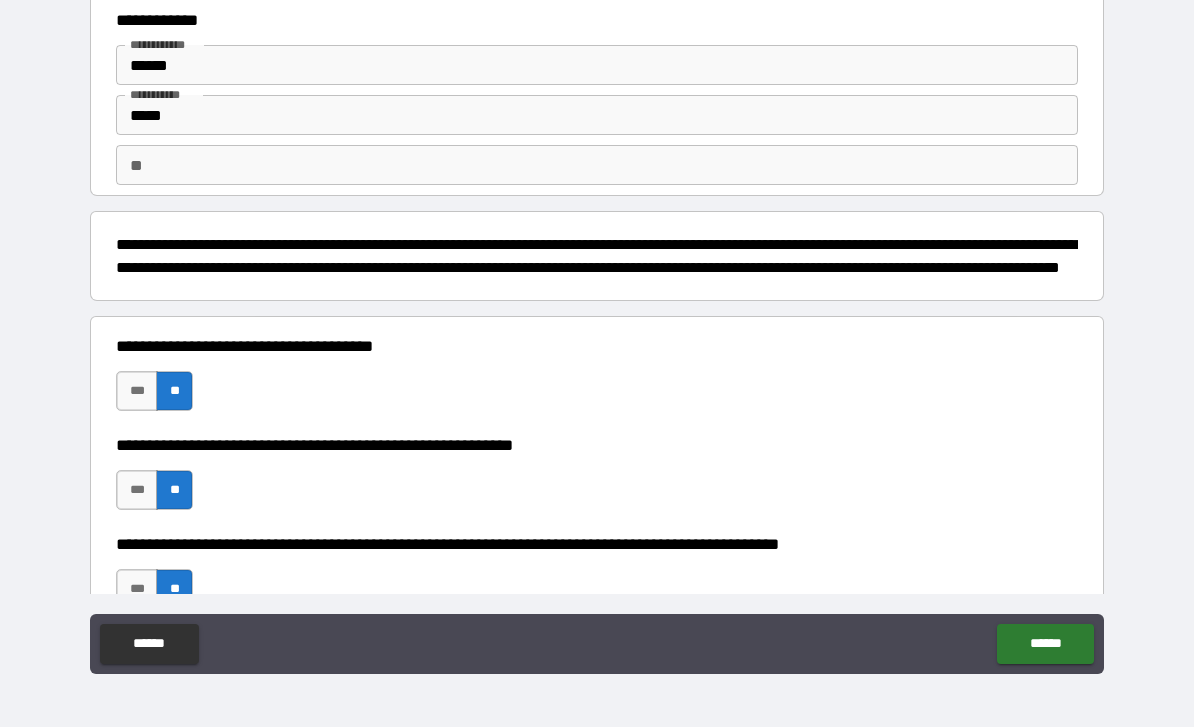 click on "******" at bounding box center (1045, 644) 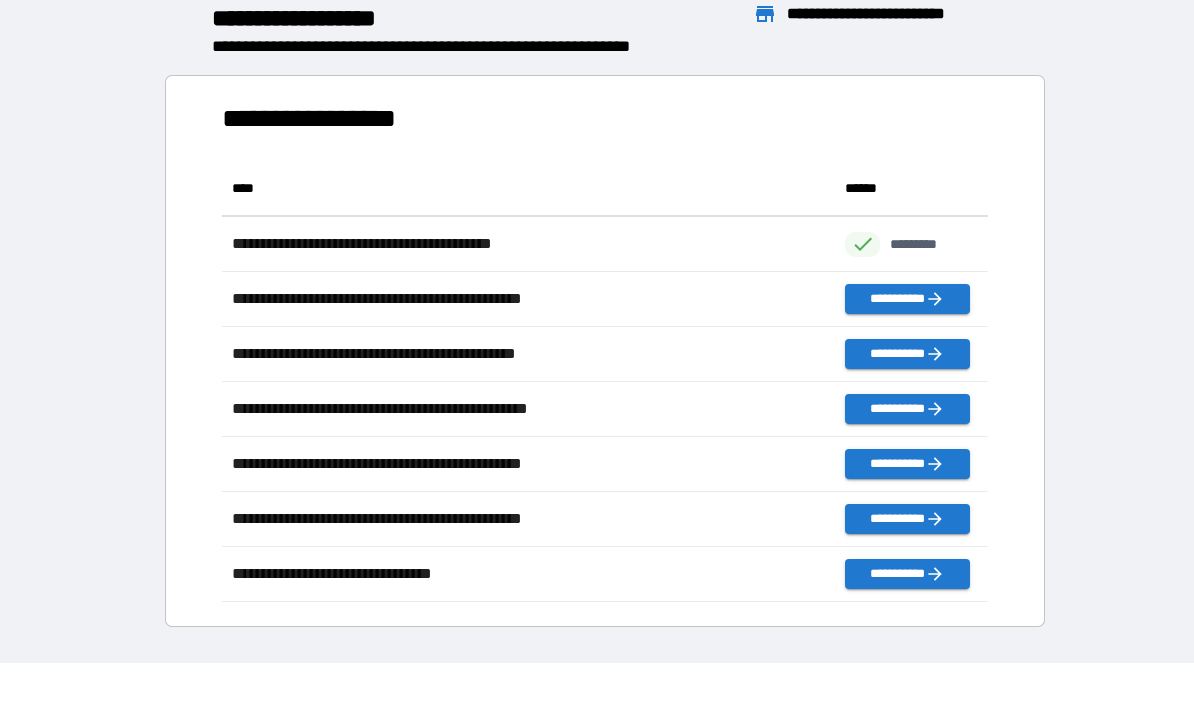scroll, scrollTop: 1, scrollLeft: 1, axis: both 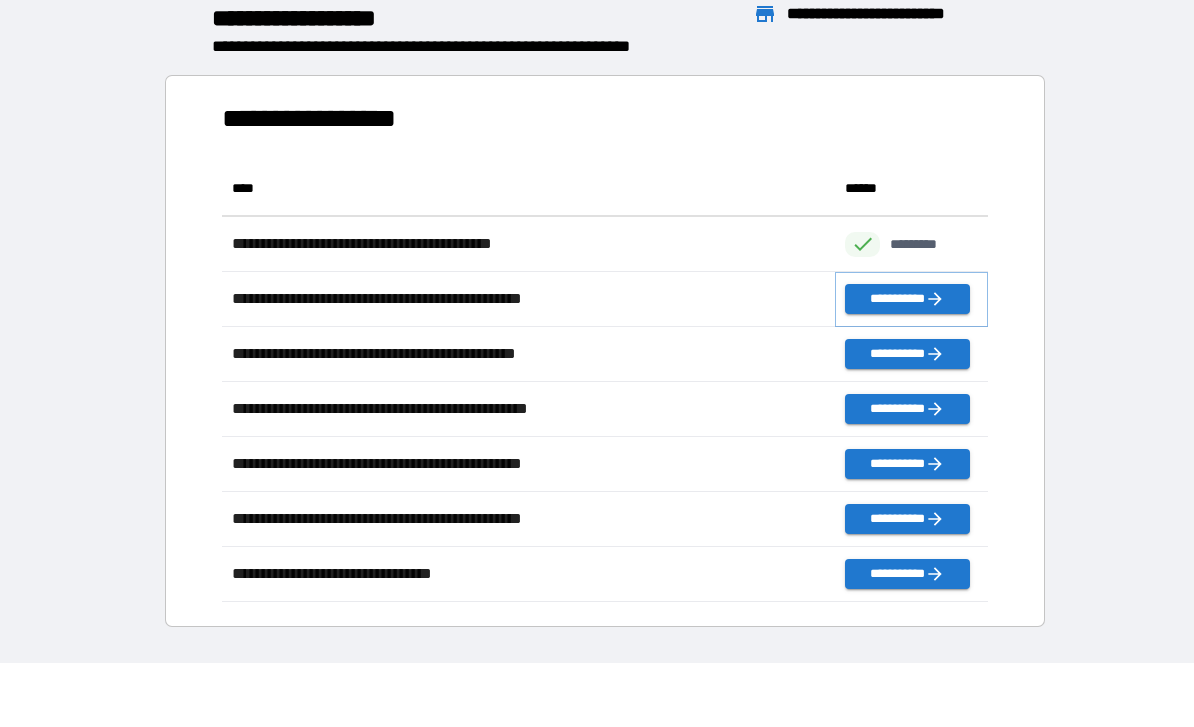 click 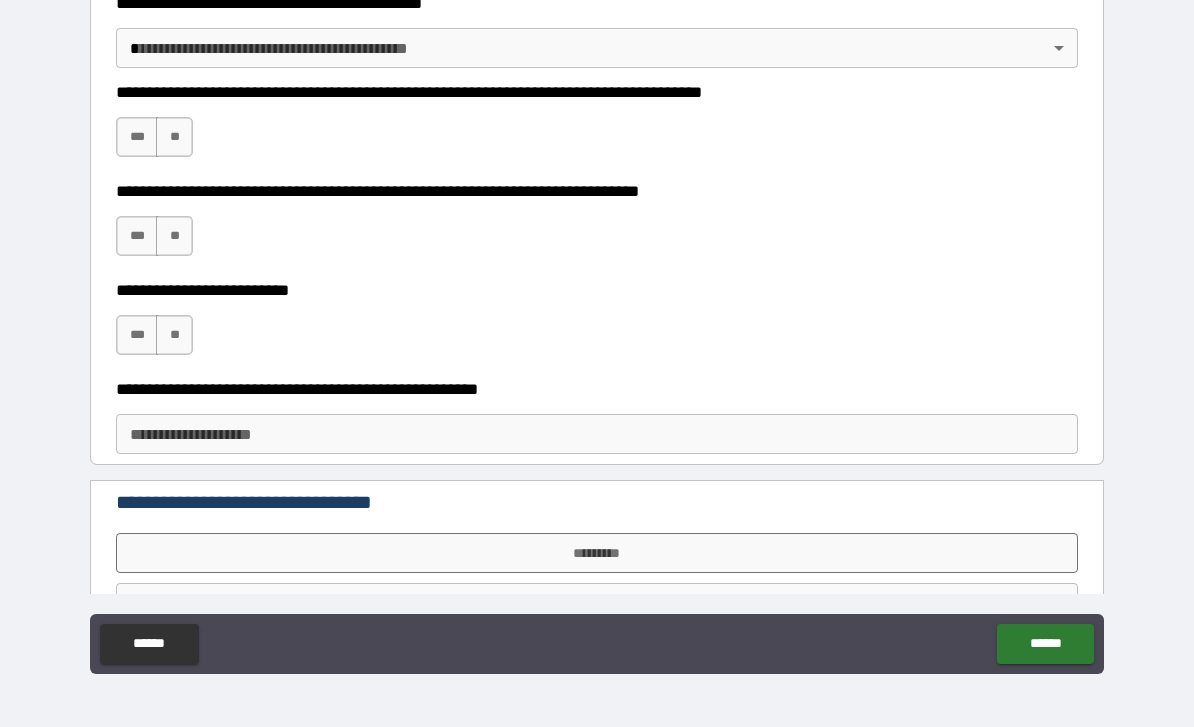 scroll, scrollTop: 0, scrollLeft: 0, axis: both 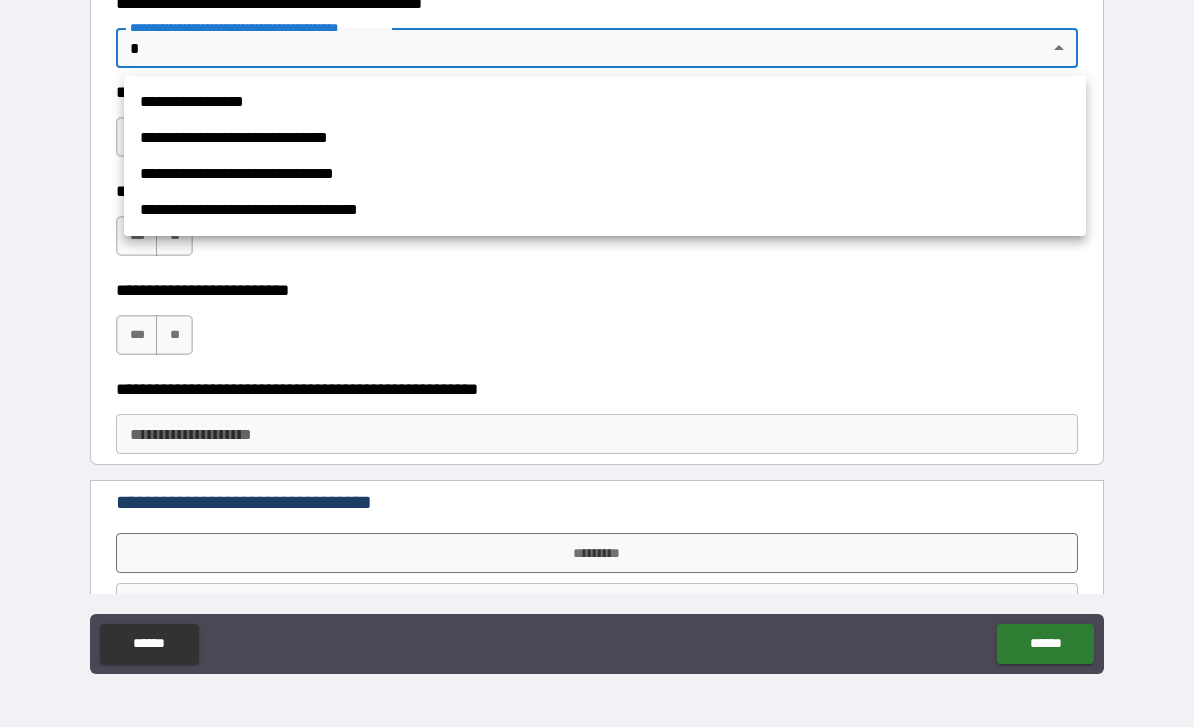 click on "**********" at bounding box center (605, 102) 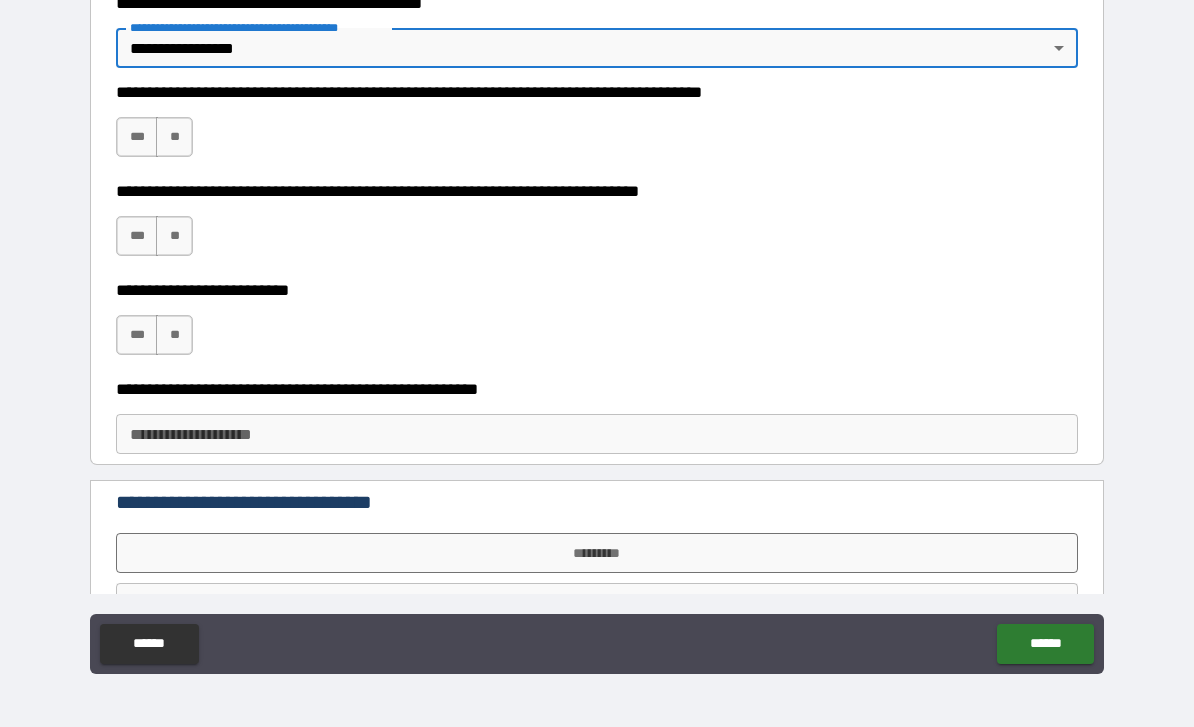 click on "**" at bounding box center [174, 137] 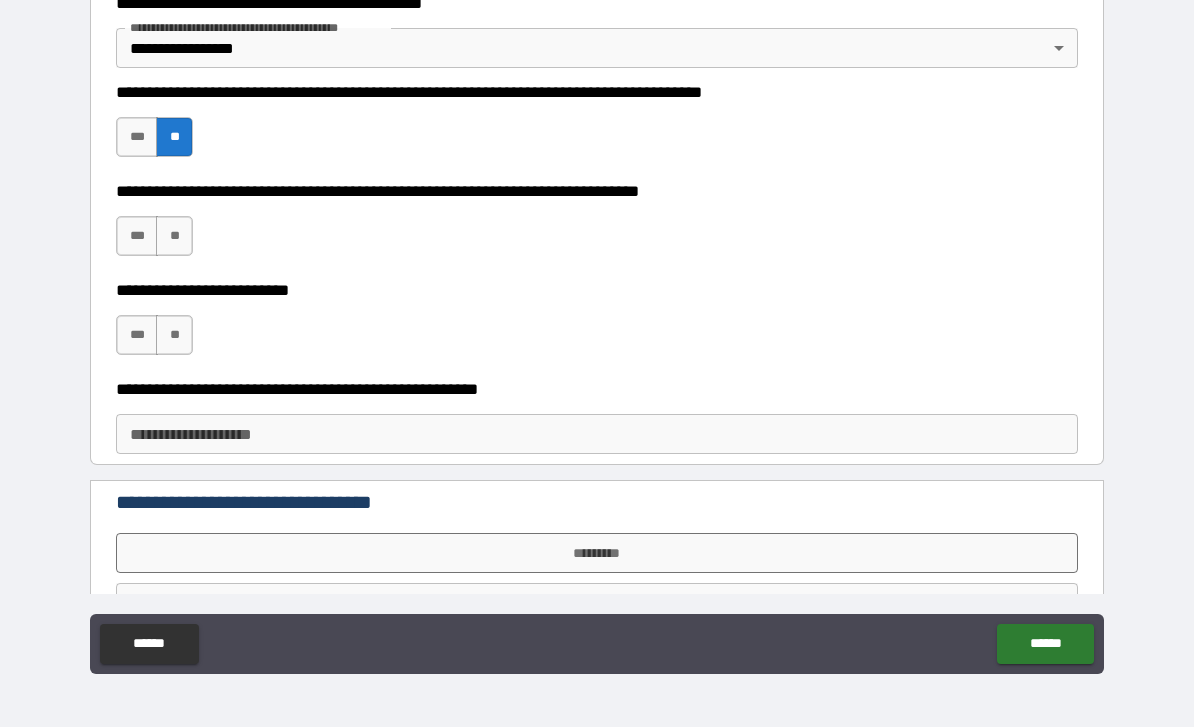 click on "**" at bounding box center (174, 236) 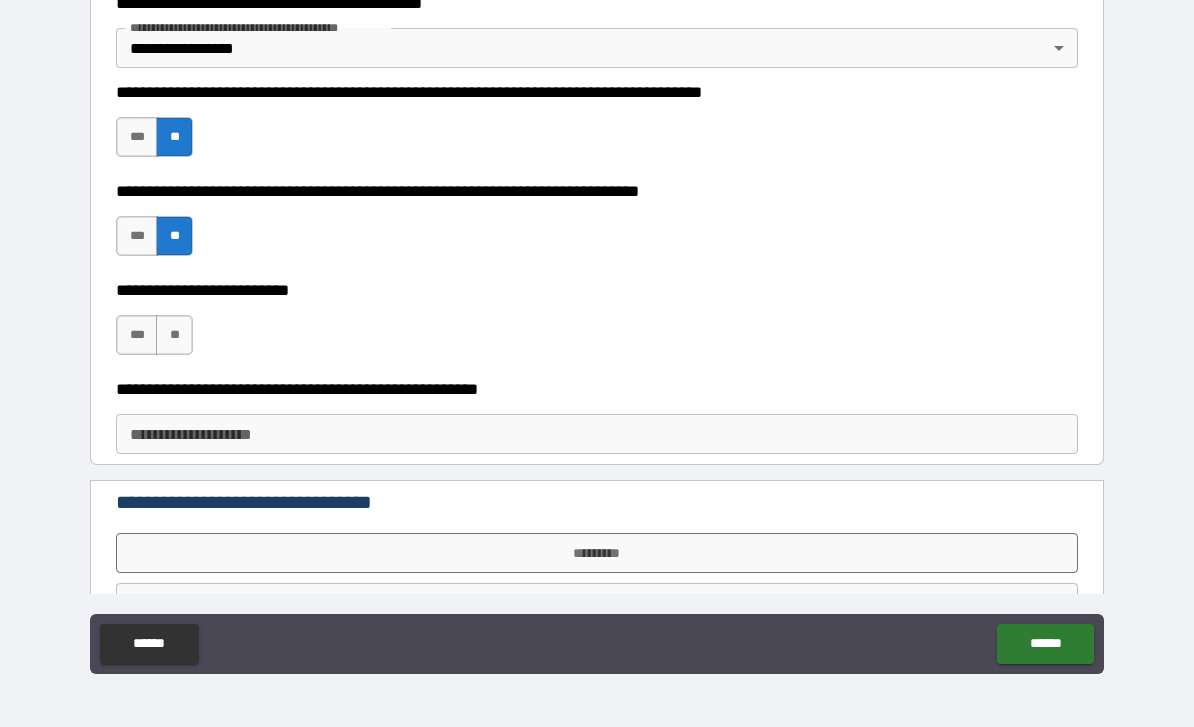 click on "**" at bounding box center [174, 335] 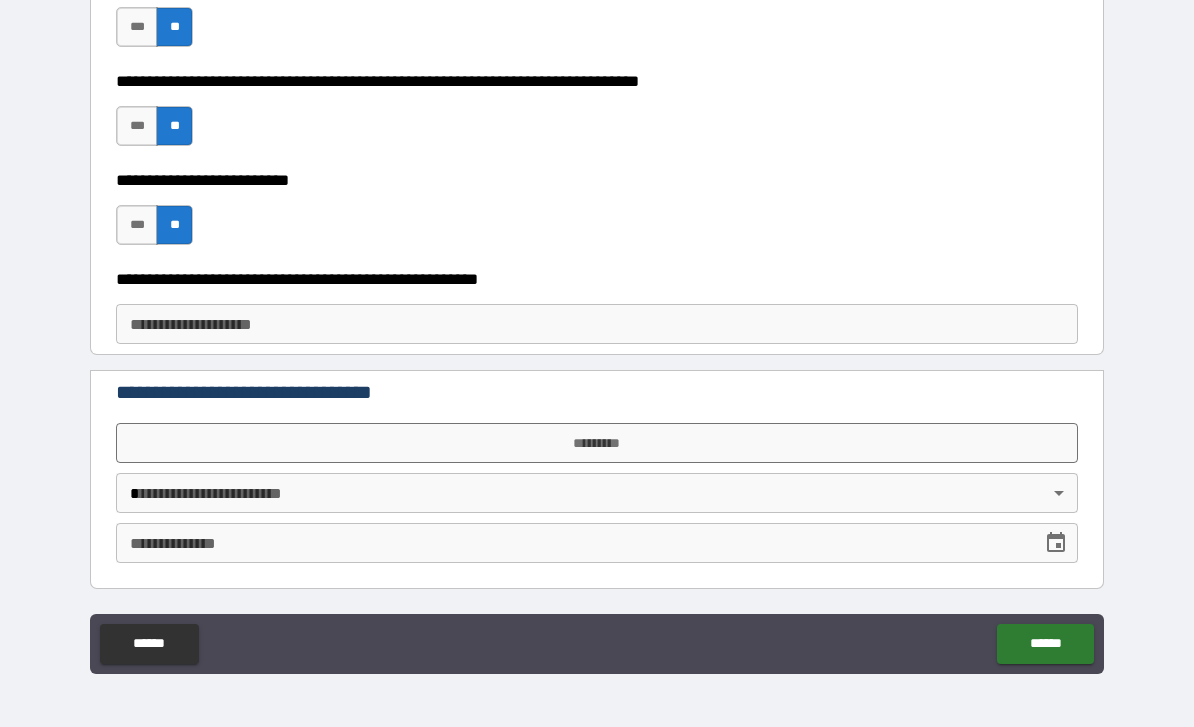 scroll, scrollTop: 110, scrollLeft: 0, axis: vertical 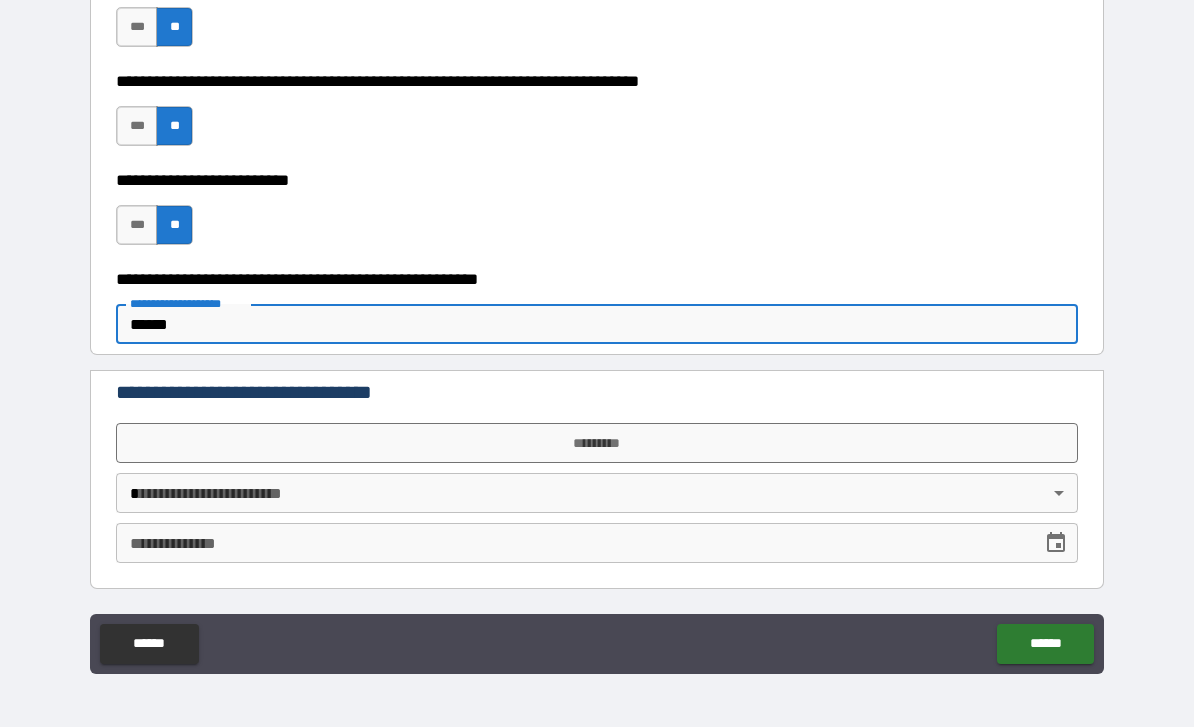 type on "******" 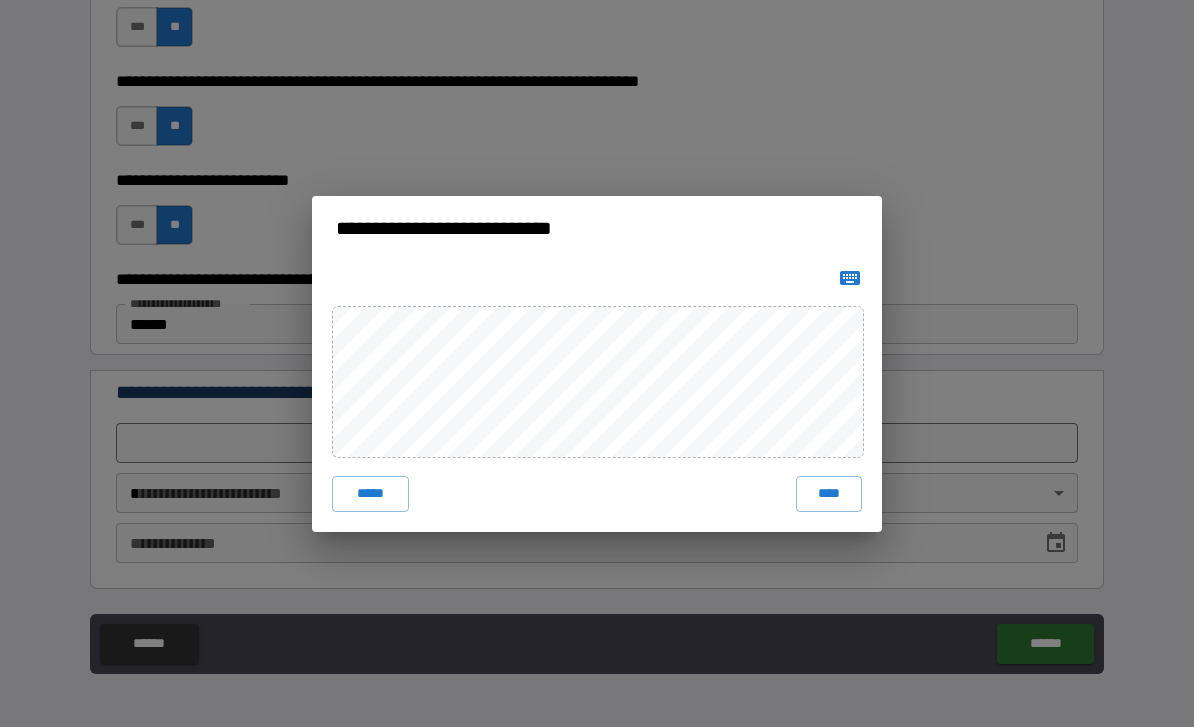 click on "****" at bounding box center (829, 494) 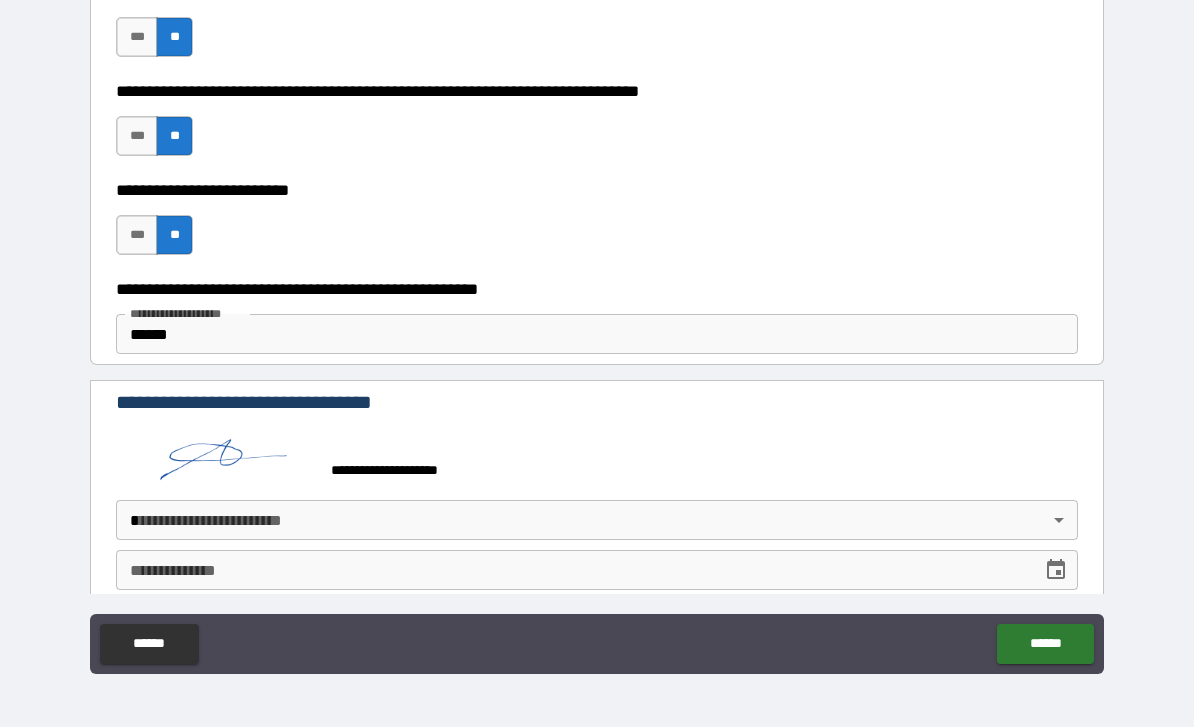 click on "**********" at bounding box center (597, 331) 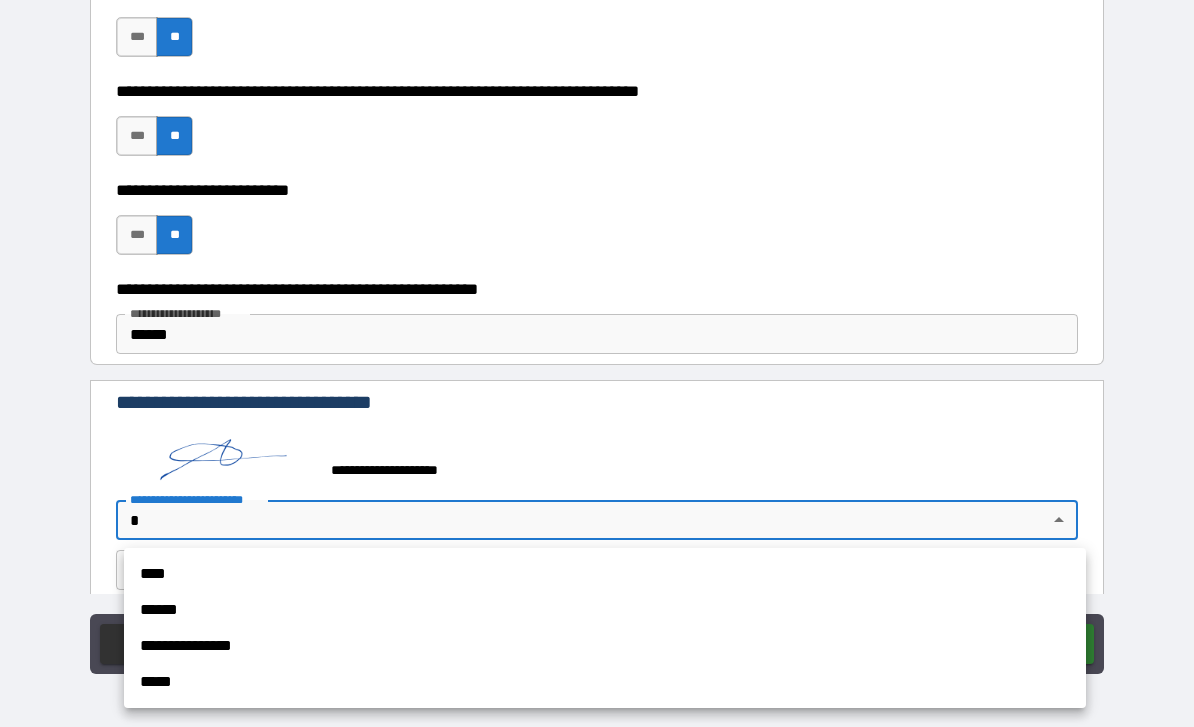 click on "****" at bounding box center (605, 574) 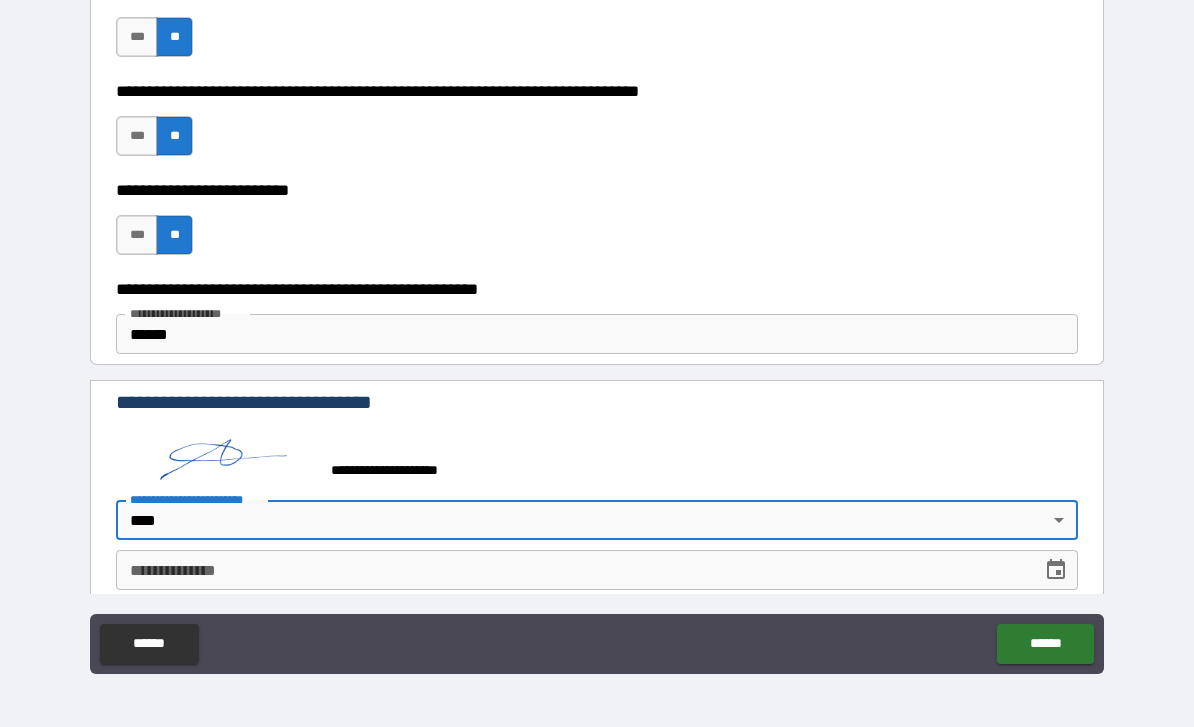 click on "**********" at bounding box center [572, 570] 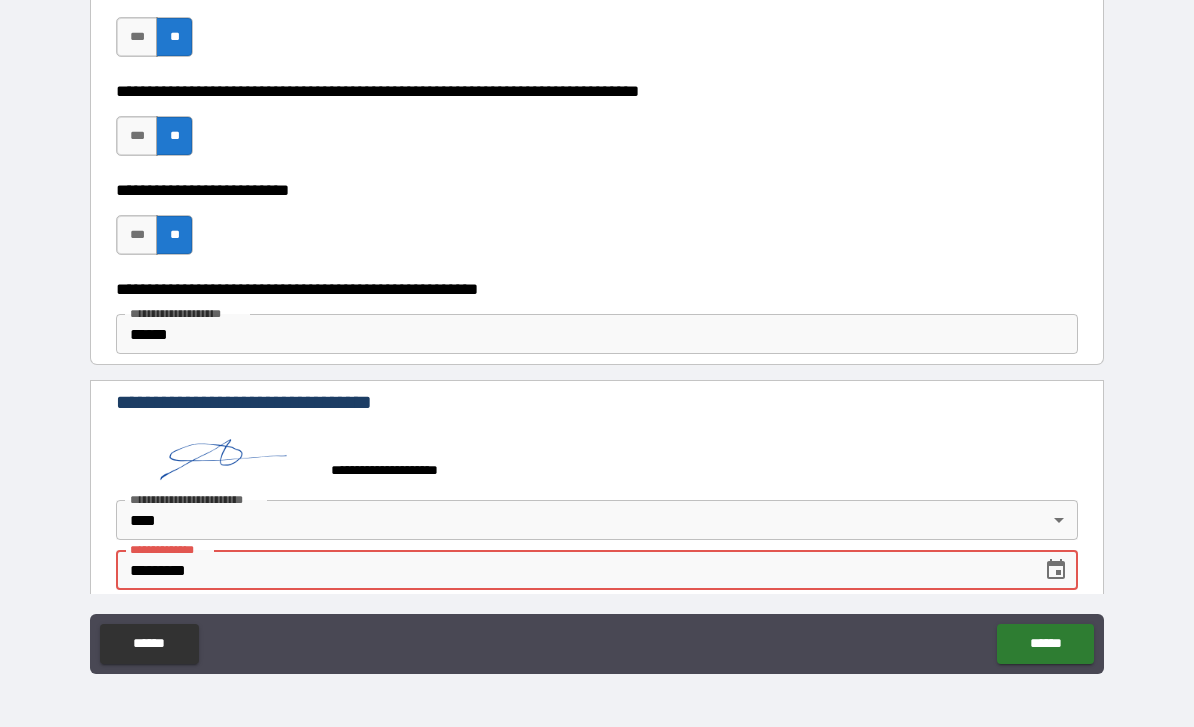 type on "**********" 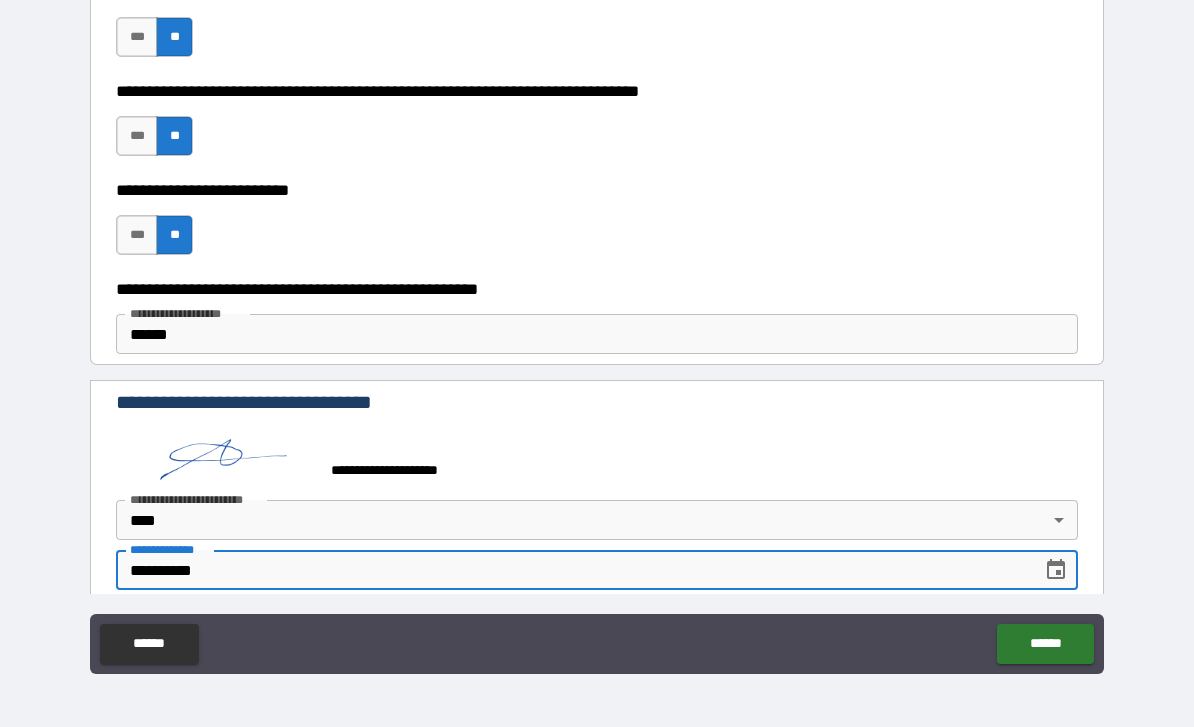 click on "******" at bounding box center [1045, 644] 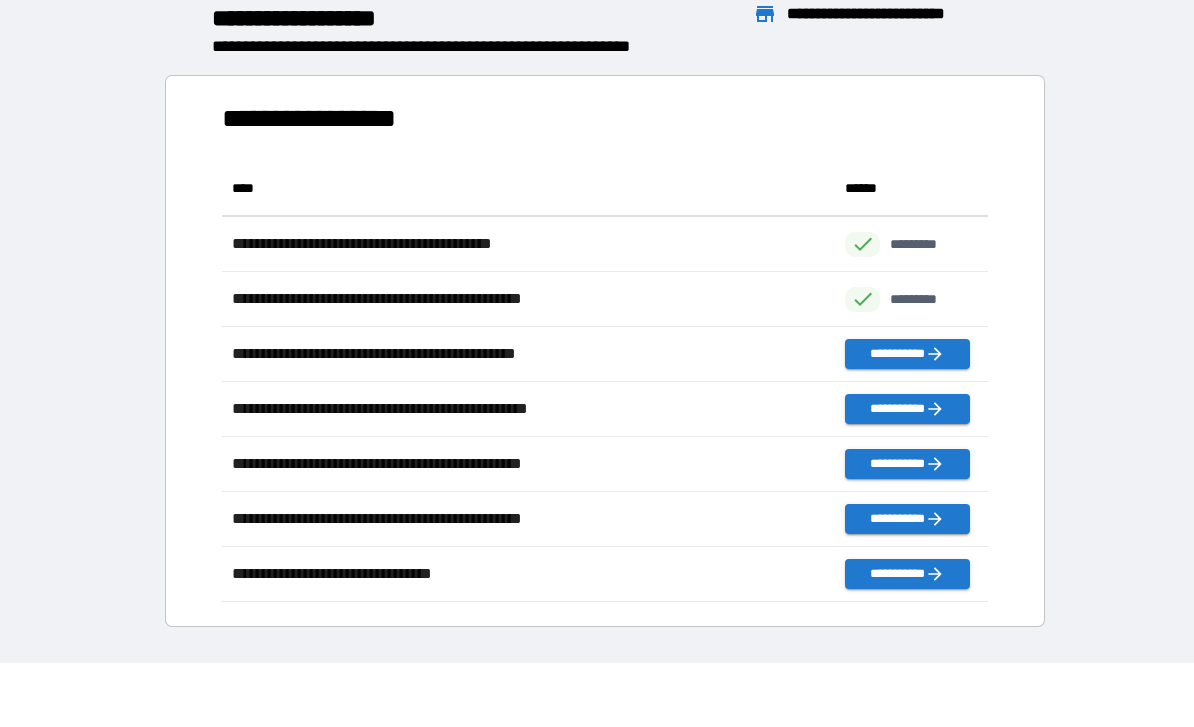 scroll, scrollTop: 1, scrollLeft: 1, axis: both 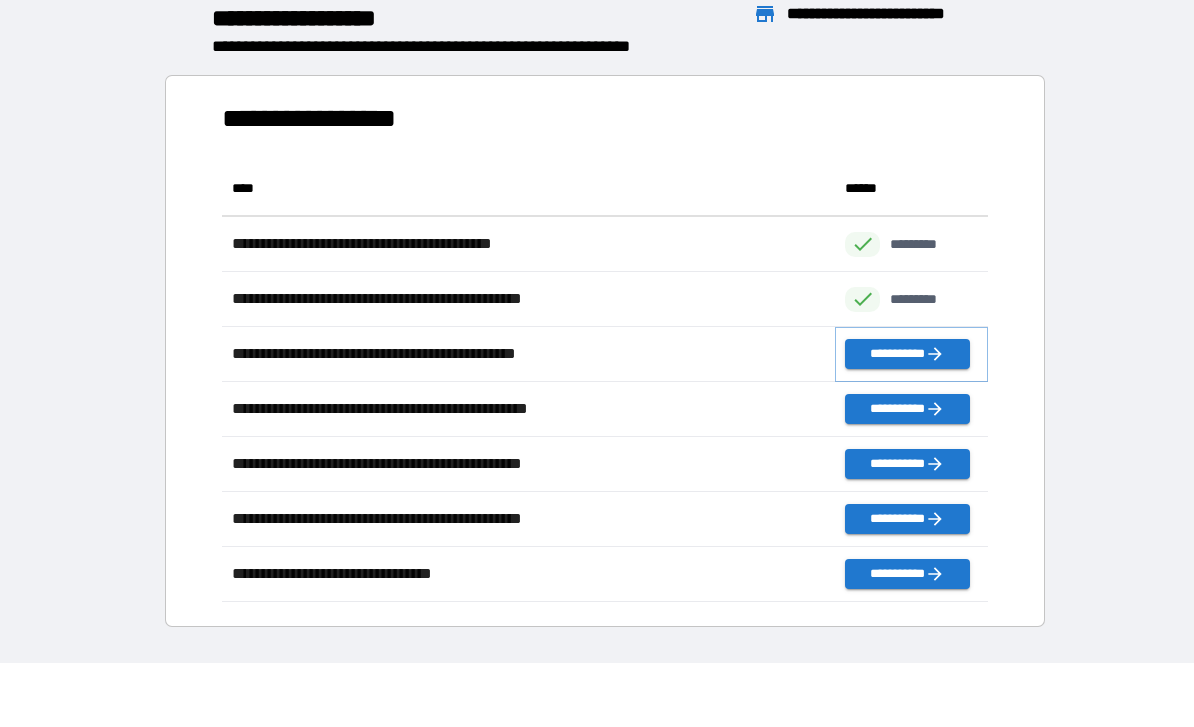 click 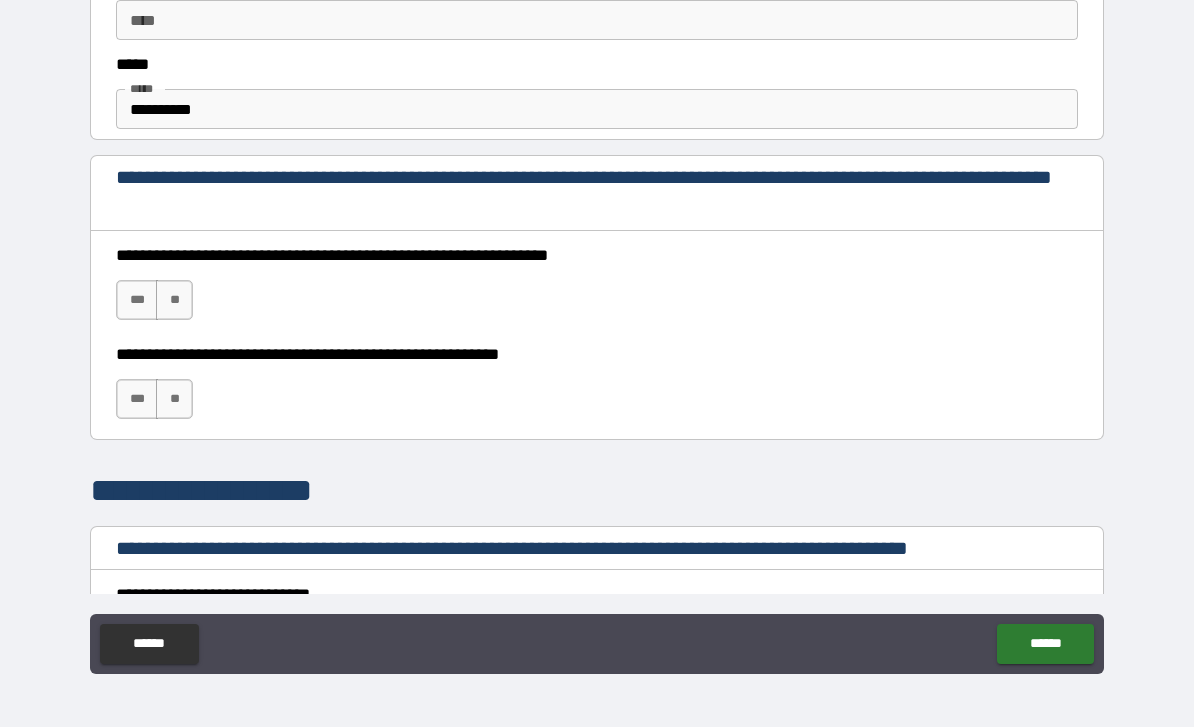 scroll, scrollTop: 1189, scrollLeft: 0, axis: vertical 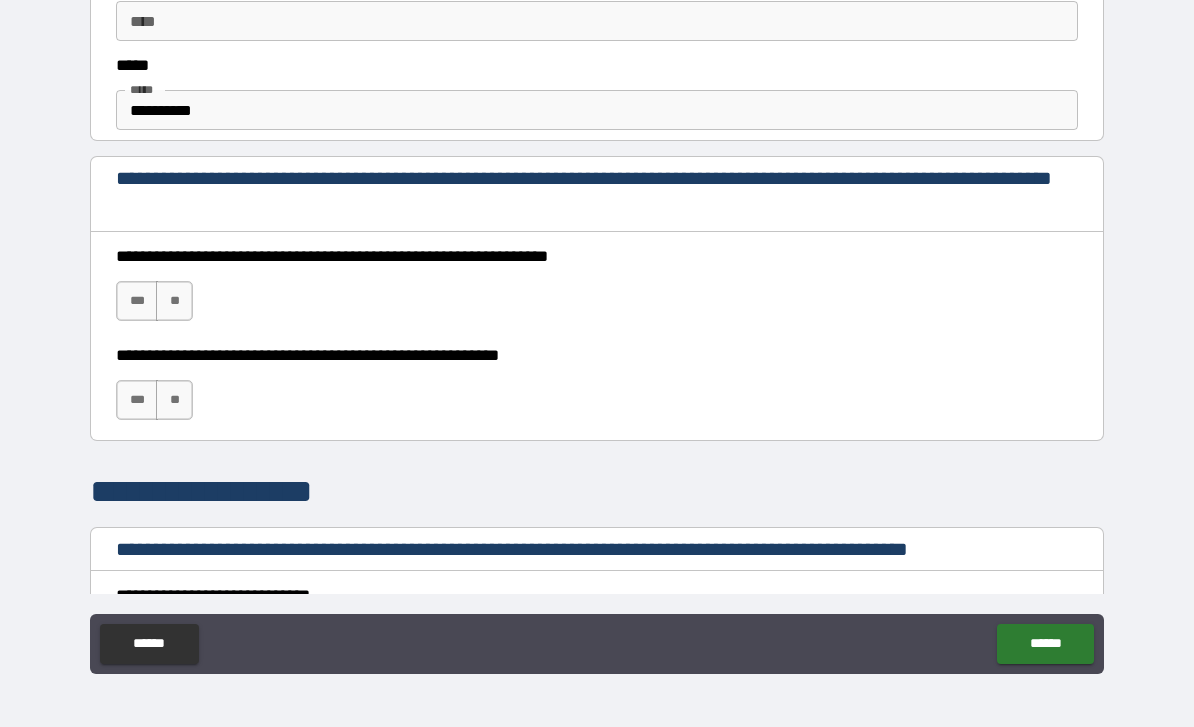 click on "***" at bounding box center (137, 301) 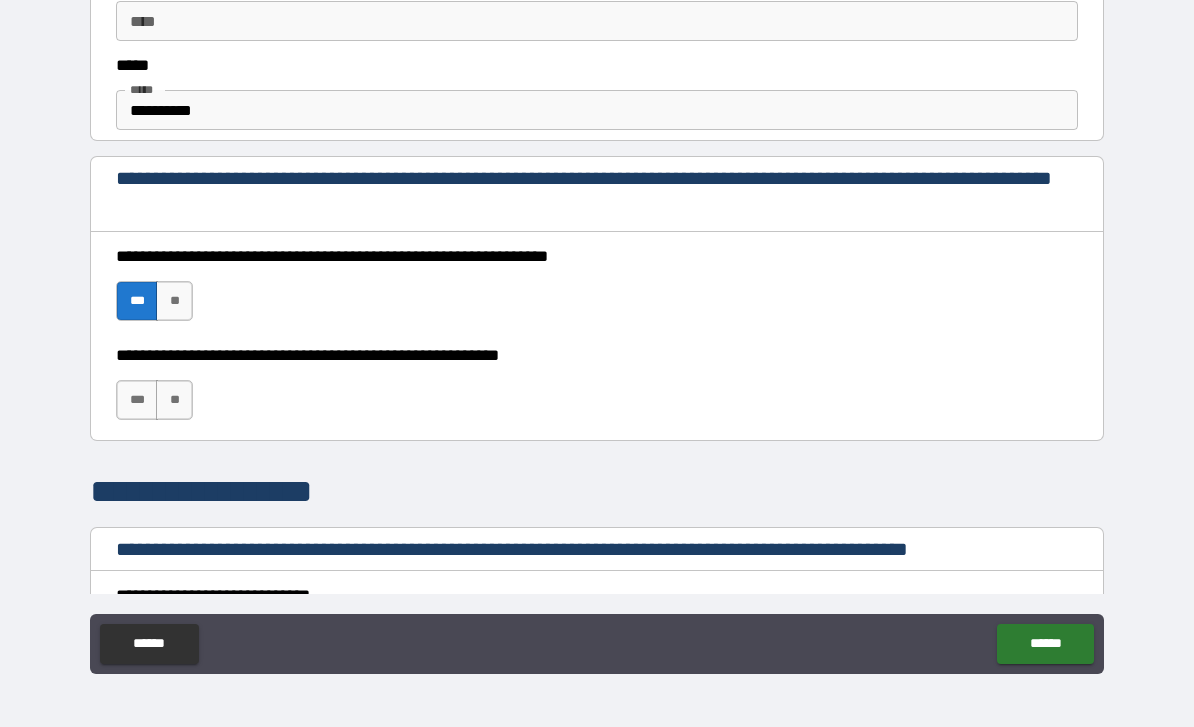 click on "***" at bounding box center (137, 400) 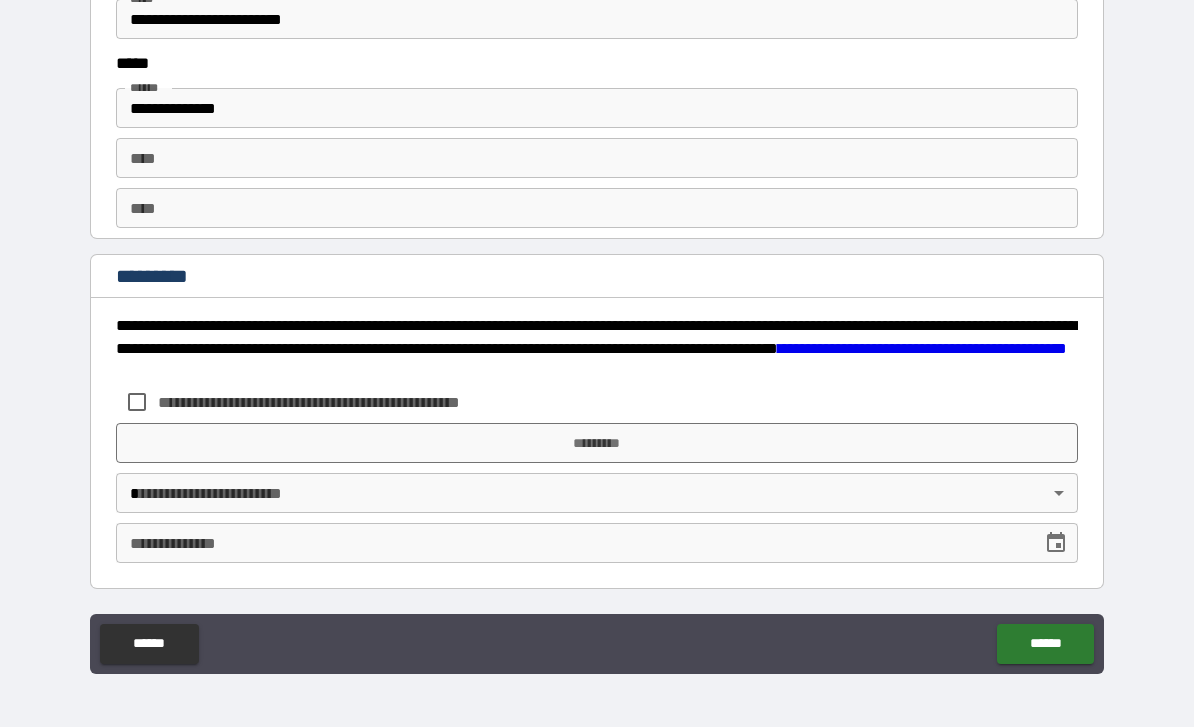 scroll, scrollTop: 2696, scrollLeft: 0, axis: vertical 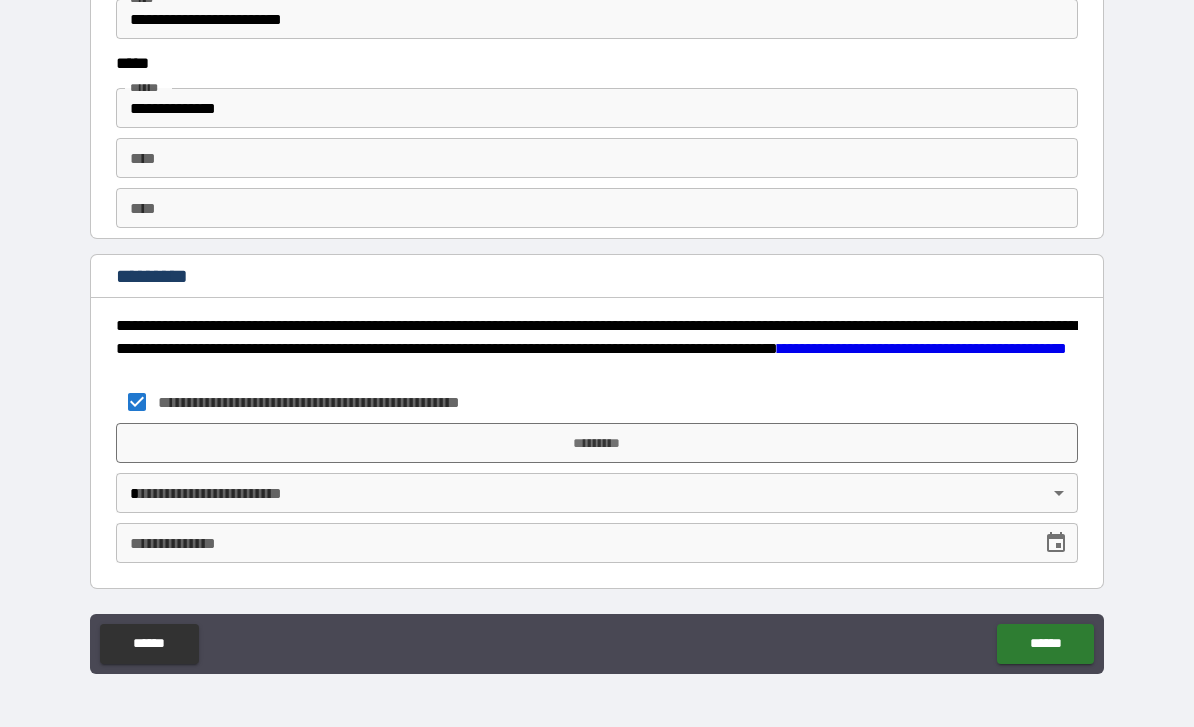 click on "*********" at bounding box center (597, 443) 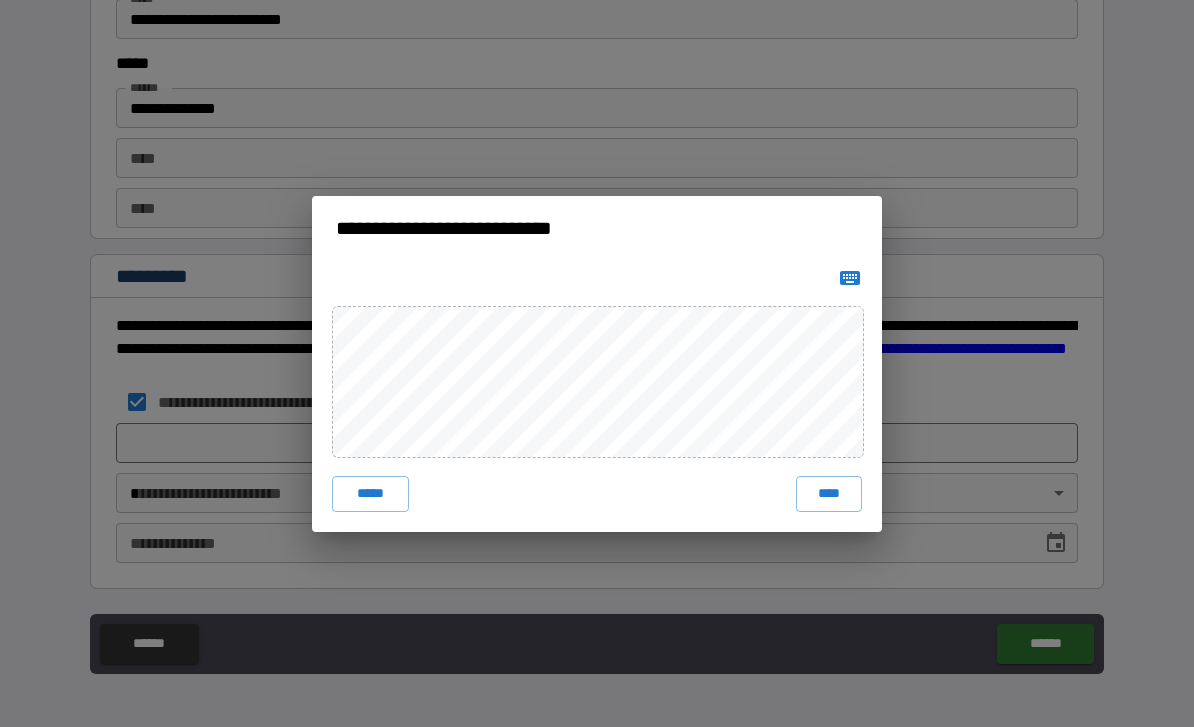 click on "****" at bounding box center (829, 494) 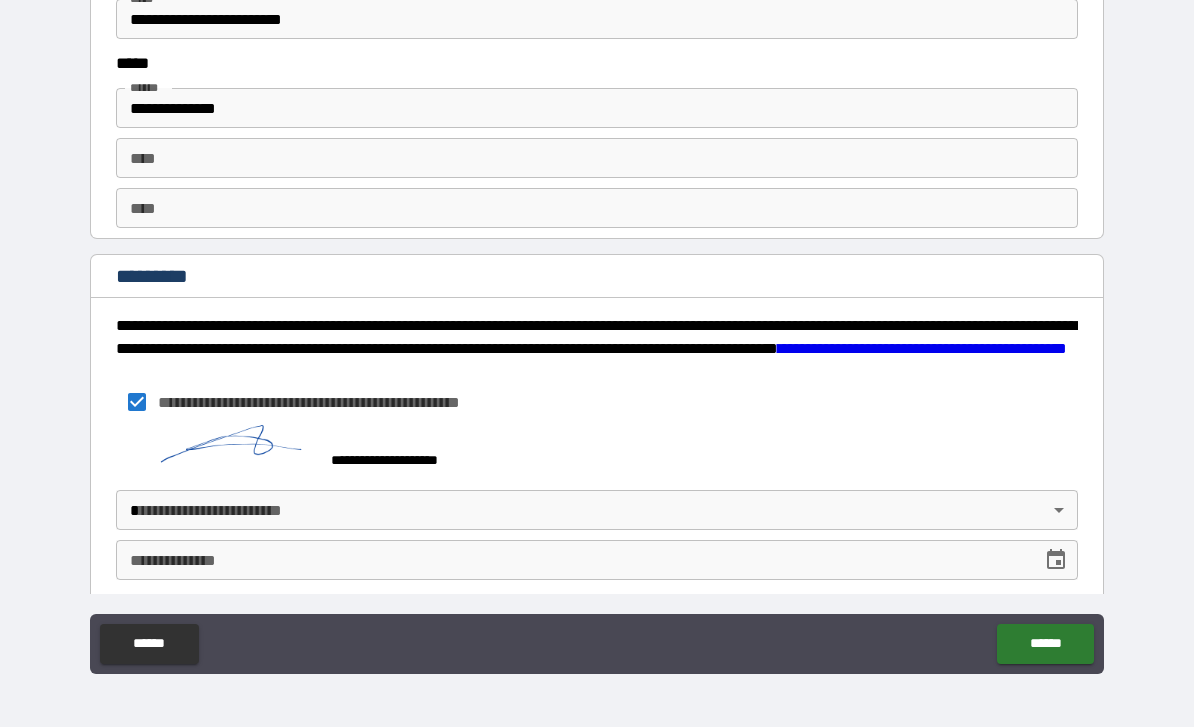 scroll, scrollTop: 2686, scrollLeft: 0, axis: vertical 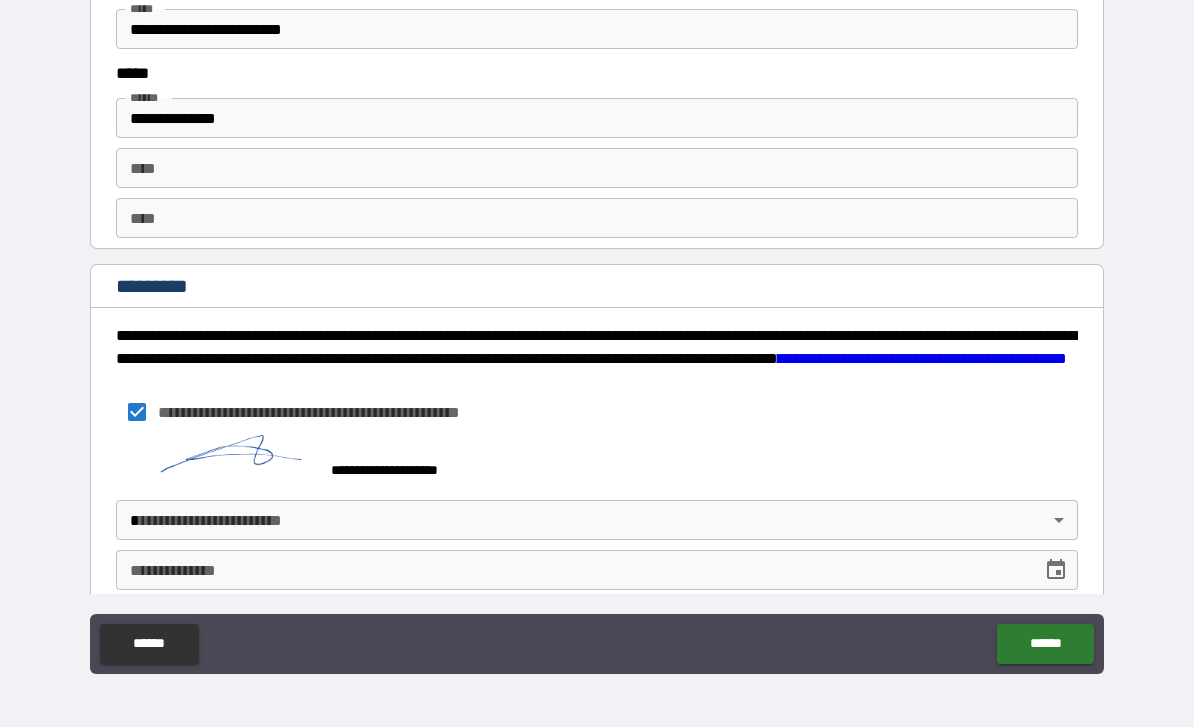 click on "**********" at bounding box center [597, 331] 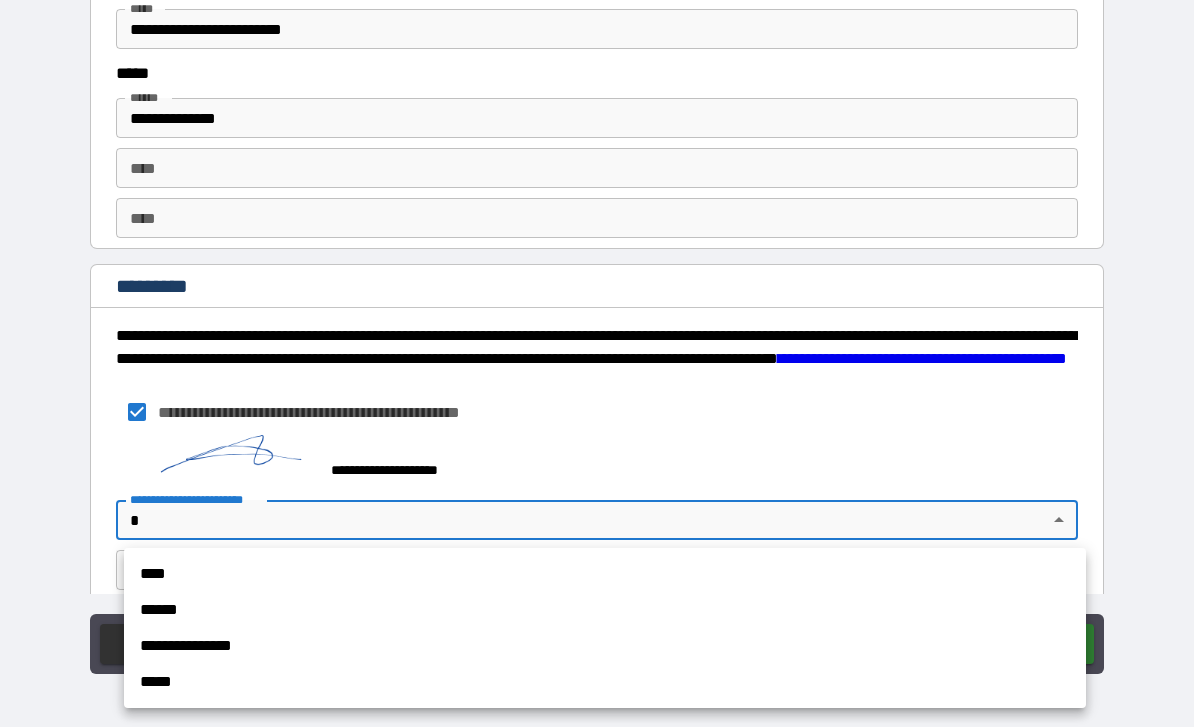 click on "****" at bounding box center (605, 574) 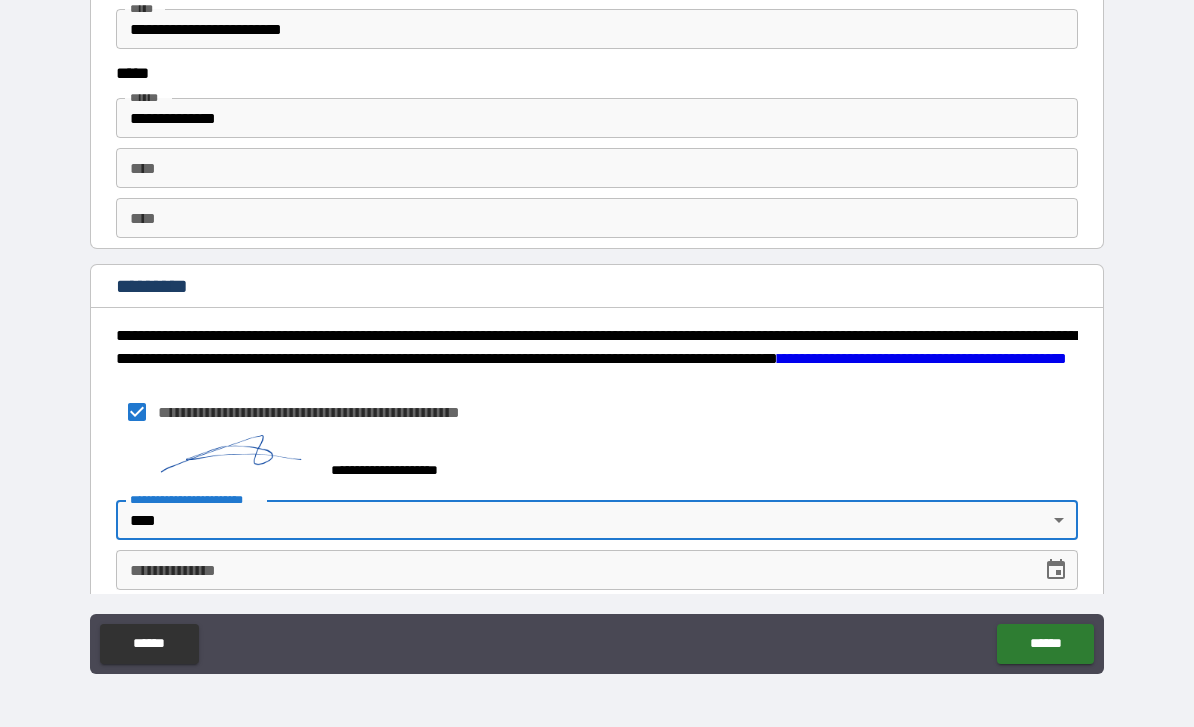 click on "**********" at bounding box center [572, 570] 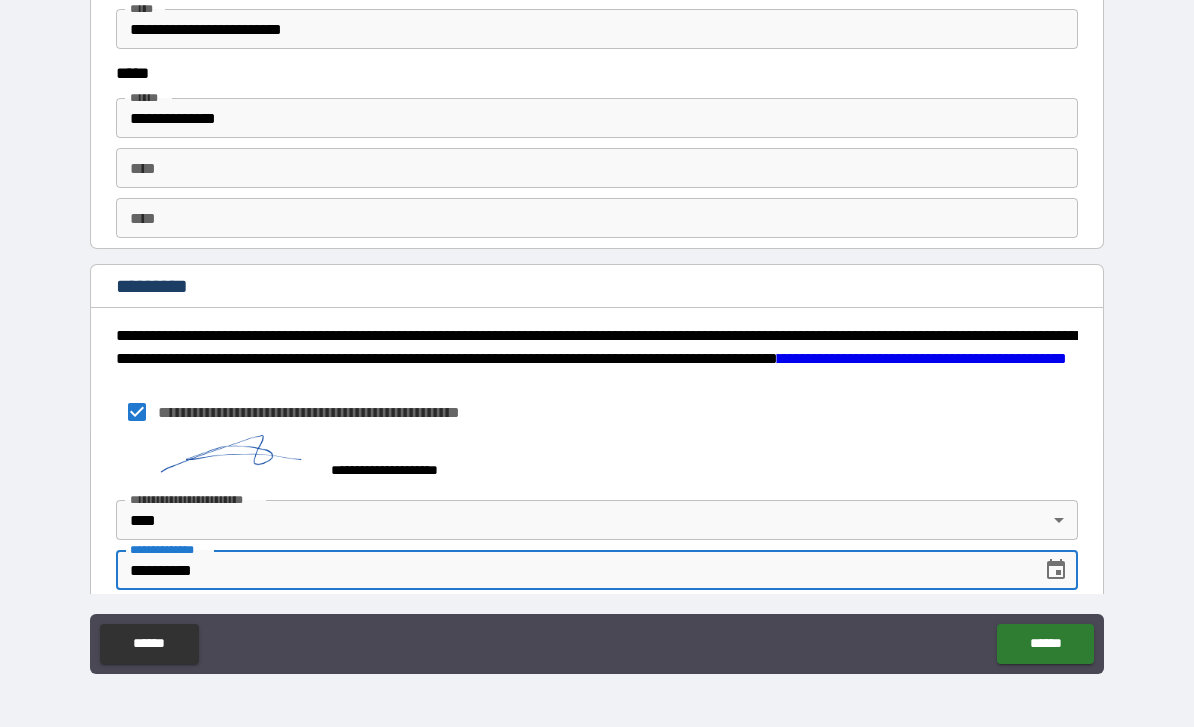 type on "**********" 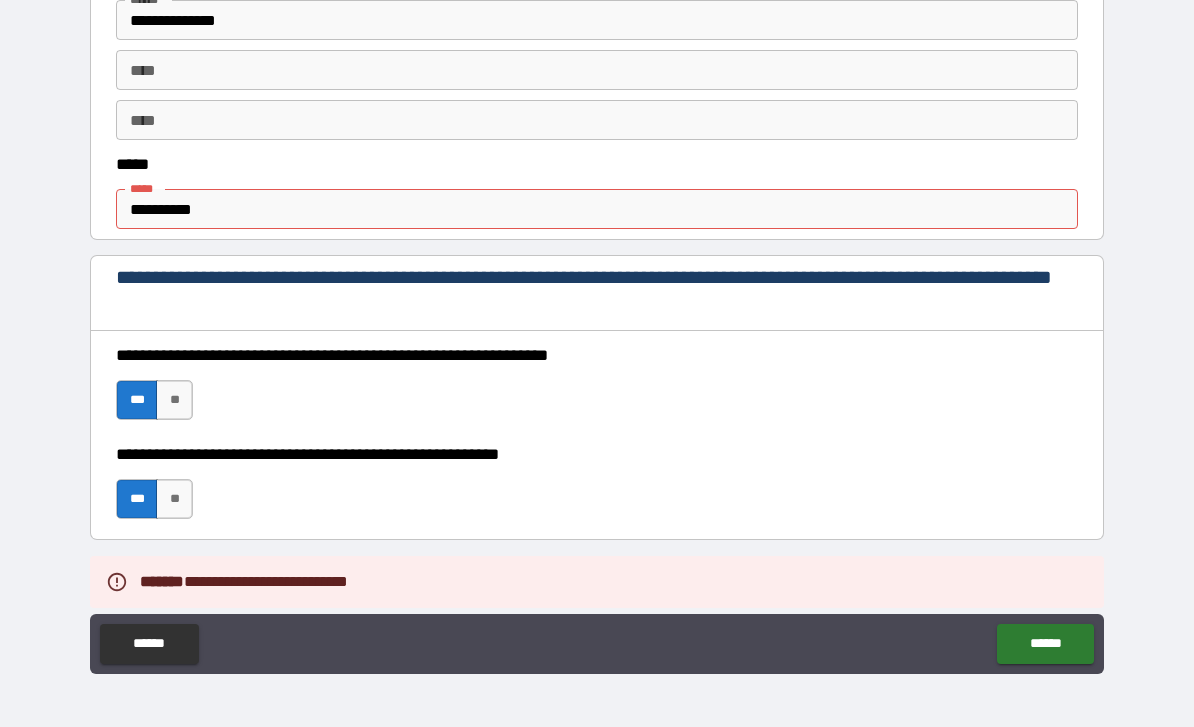 scroll, scrollTop: 1102, scrollLeft: 0, axis: vertical 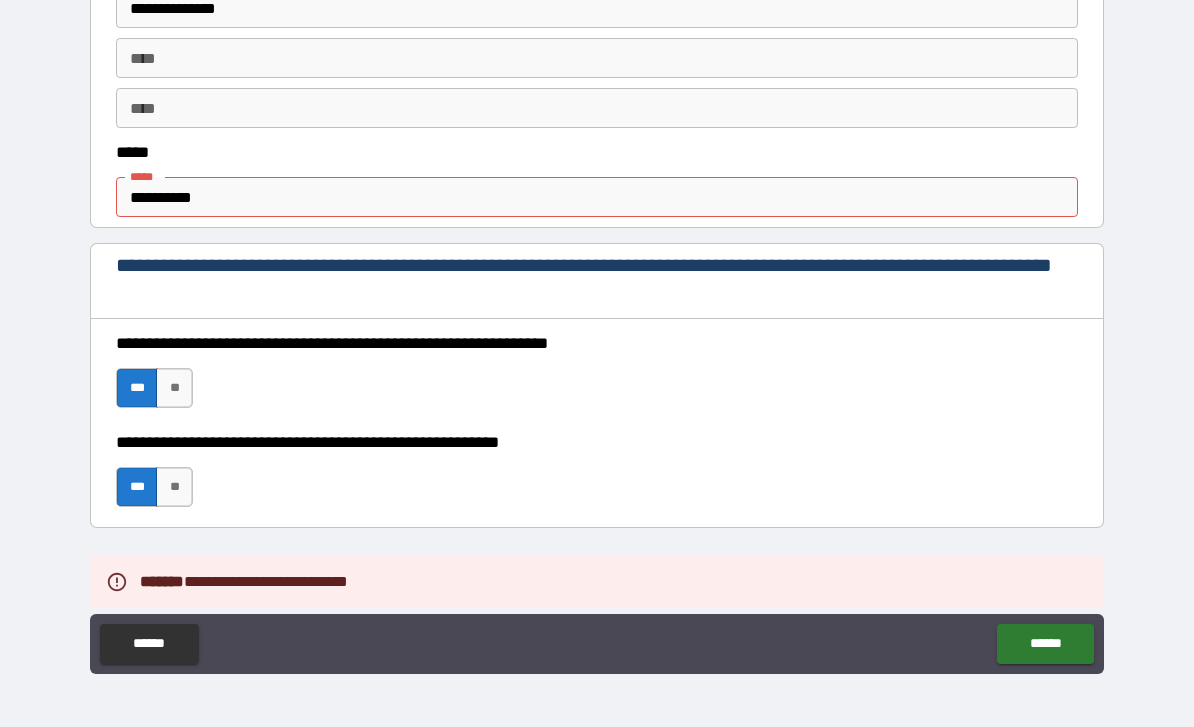 click on "**********" at bounding box center [597, 197] 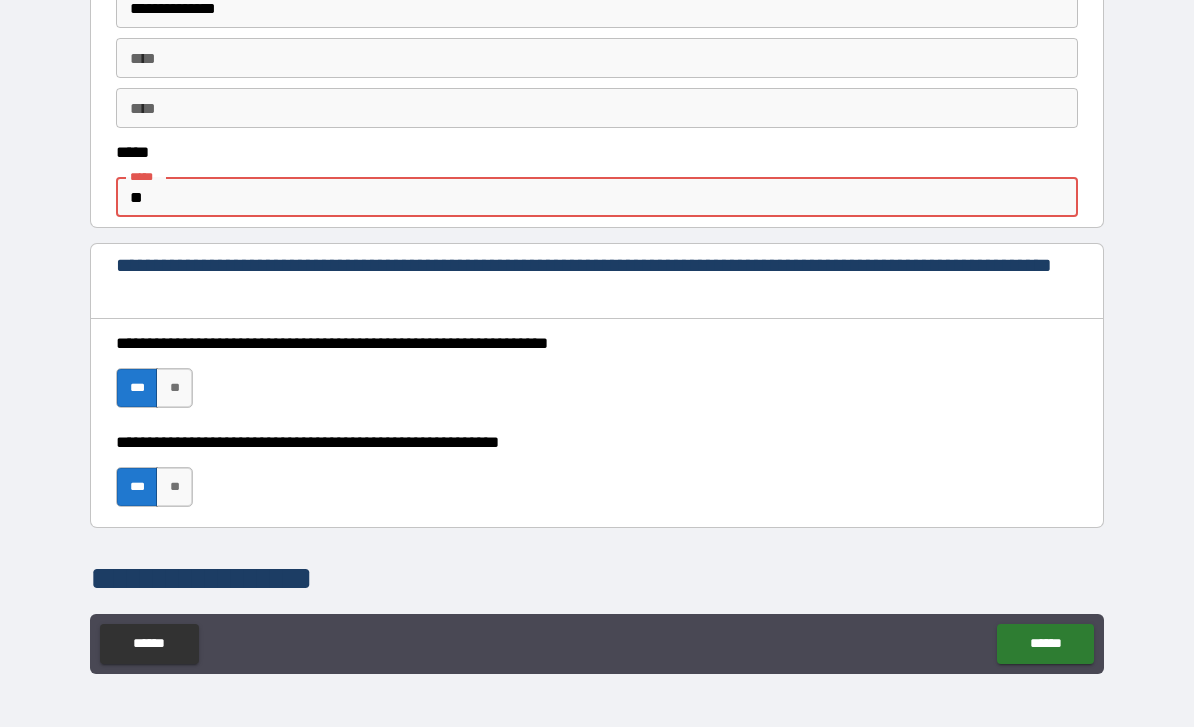 type on "*" 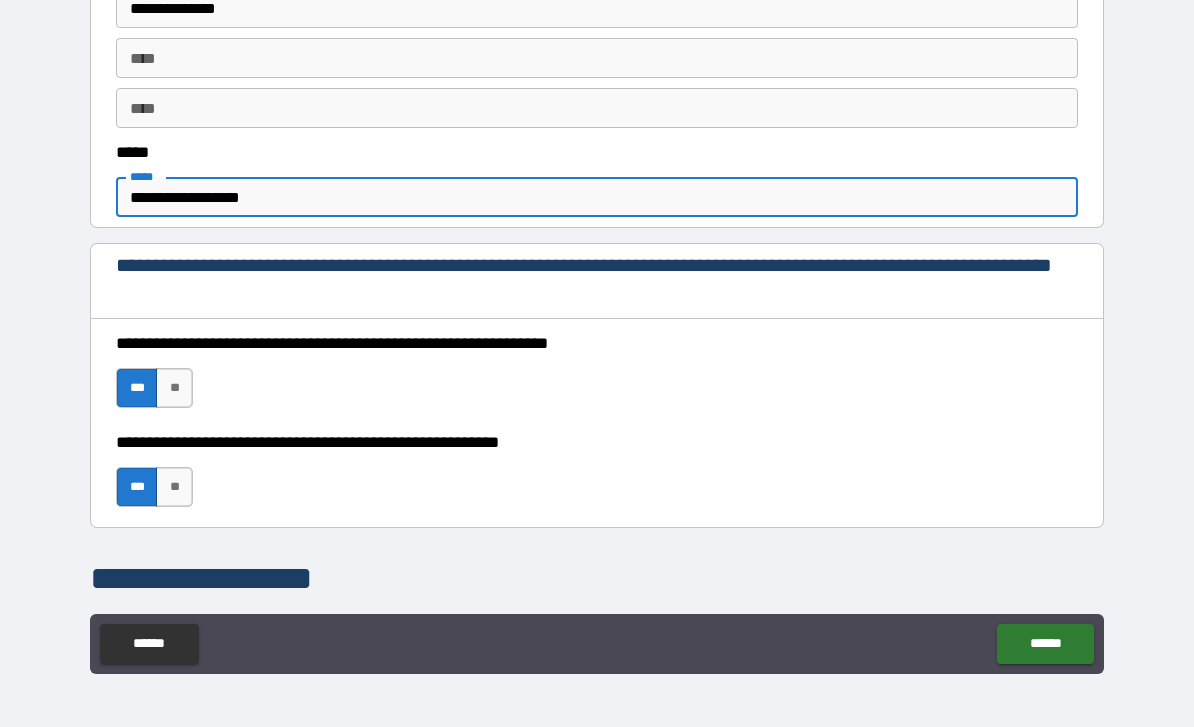 type on "**********" 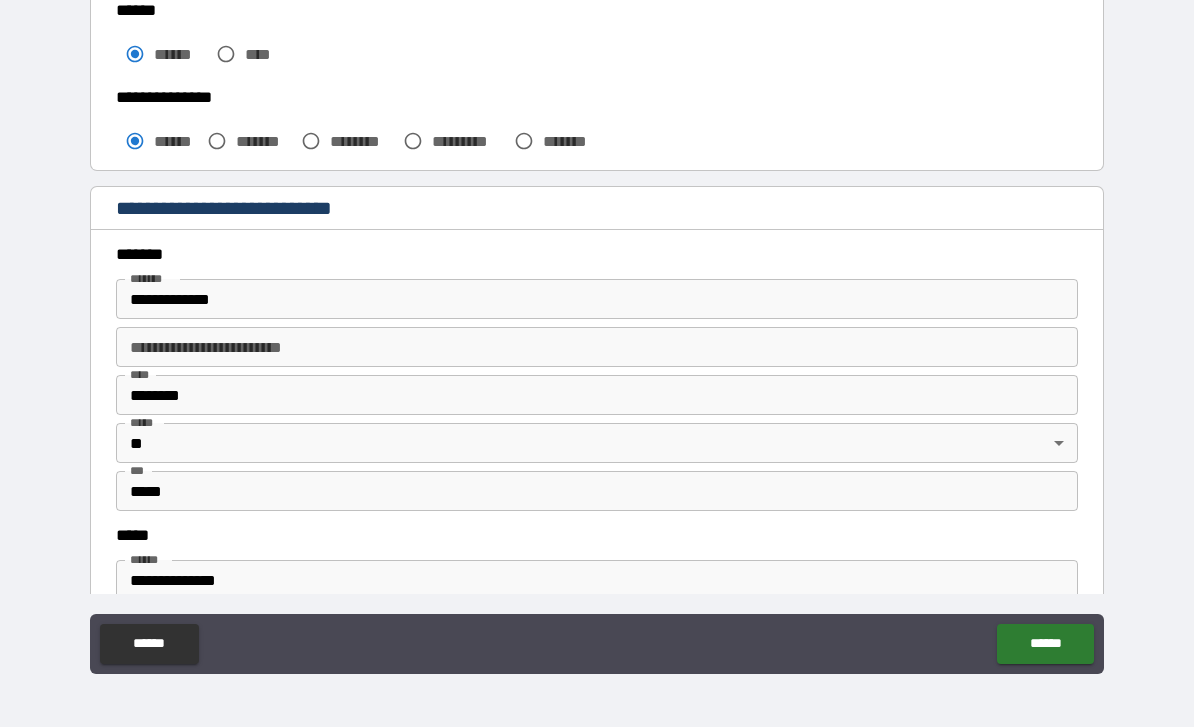 scroll, scrollTop: 629, scrollLeft: 0, axis: vertical 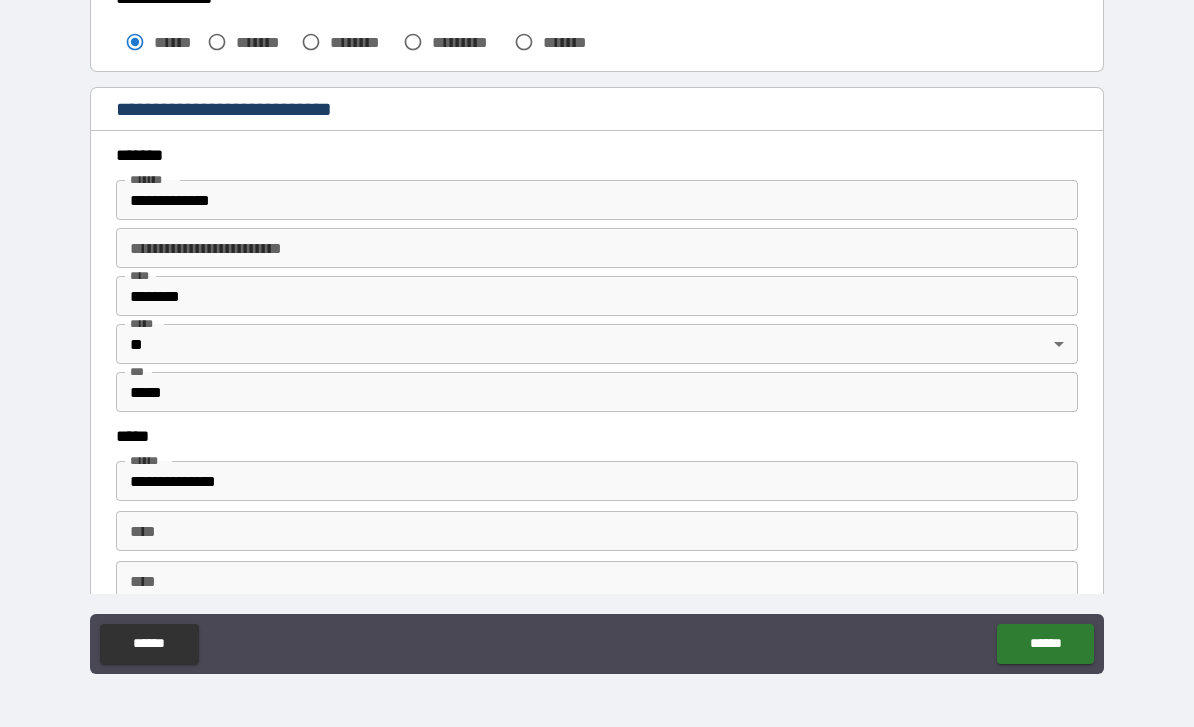 click on "******" at bounding box center [1045, 644] 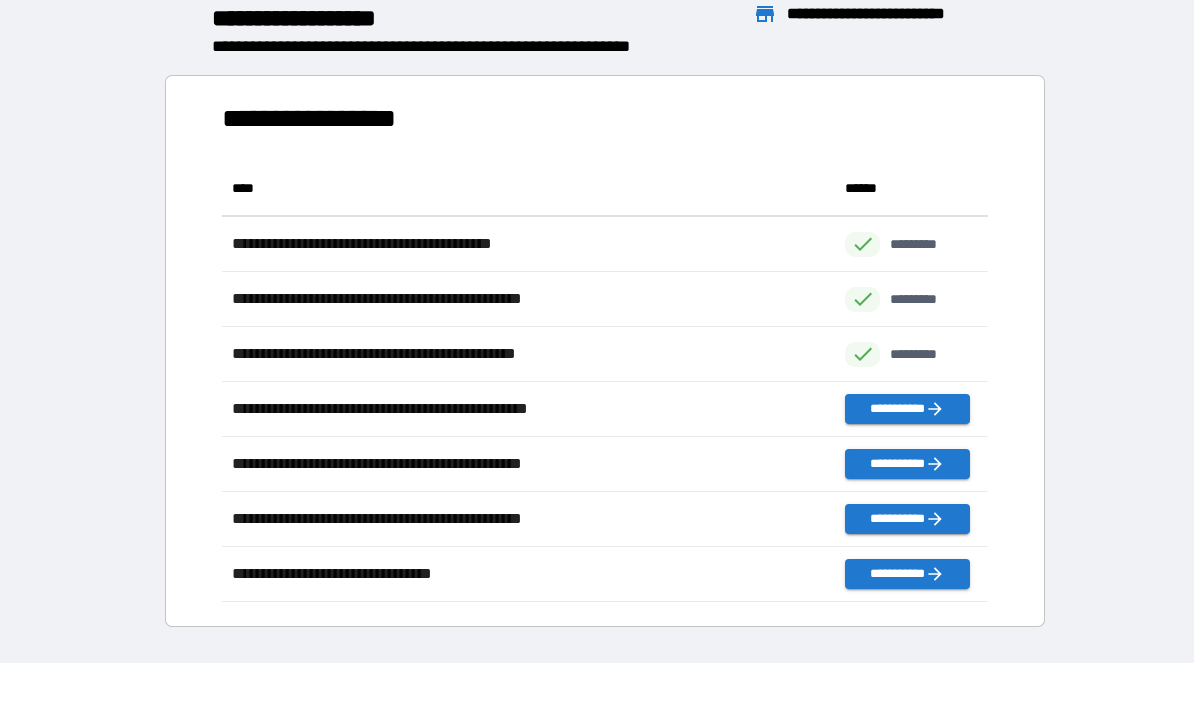 scroll, scrollTop: 1, scrollLeft: 1, axis: both 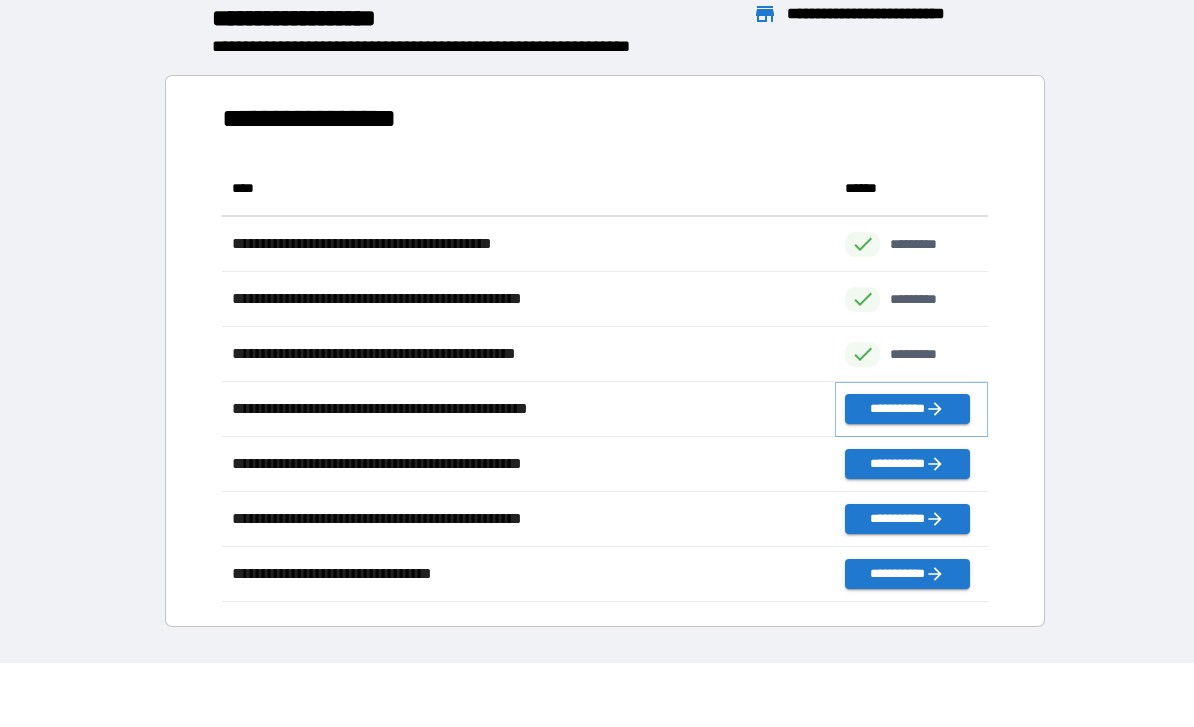 click 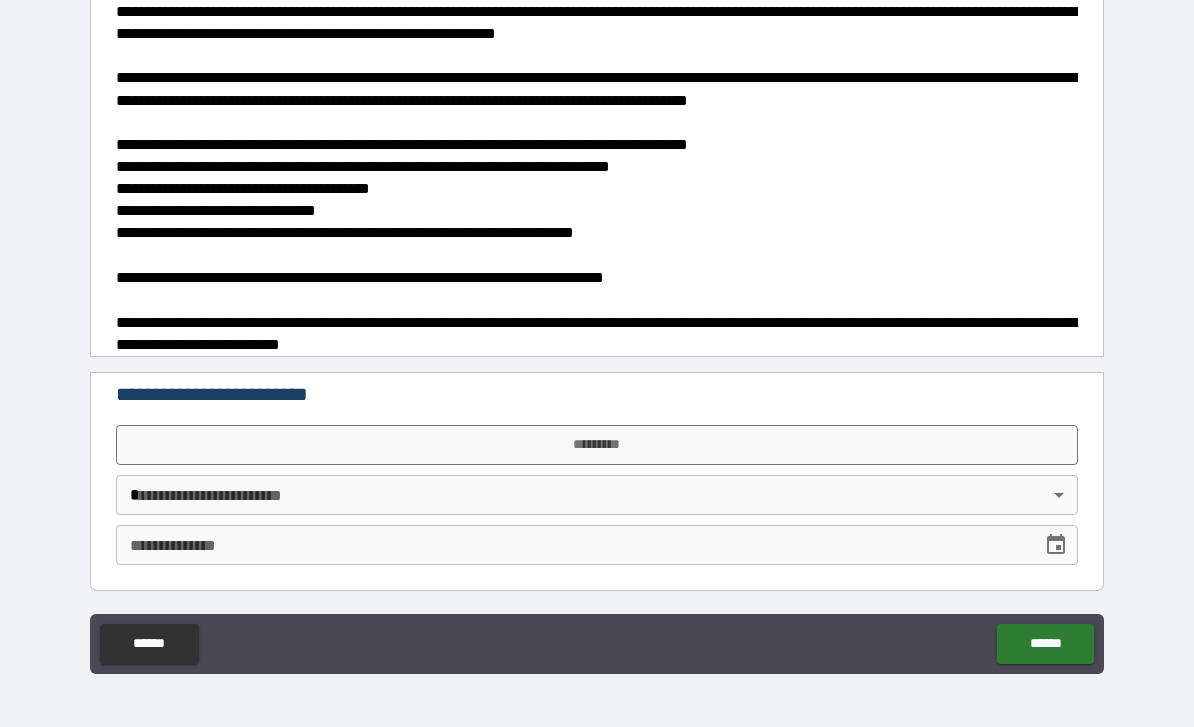 scroll, scrollTop: 82, scrollLeft: 0, axis: vertical 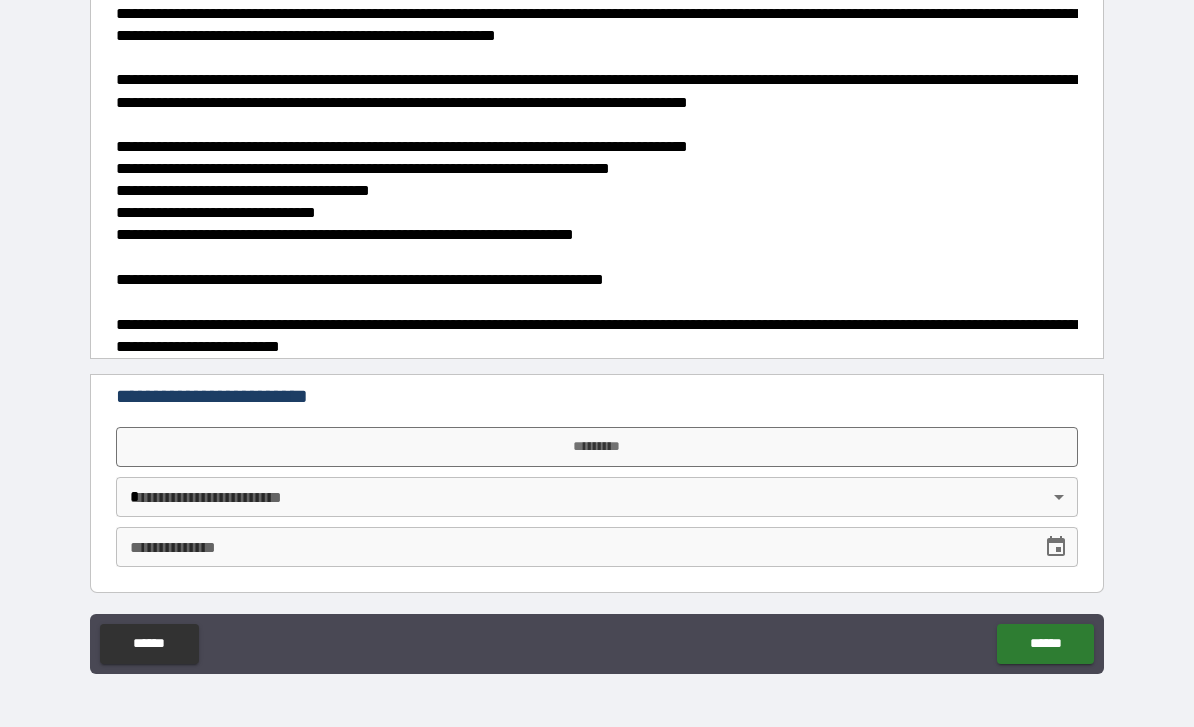 click on "*********" at bounding box center [597, 447] 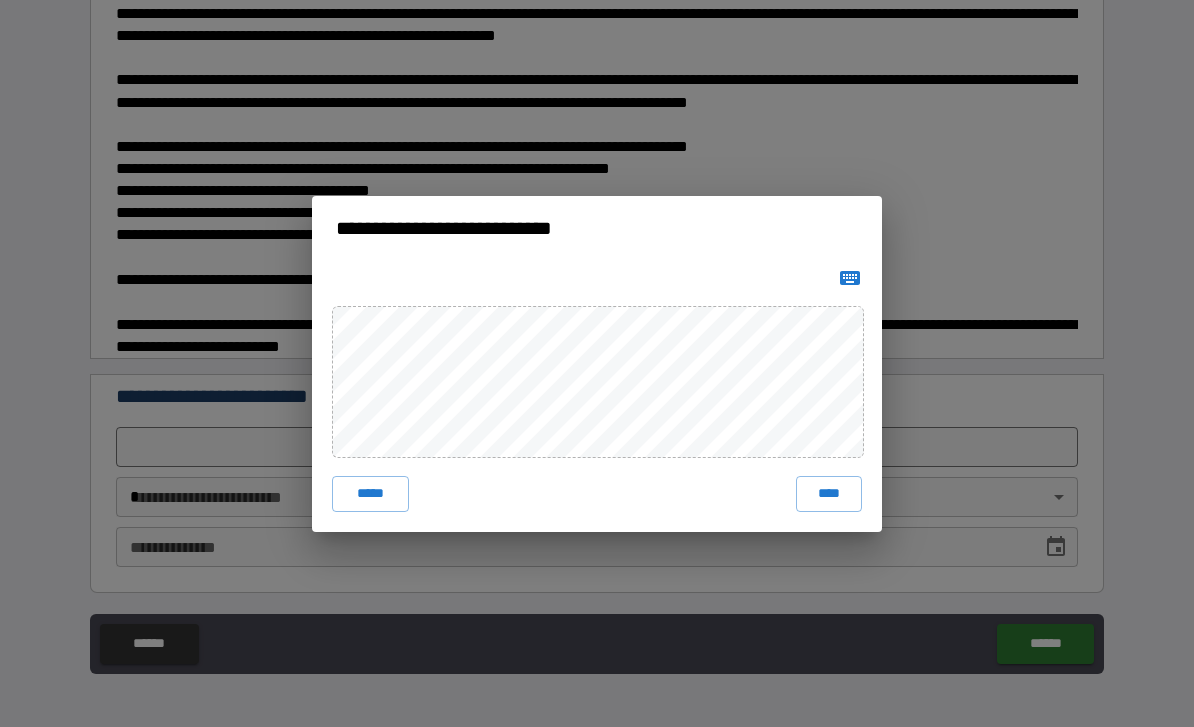 click on "****" at bounding box center (829, 494) 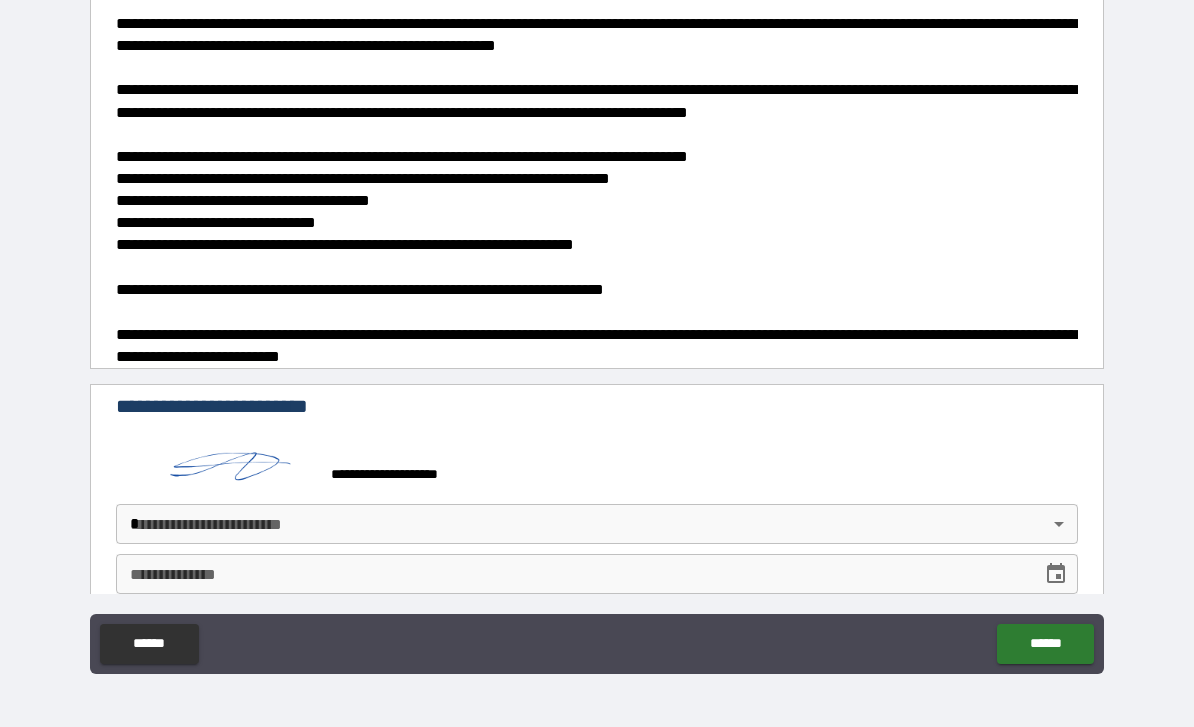 click on "**********" at bounding box center [597, 331] 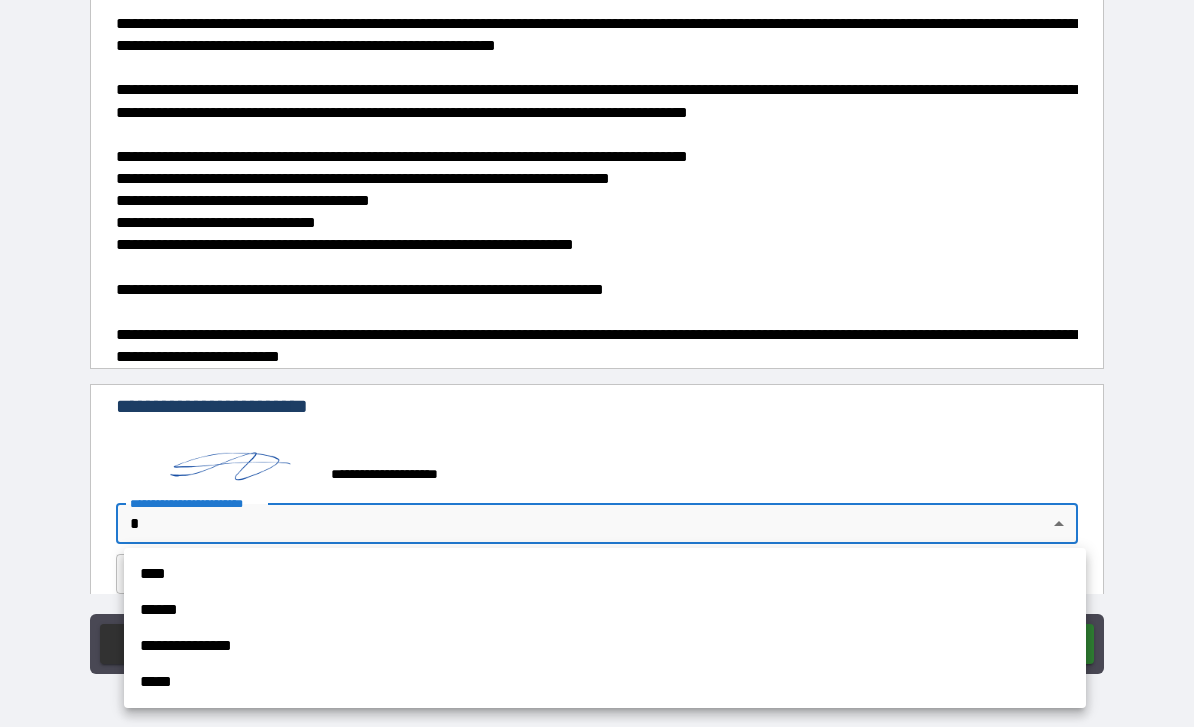 click on "****" at bounding box center (605, 574) 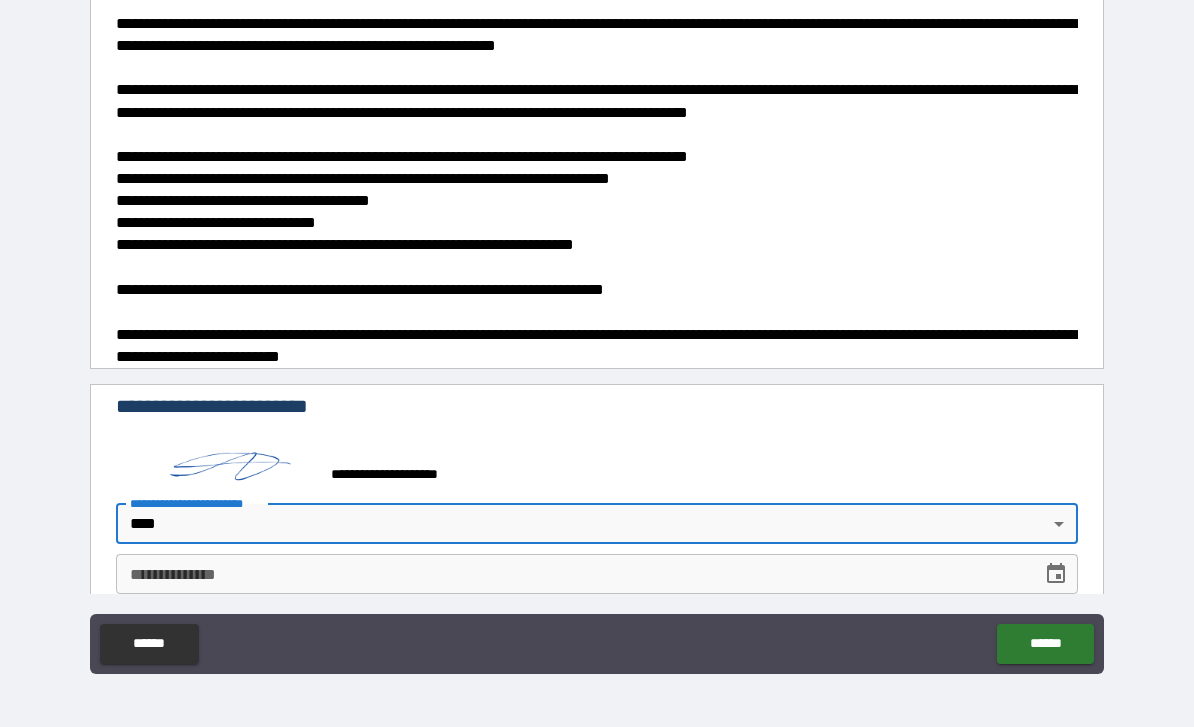 click on "**********" at bounding box center (572, 574) 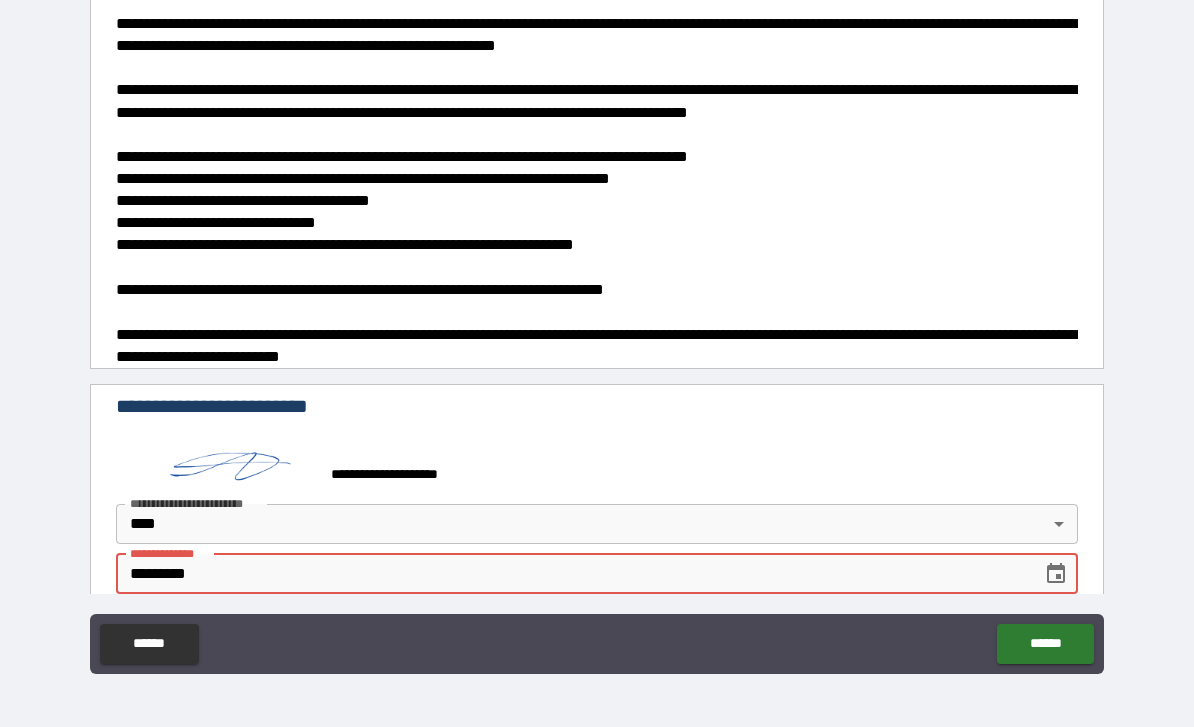 type on "**********" 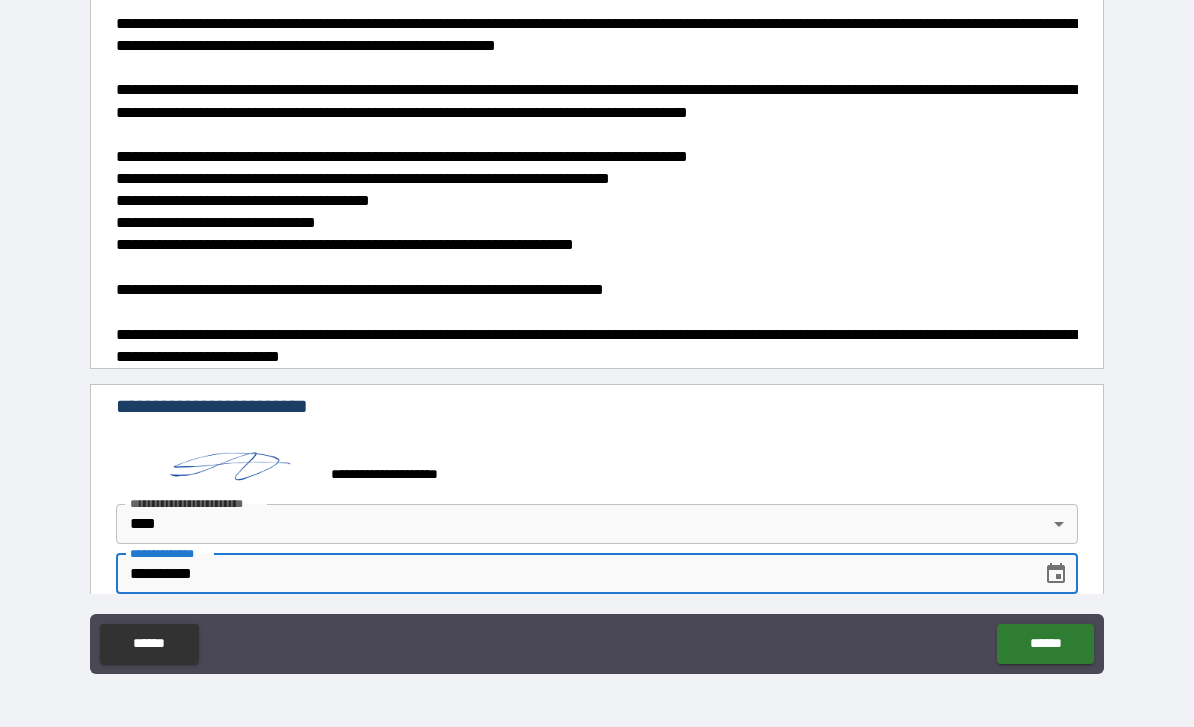 click on "******" at bounding box center [1045, 644] 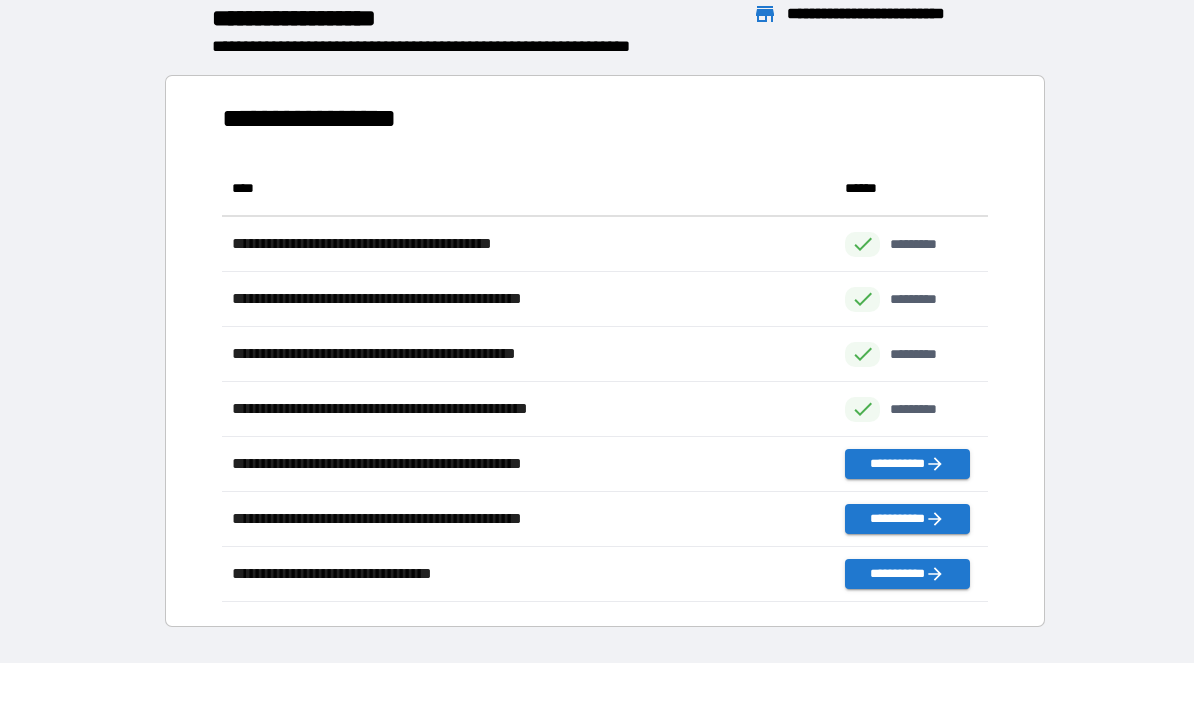 scroll, scrollTop: 1, scrollLeft: 1, axis: both 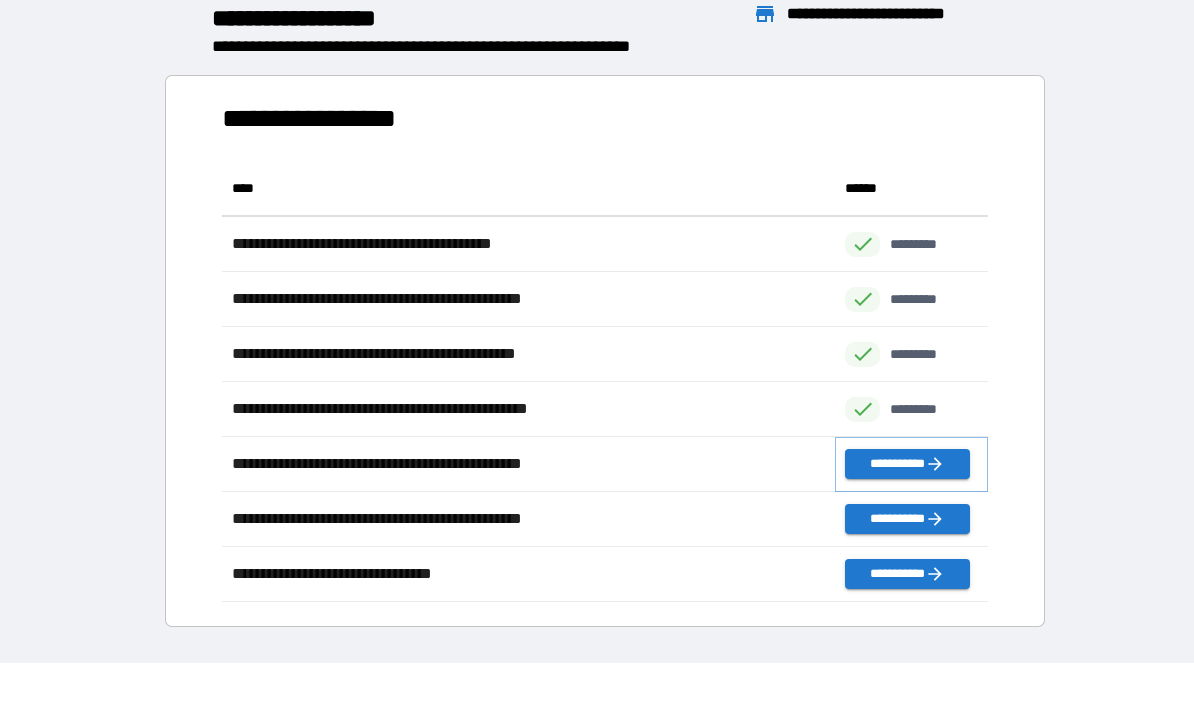 click on "**********" at bounding box center [907, 464] 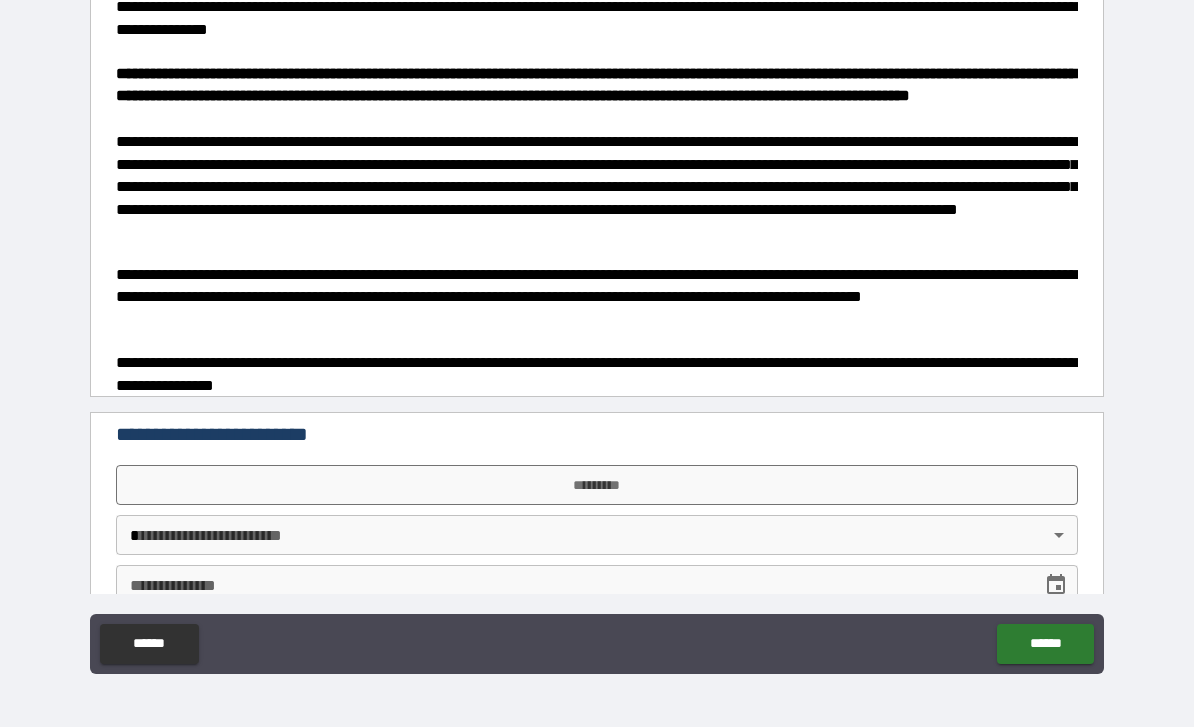 click on "*********" at bounding box center (597, 485) 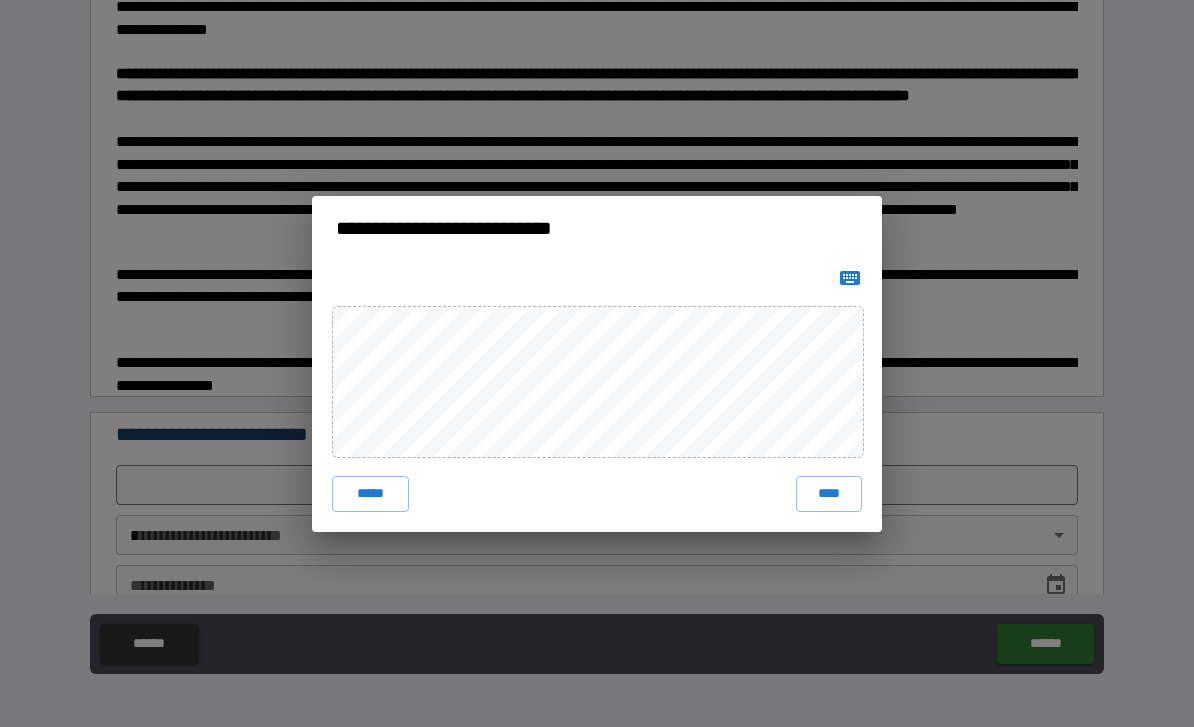 click on "****" at bounding box center [829, 494] 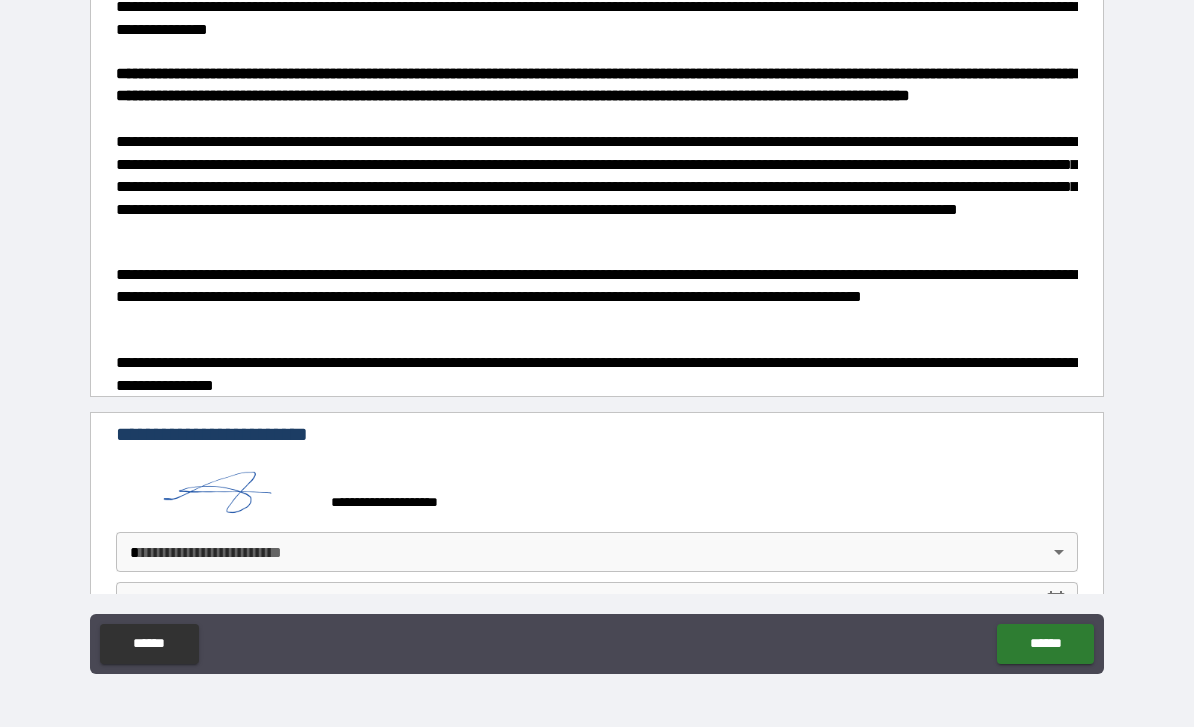 click on "**********" at bounding box center [597, 331] 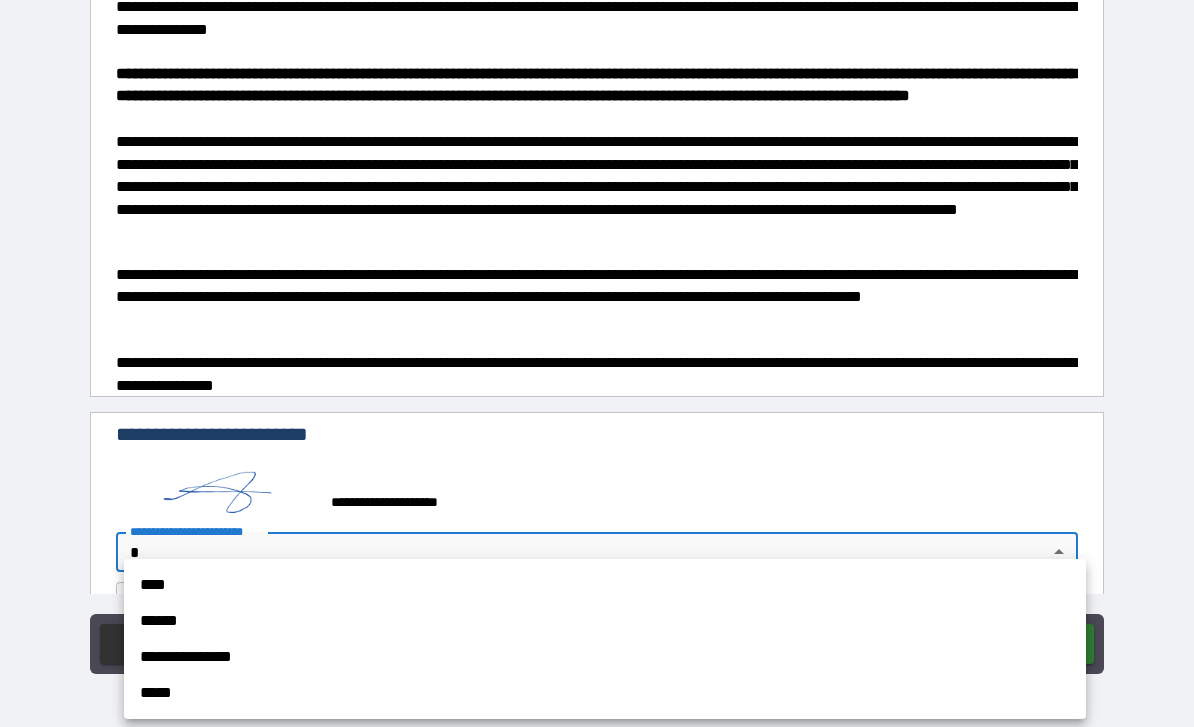 click on "****" at bounding box center (605, 585) 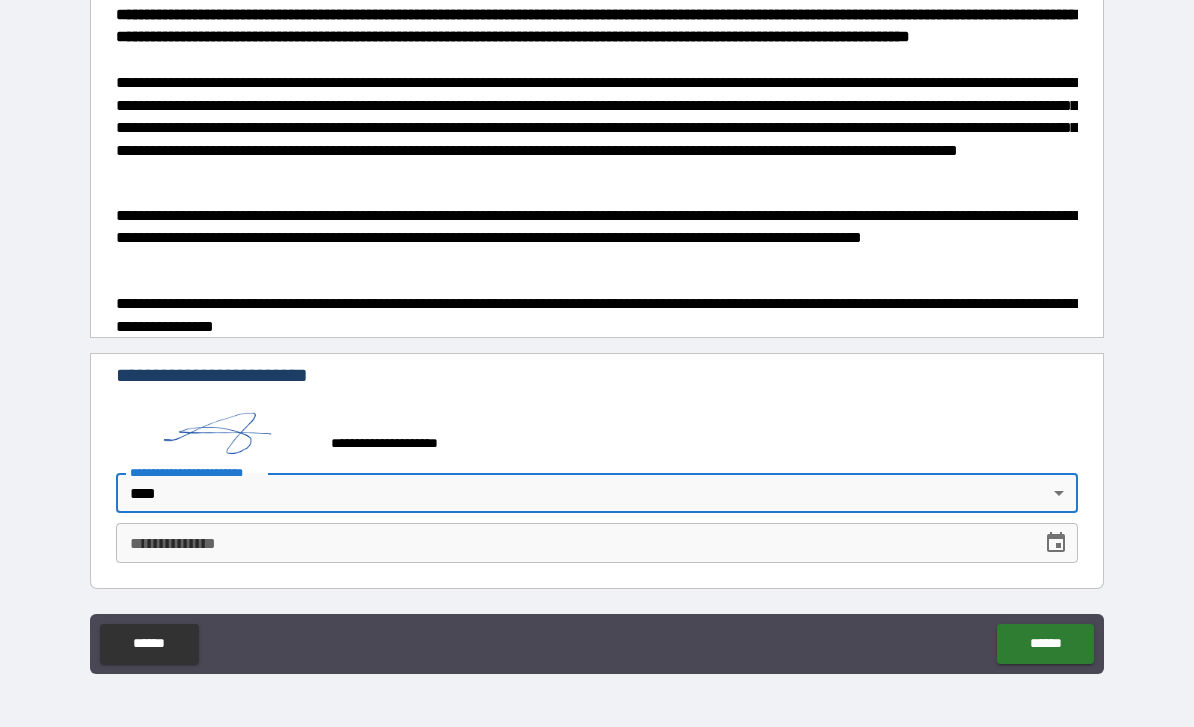 click on "**********" at bounding box center [572, 543] 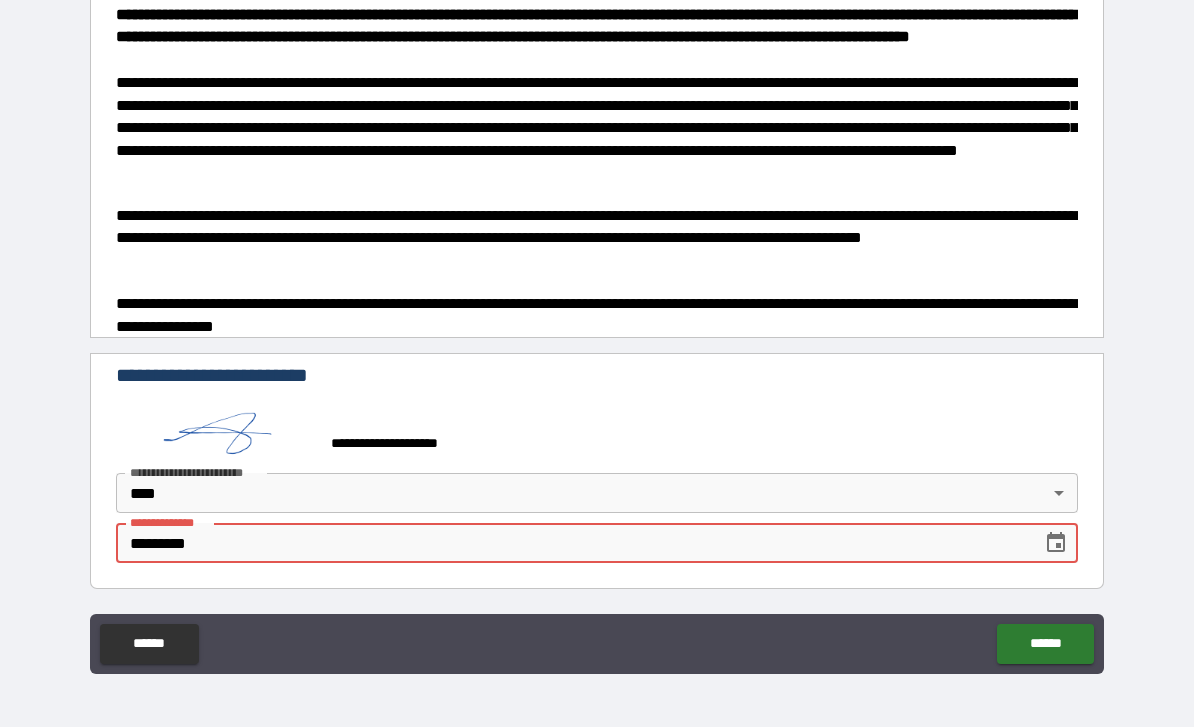 type on "**********" 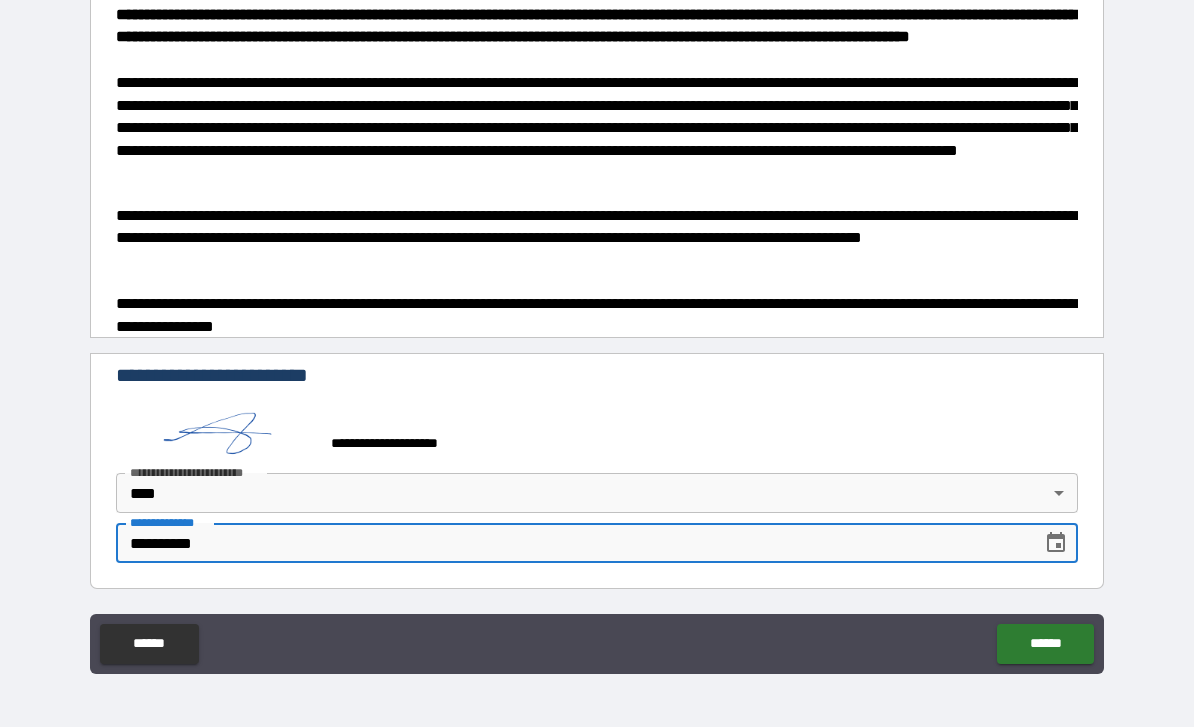 click on "******" at bounding box center [1045, 644] 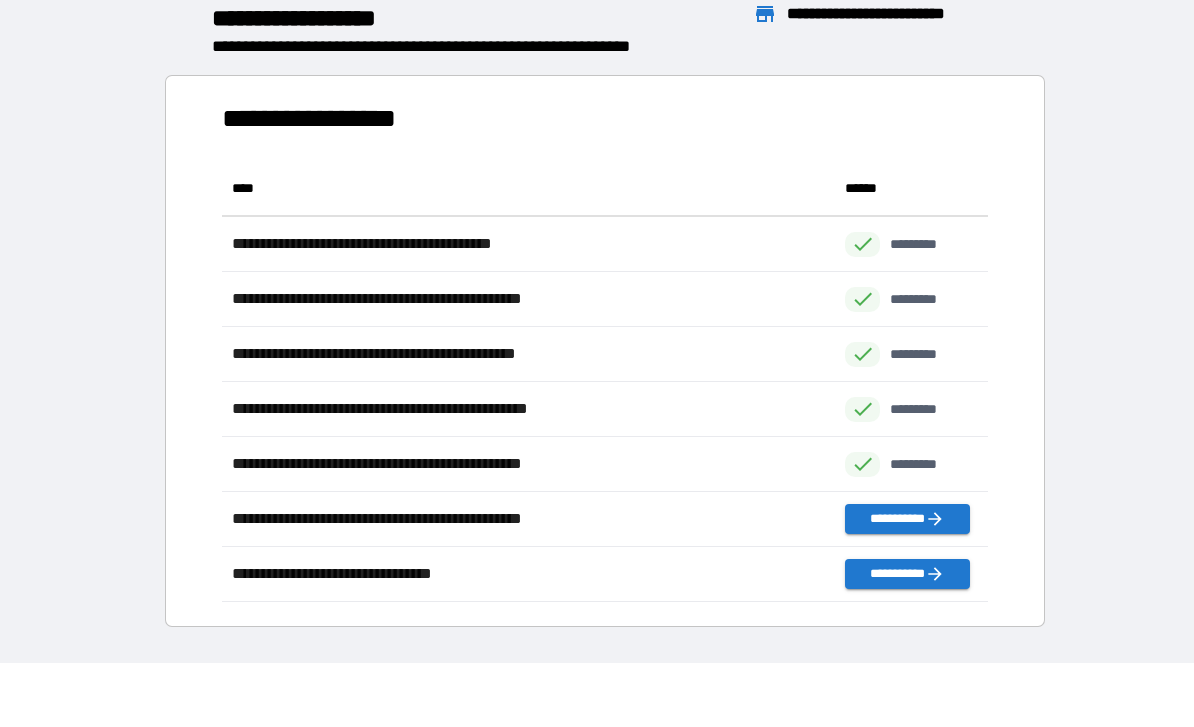 scroll, scrollTop: 1, scrollLeft: 1, axis: both 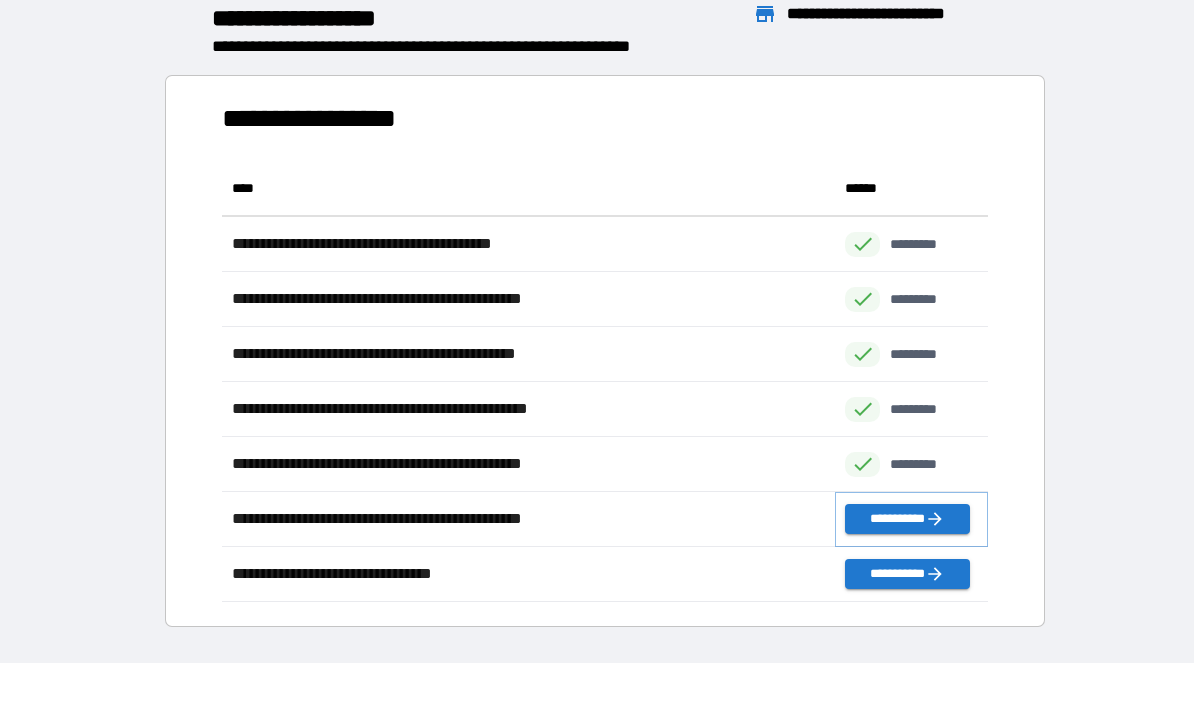 click 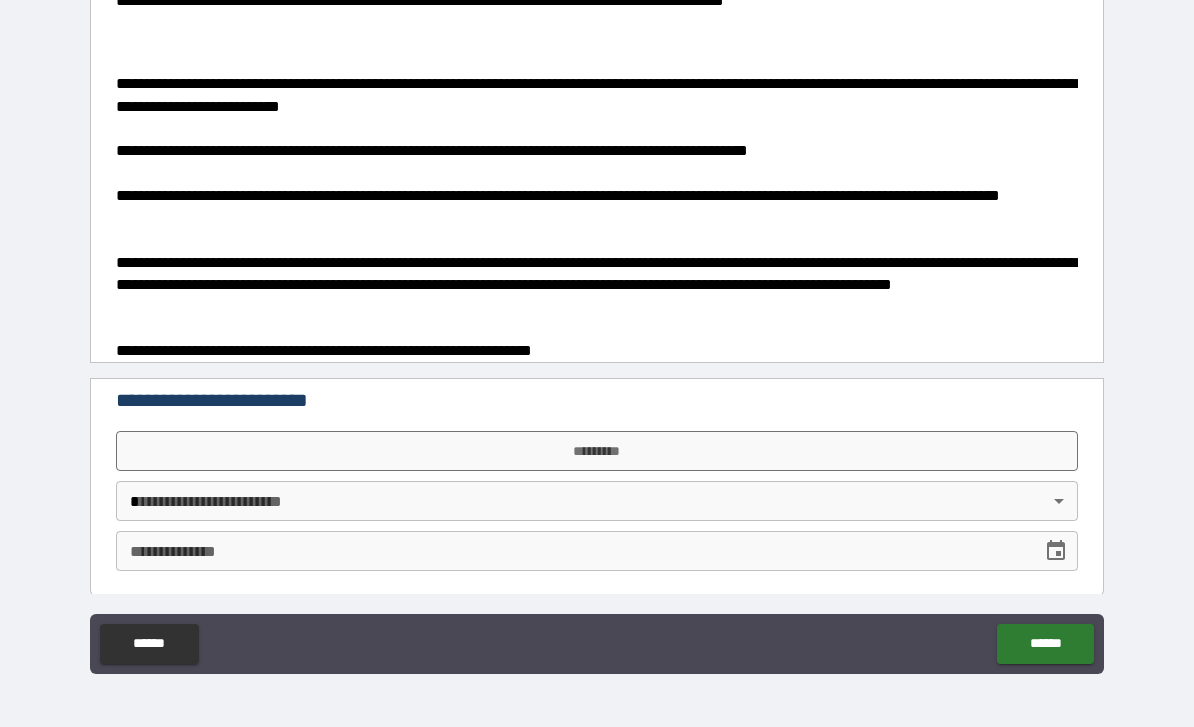 scroll, scrollTop: 610, scrollLeft: 0, axis: vertical 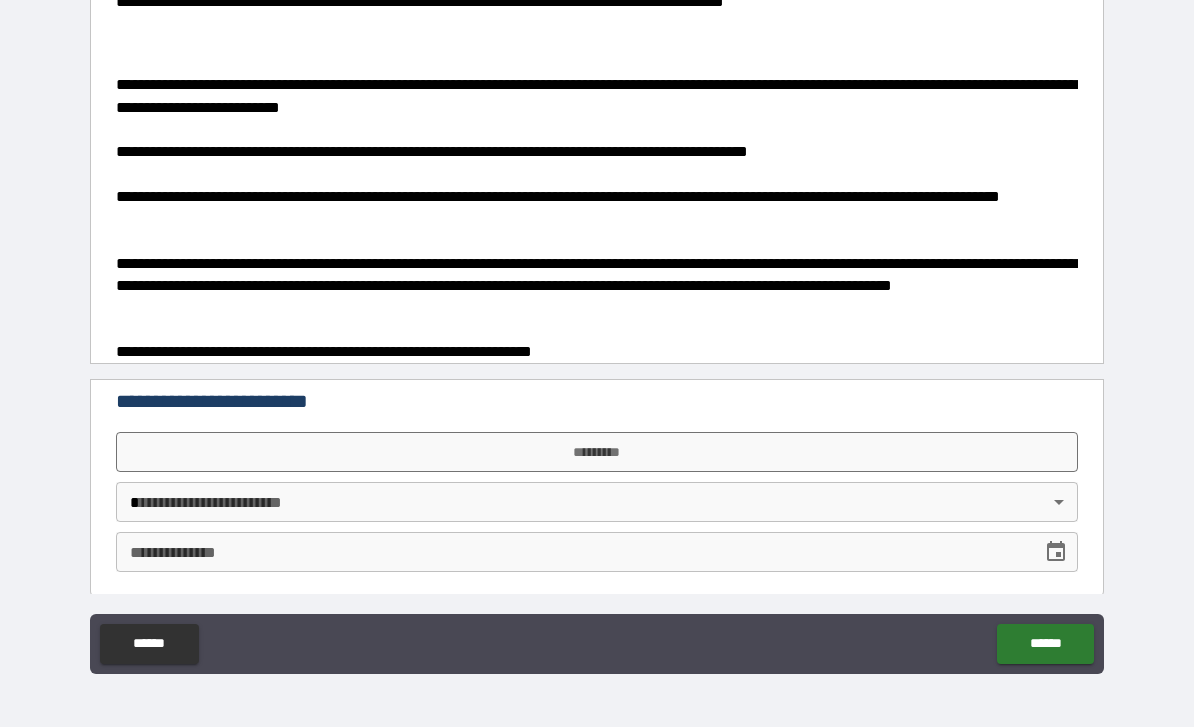 click on "*********" at bounding box center [597, 452] 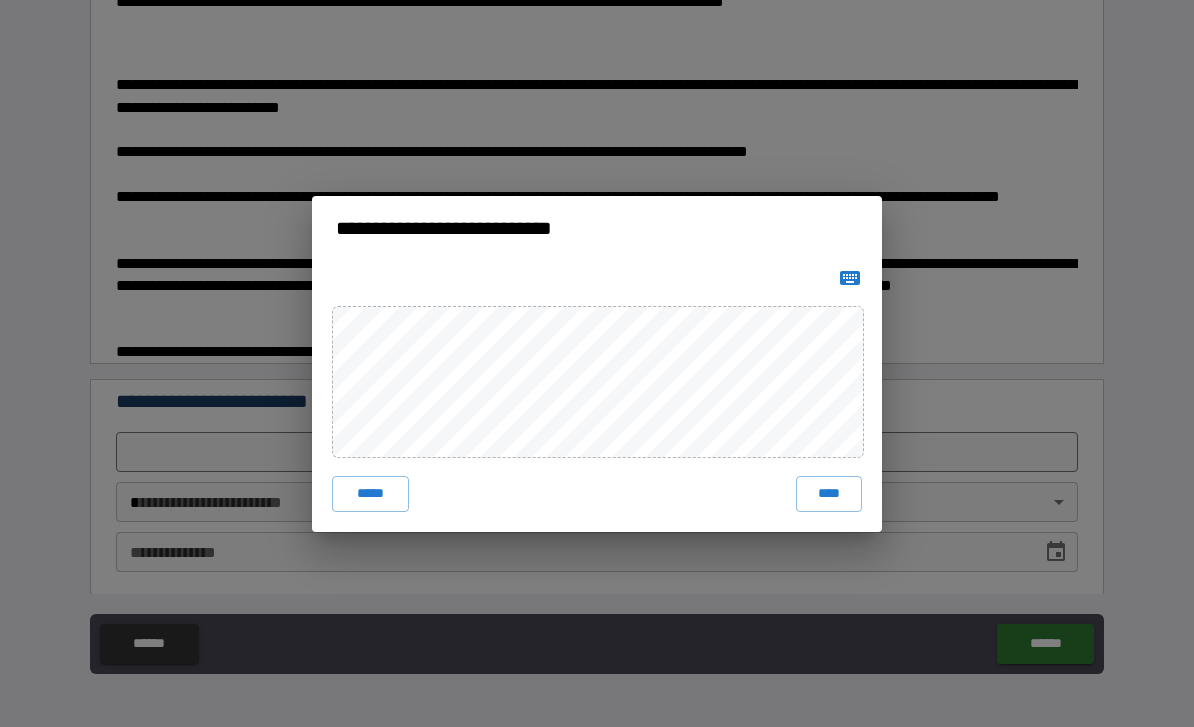 click on "****" at bounding box center [829, 494] 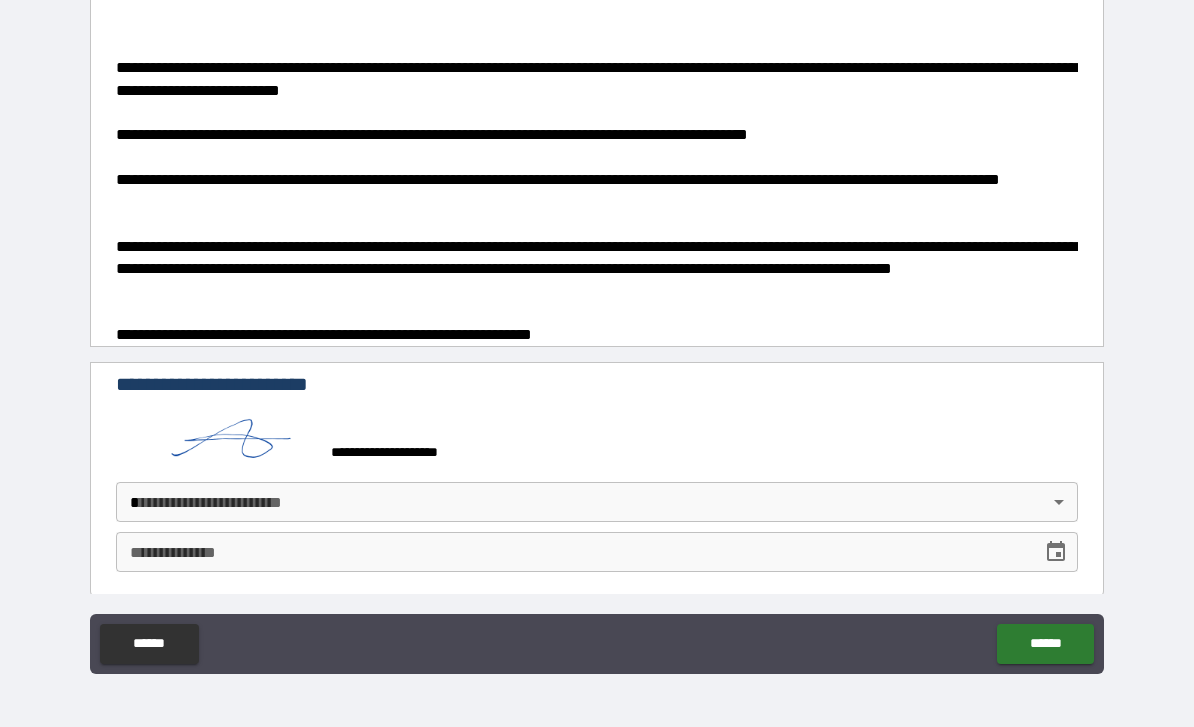 scroll, scrollTop: 627, scrollLeft: 0, axis: vertical 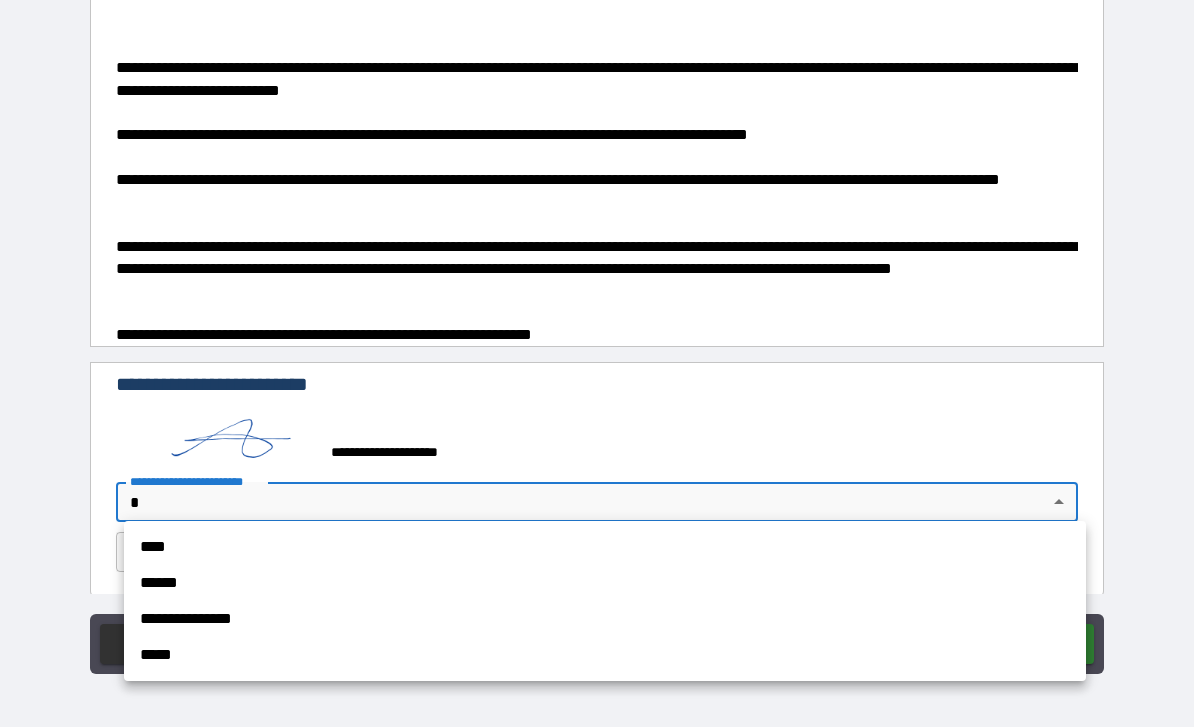 click on "****" at bounding box center [605, 547] 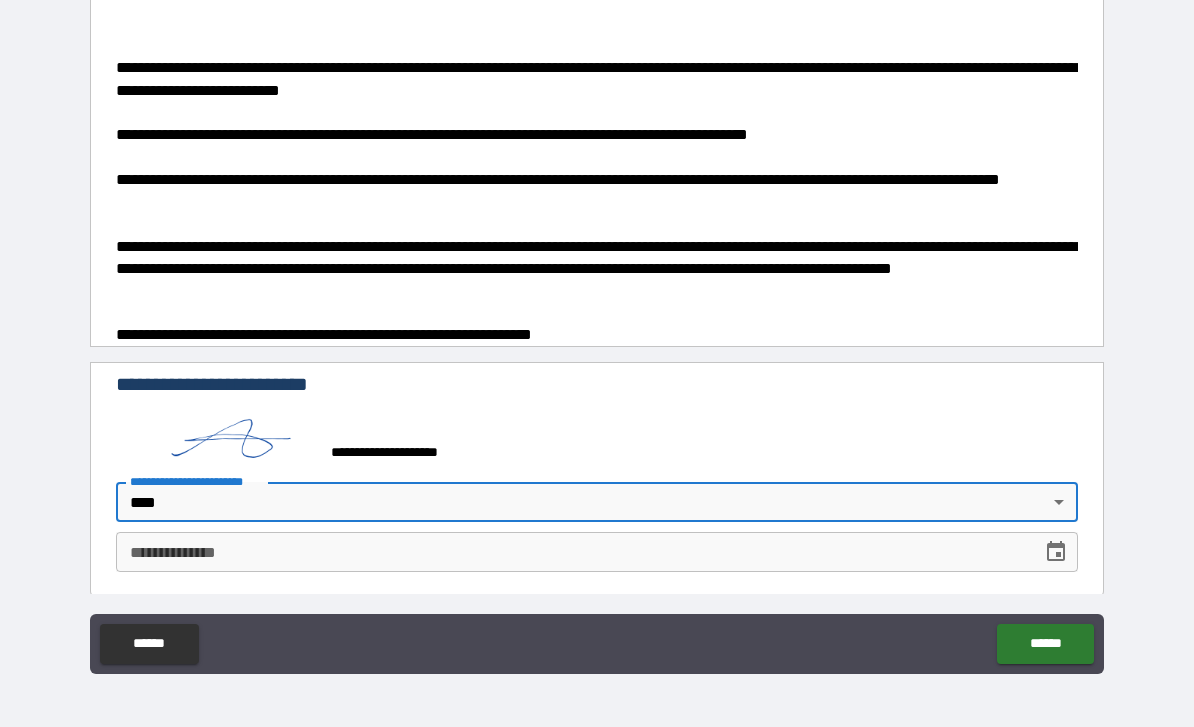 click on "**********" at bounding box center [572, 552] 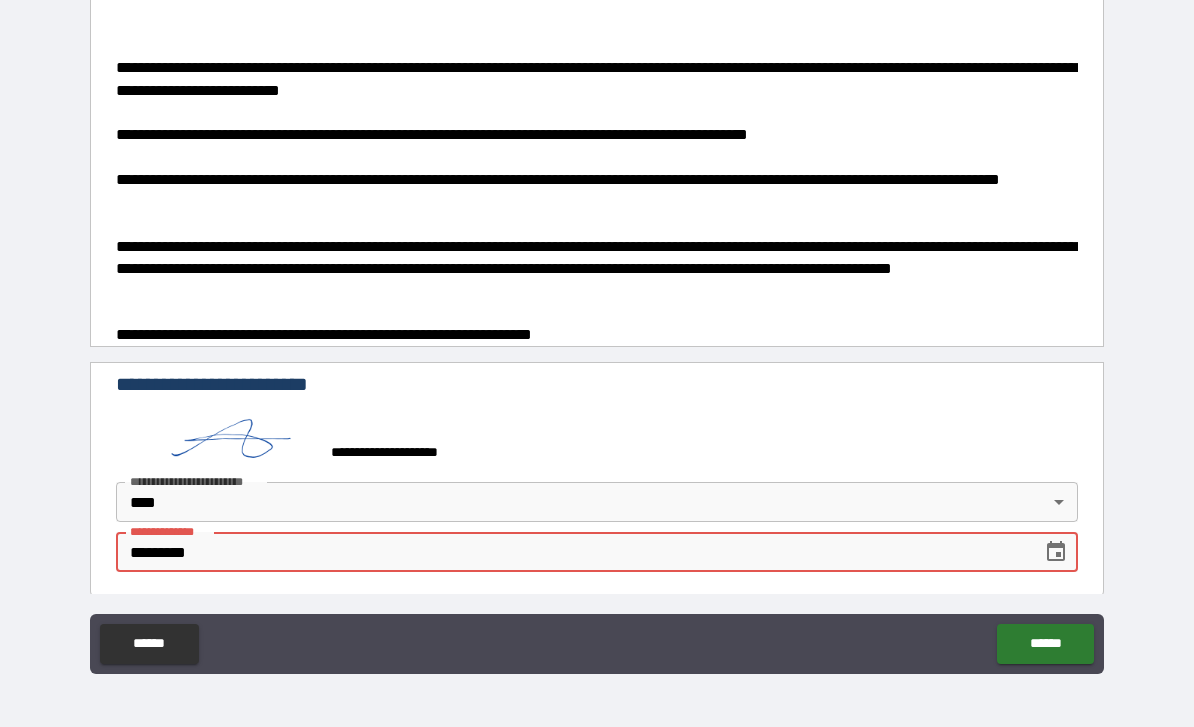 type on "**********" 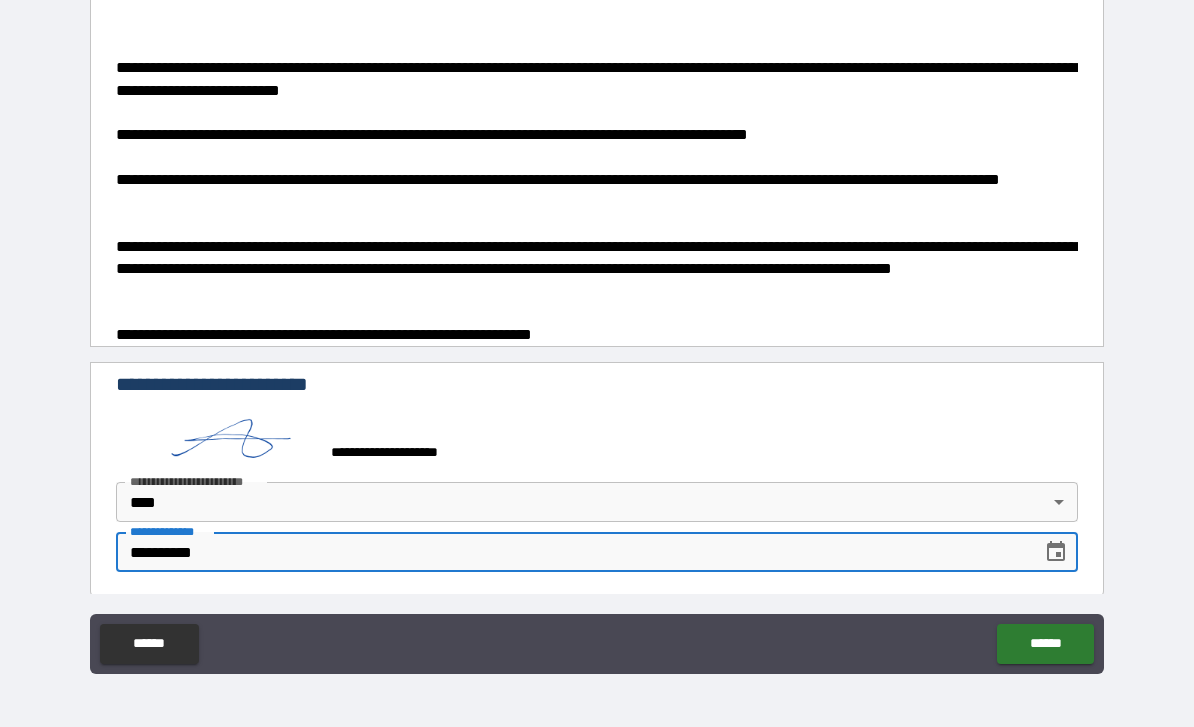 click on "******" at bounding box center (1045, 644) 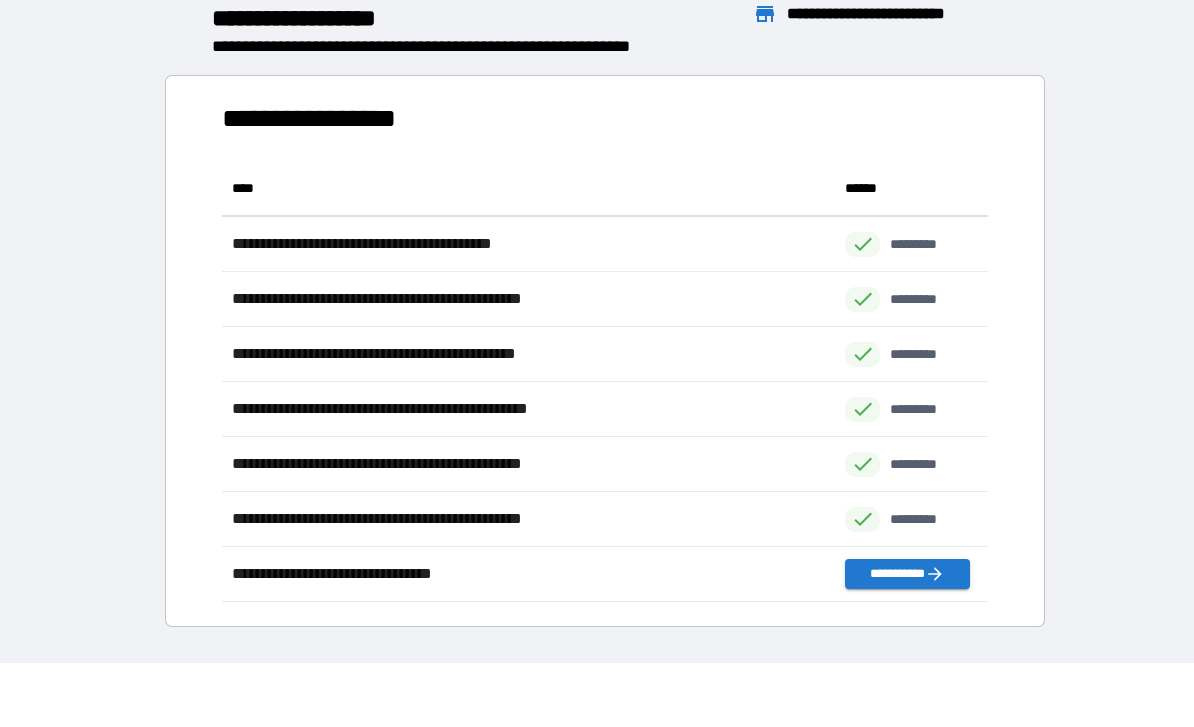 scroll, scrollTop: 1, scrollLeft: 1, axis: both 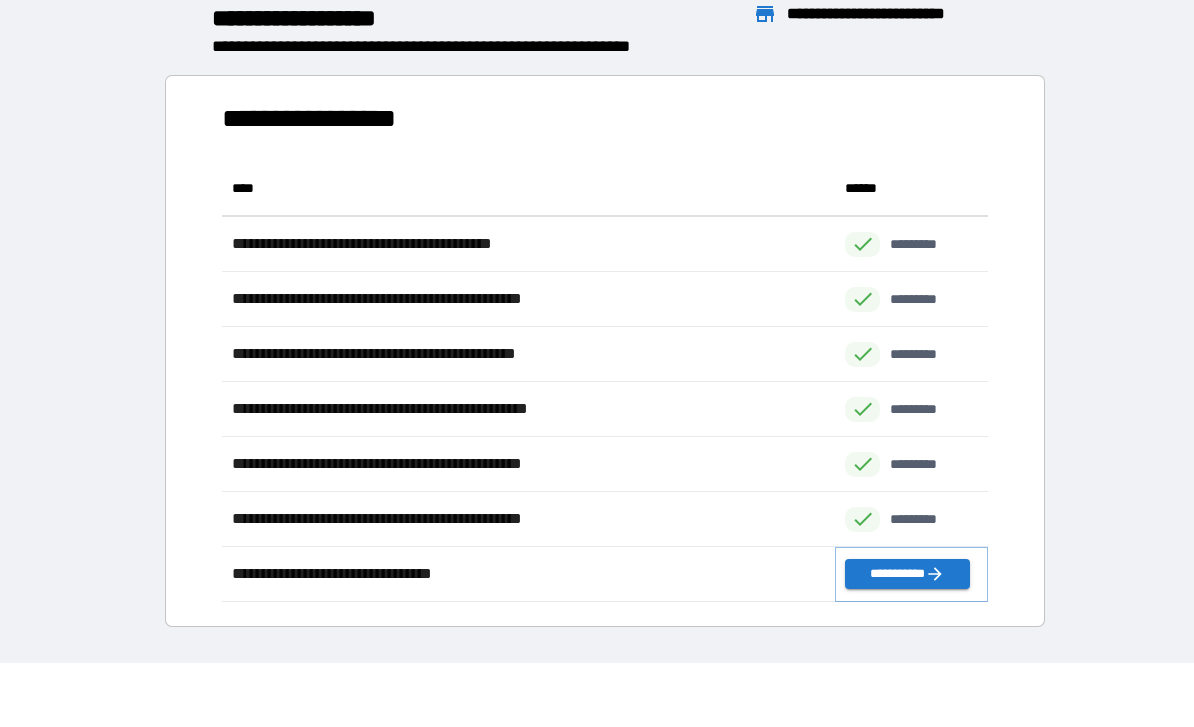 click 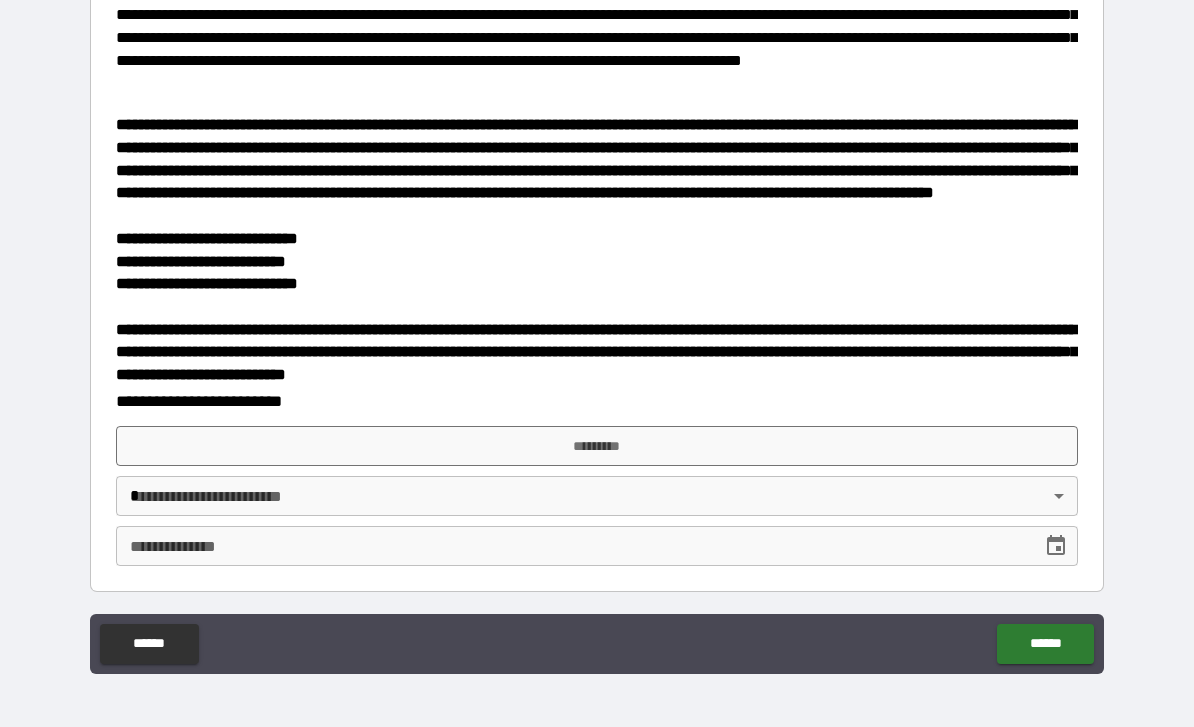 scroll, scrollTop: 2826, scrollLeft: 0, axis: vertical 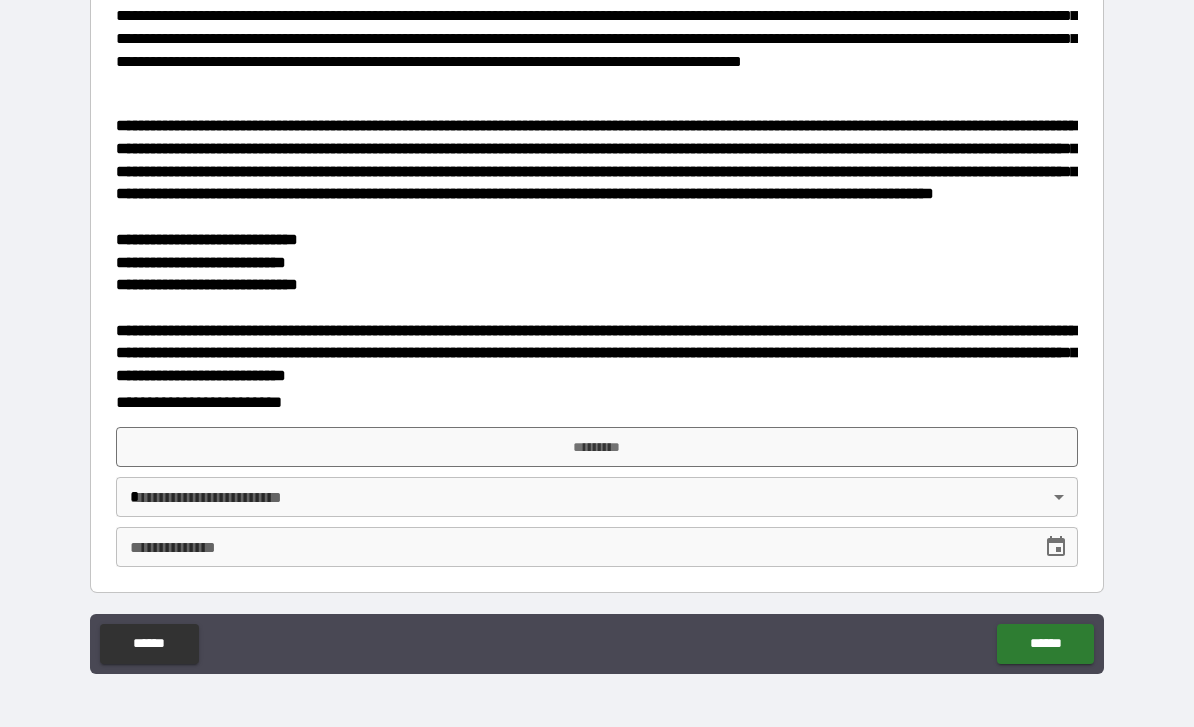 click on "*********" at bounding box center (597, 447) 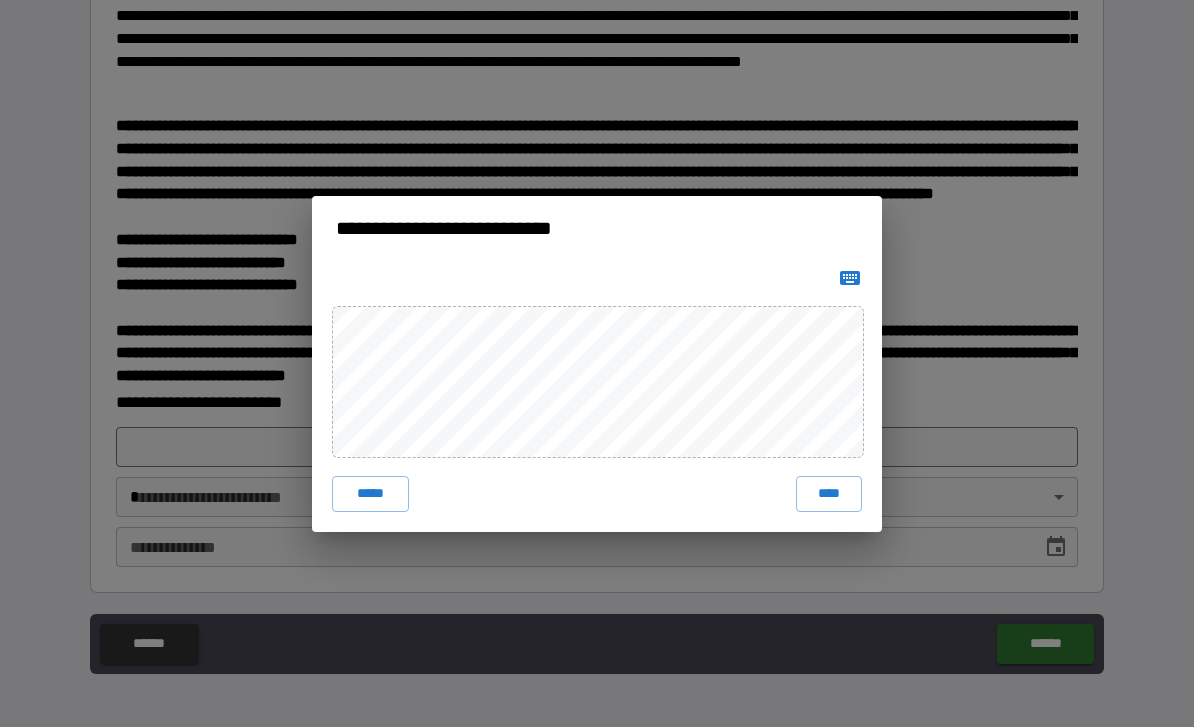 click on "*****" at bounding box center (370, 494) 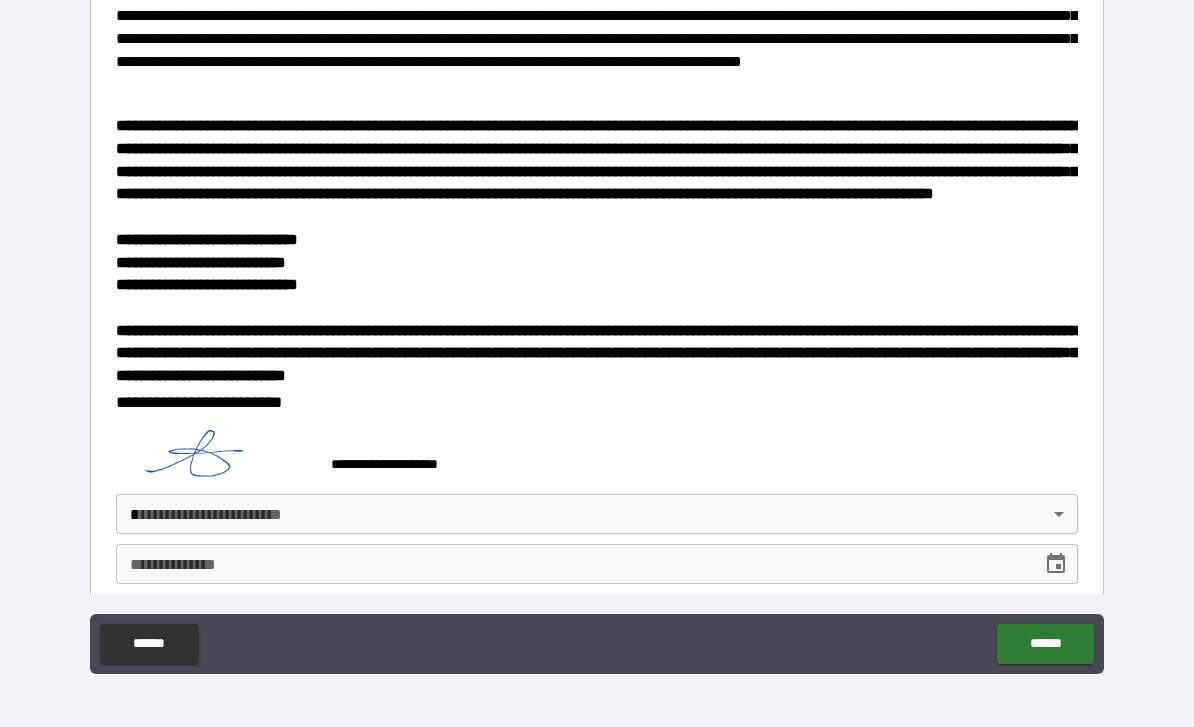 scroll, scrollTop: 2816, scrollLeft: 0, axis: vertical 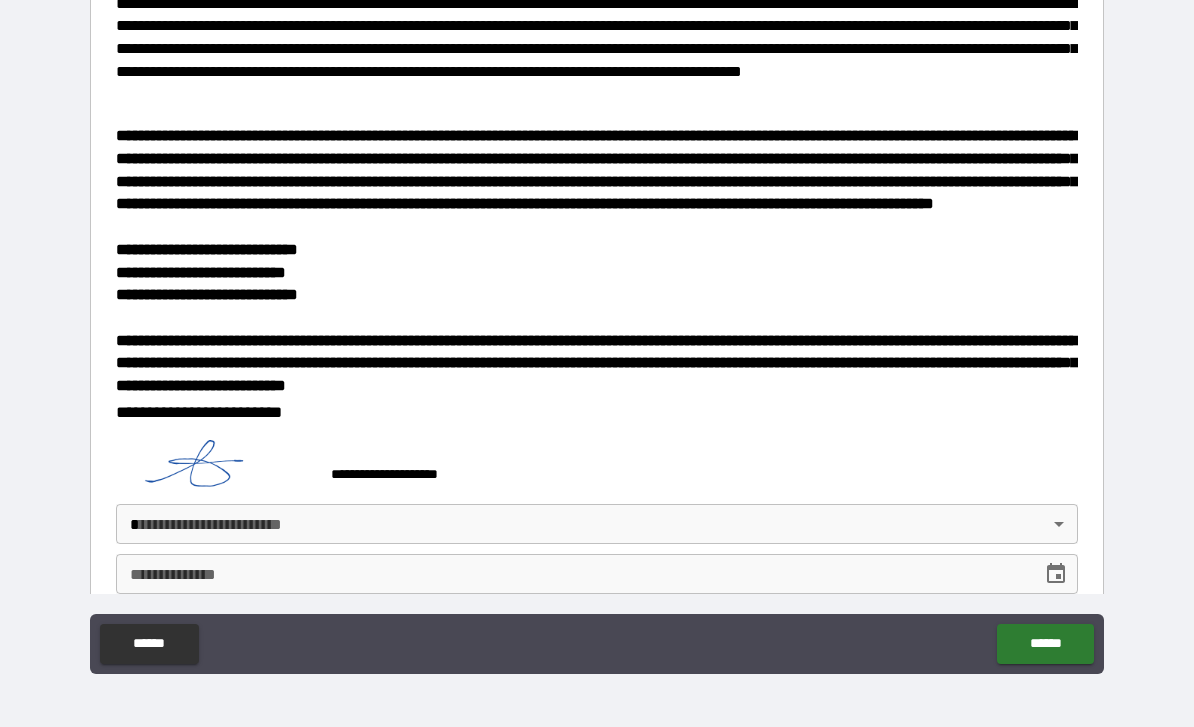 click on "**********" at bounding box center (597, 331) 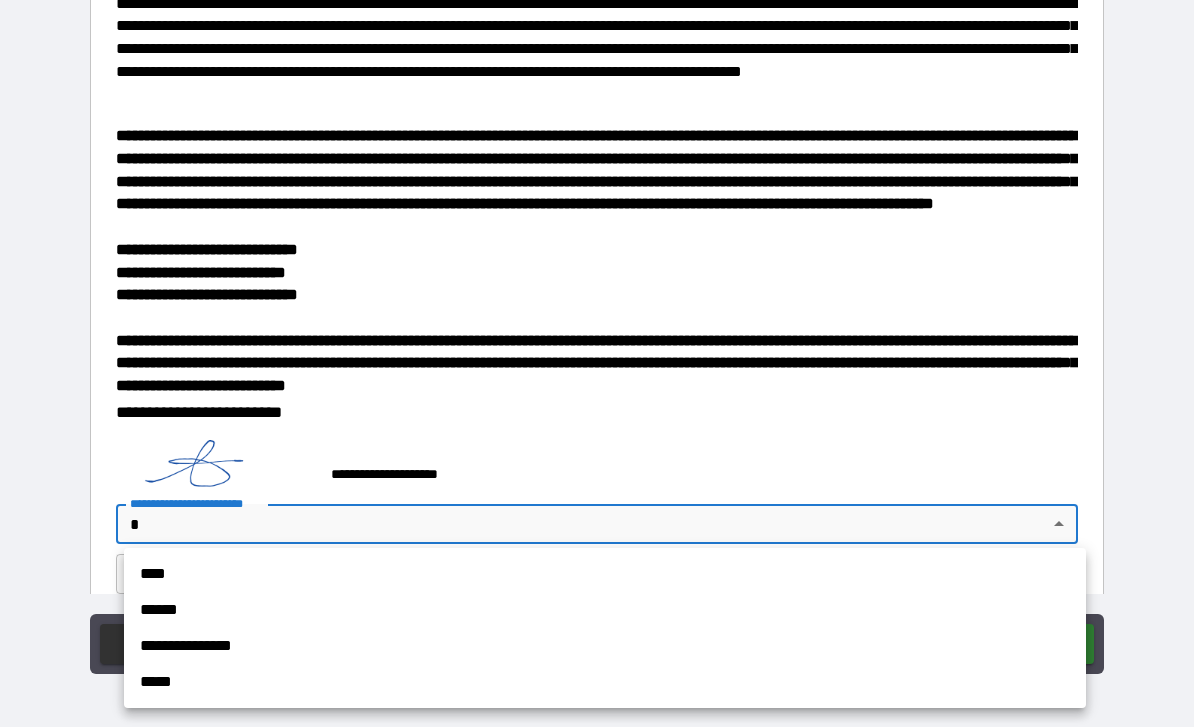 click on "****" at bounding box center [605, 574] 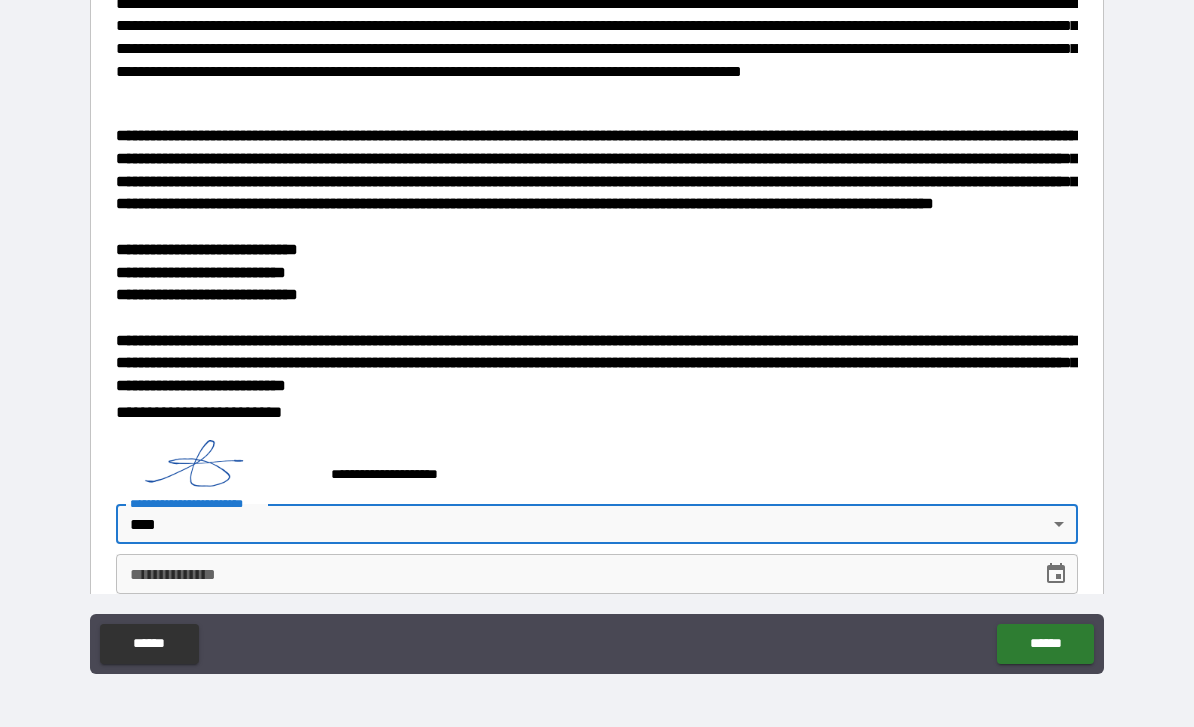 click on "**********" at bounding box center (572, 574) 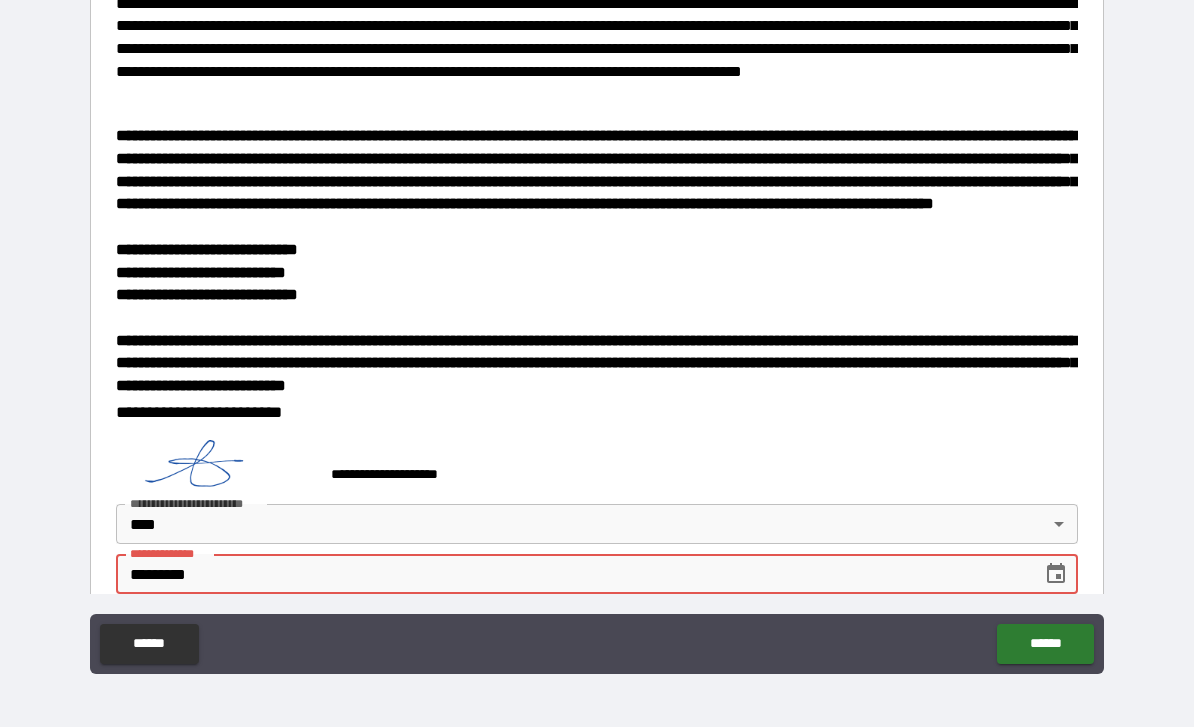 type on "**********" 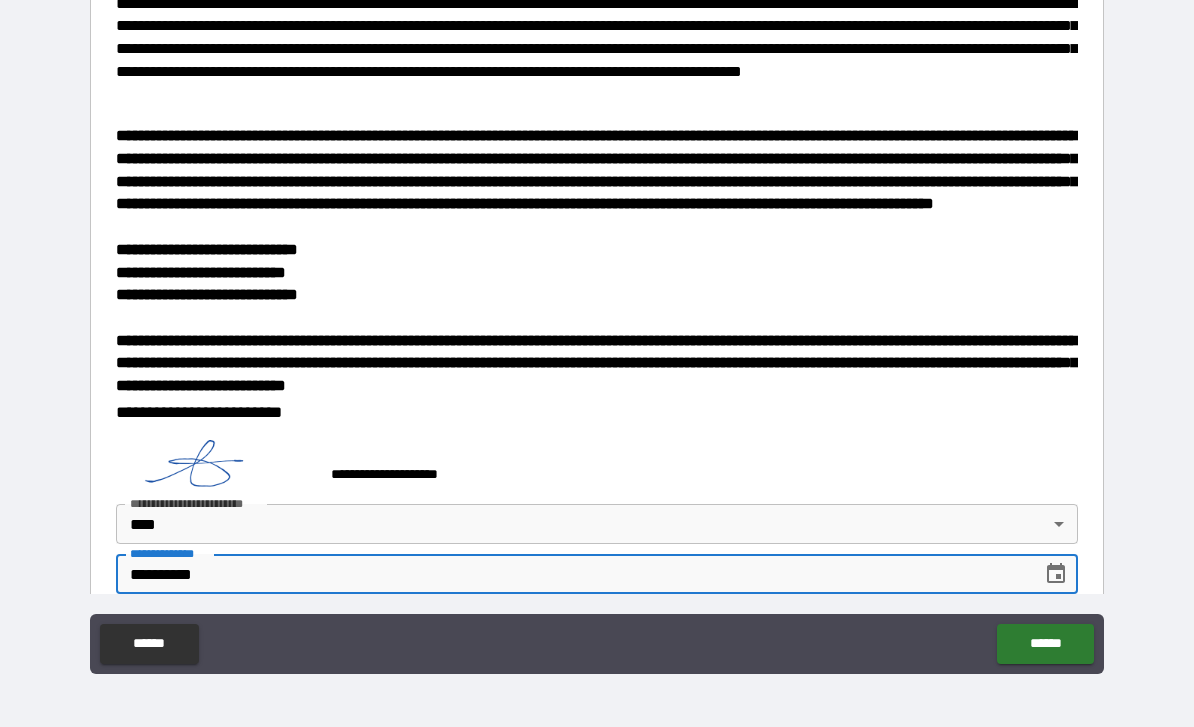 click on "******" at bounding box center [1045, 644] 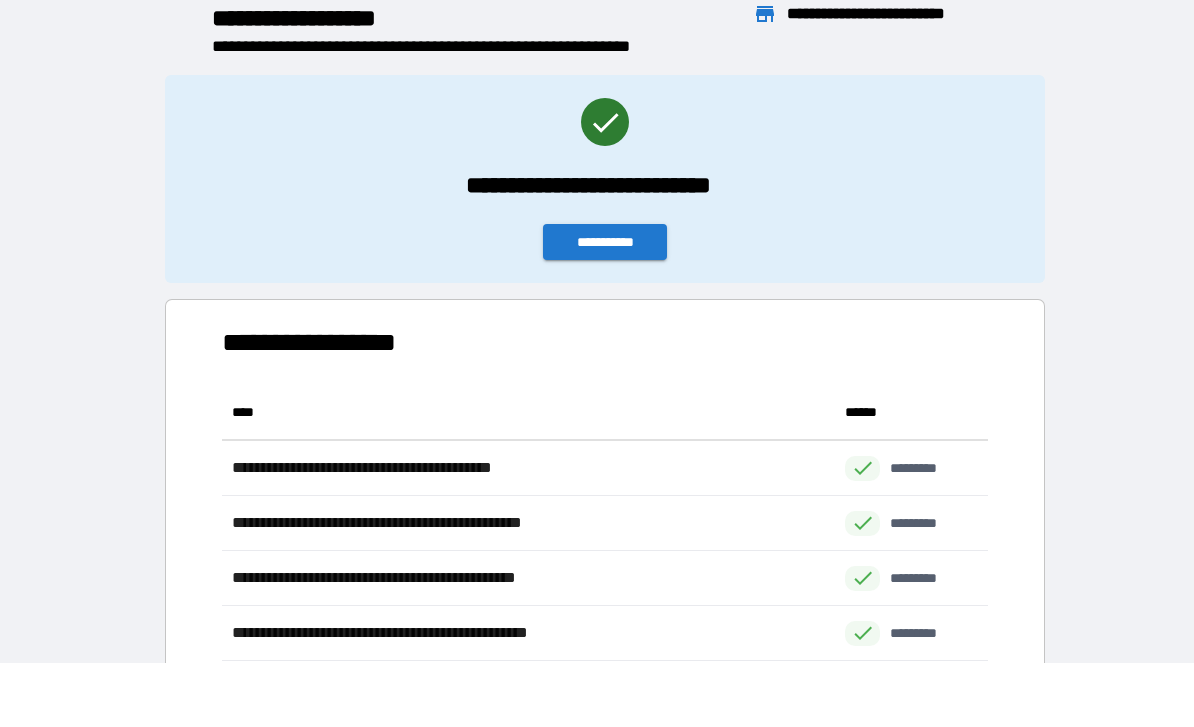 scroll, scrollTop: 1, scrollLeft: 1, axis: both 